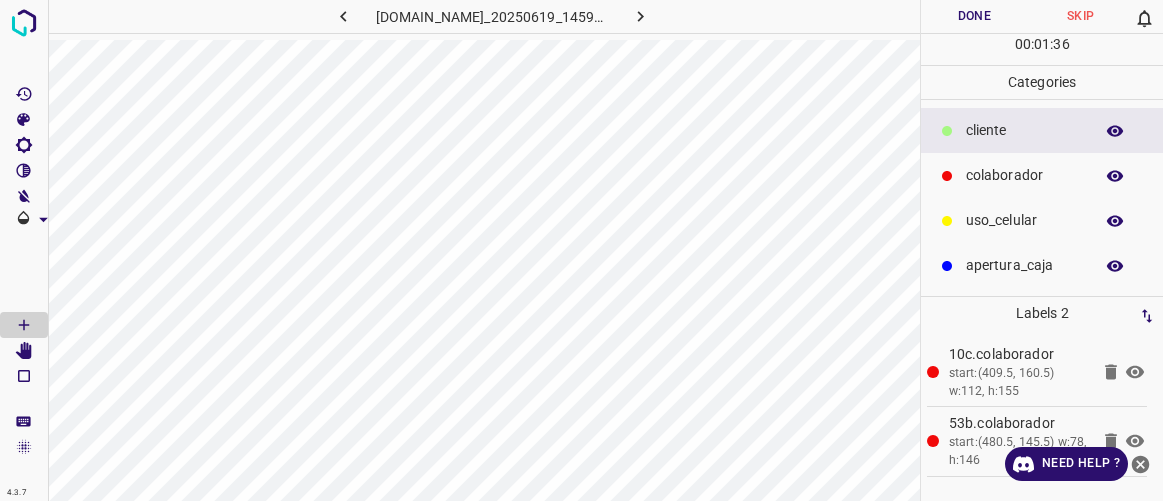 scroll, scrollTop: 0, scrollLeft: 0, axis: both 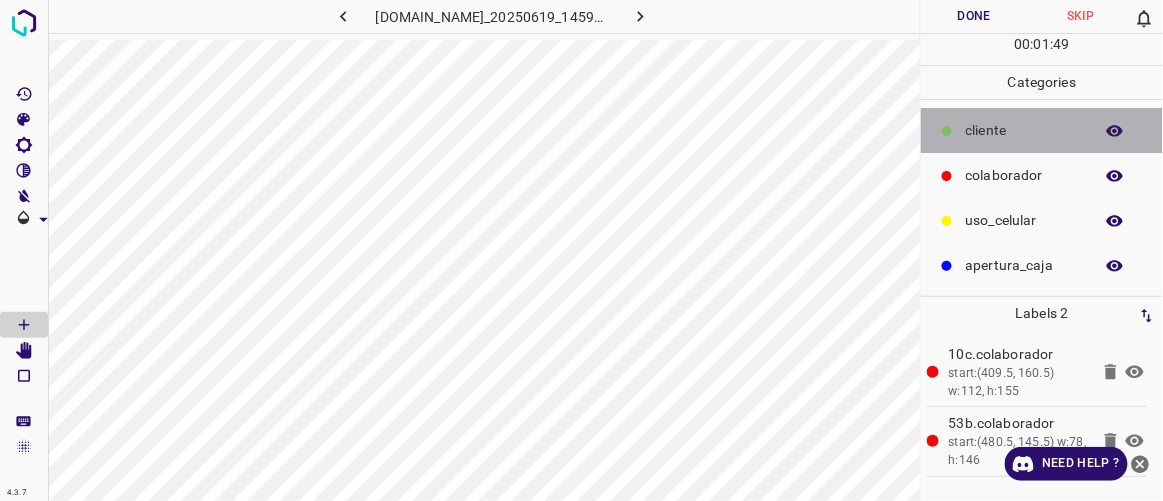 click on "​​cliente" at bounding box center (1024, 130) 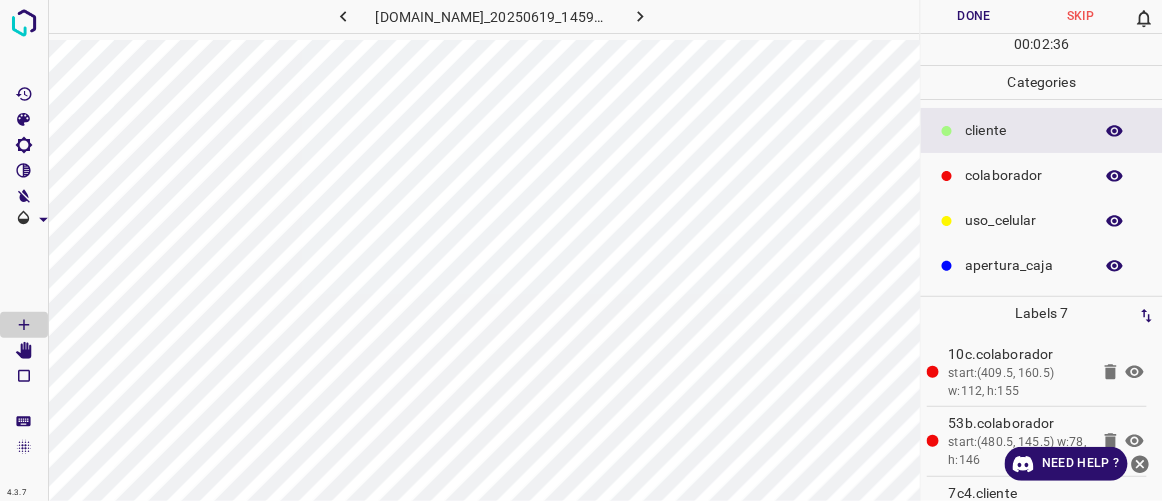 click 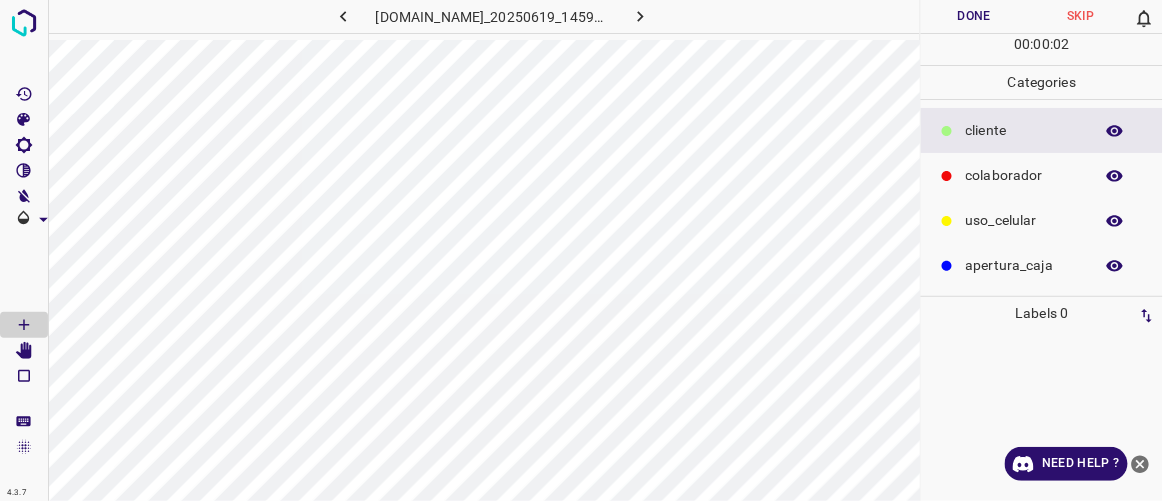 click on "colaborador" at bounding box center (1024, 175) 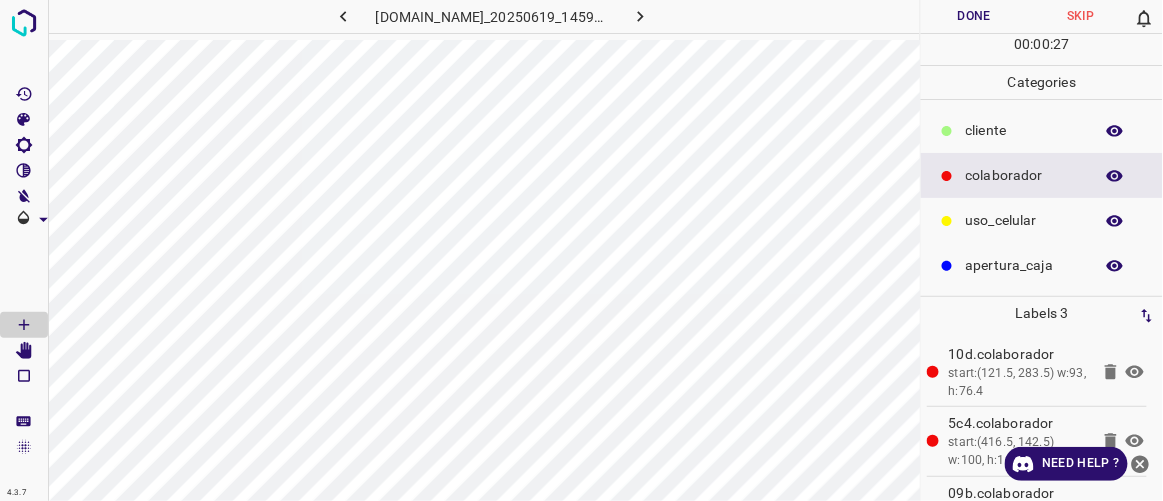 click on "​​cliente" at bounding box center (1024, 130) 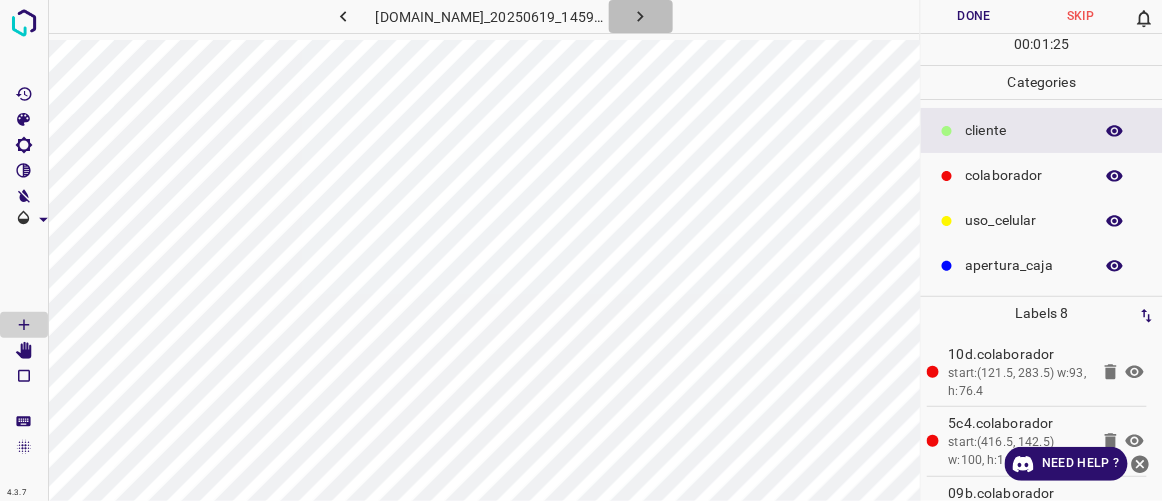 click 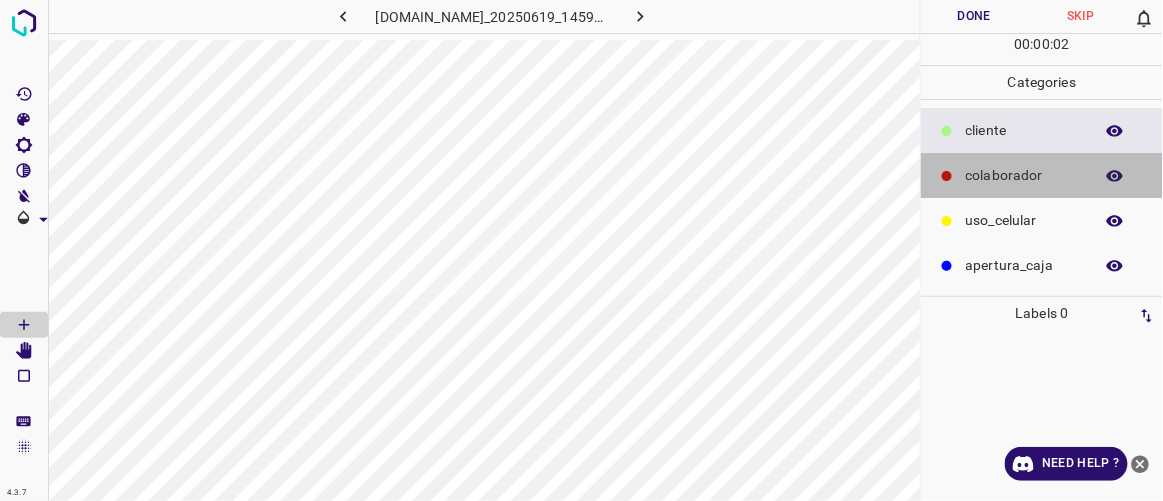 click on "colaborador" at bounding box center (1042, 175) 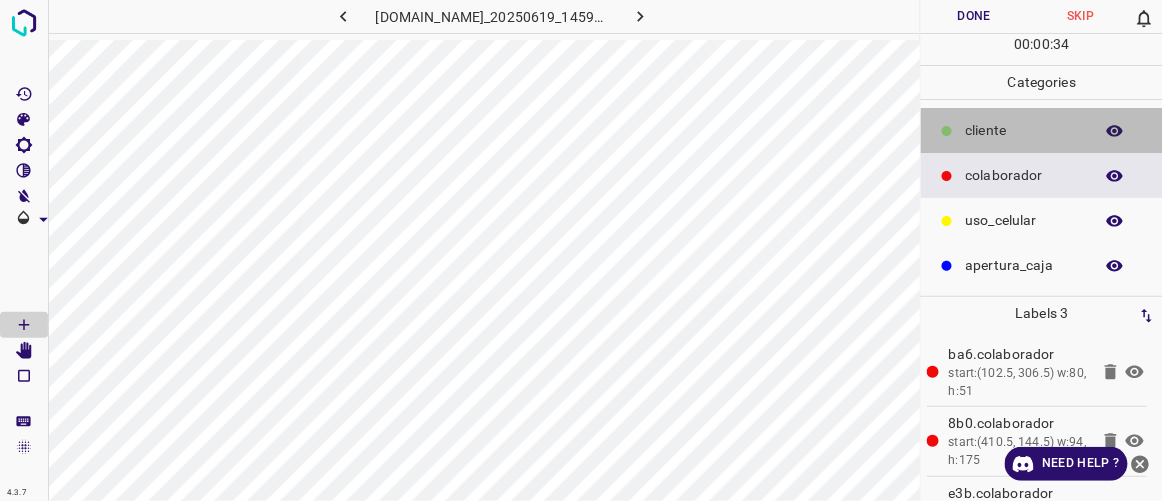click at bounding box center [947, 131] 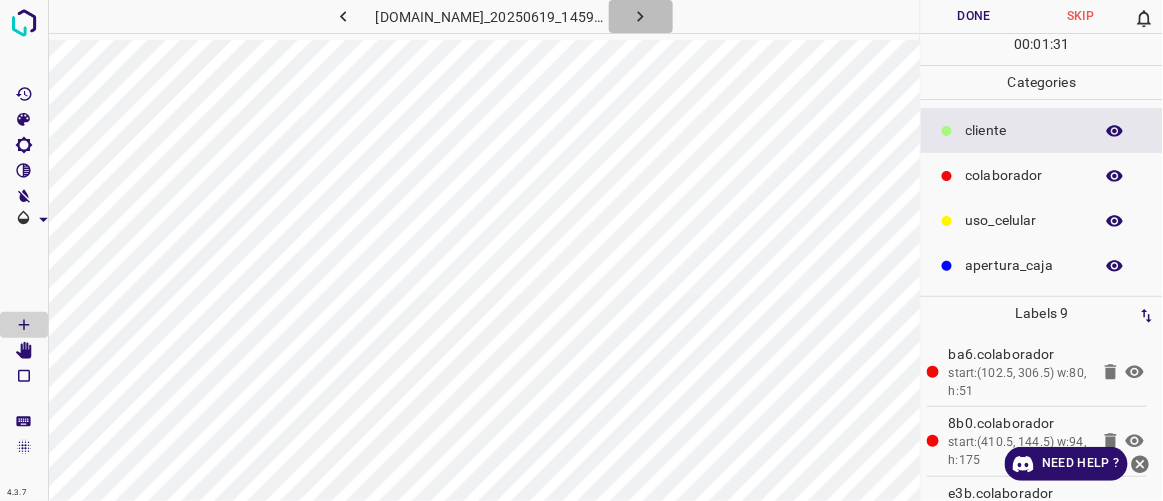 click 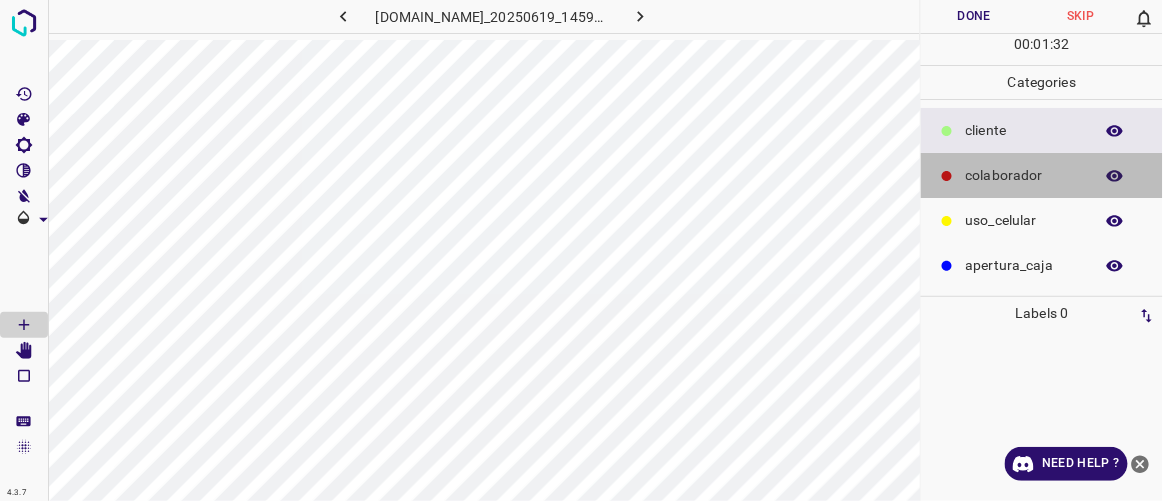 click on "colaborador" at bounding box center [1024, 175] 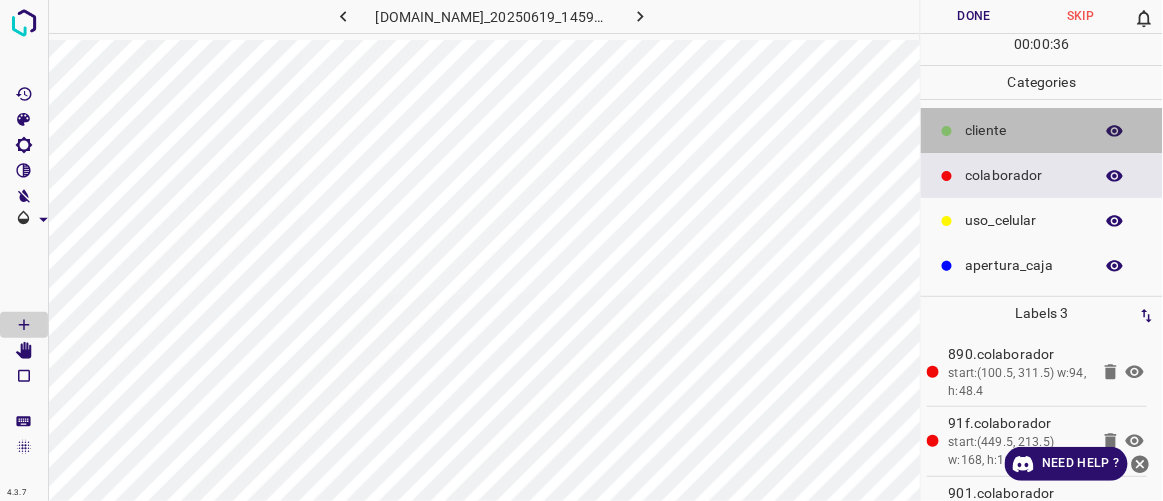 click on "​​cliente" at bounding box center [1024, 130] 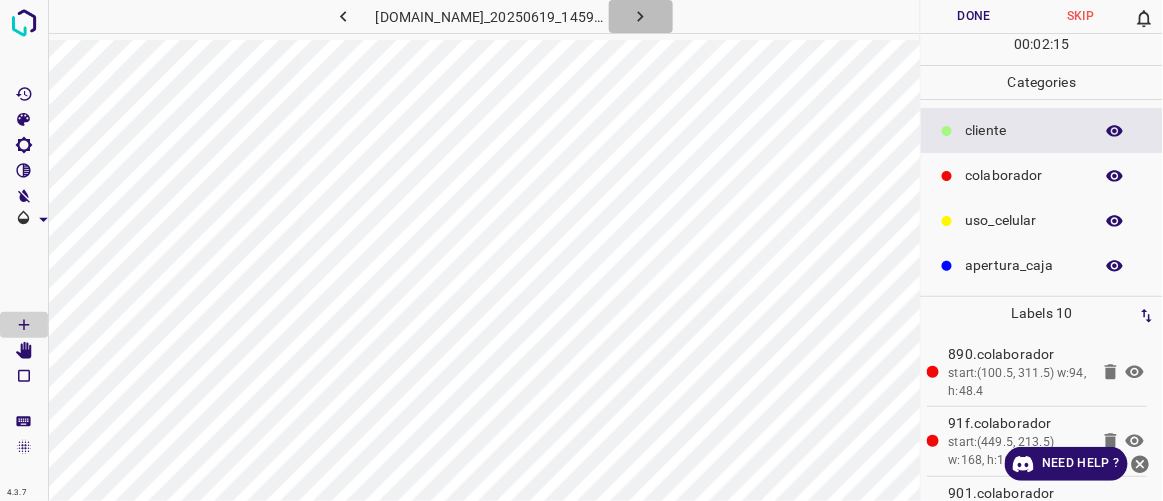 click 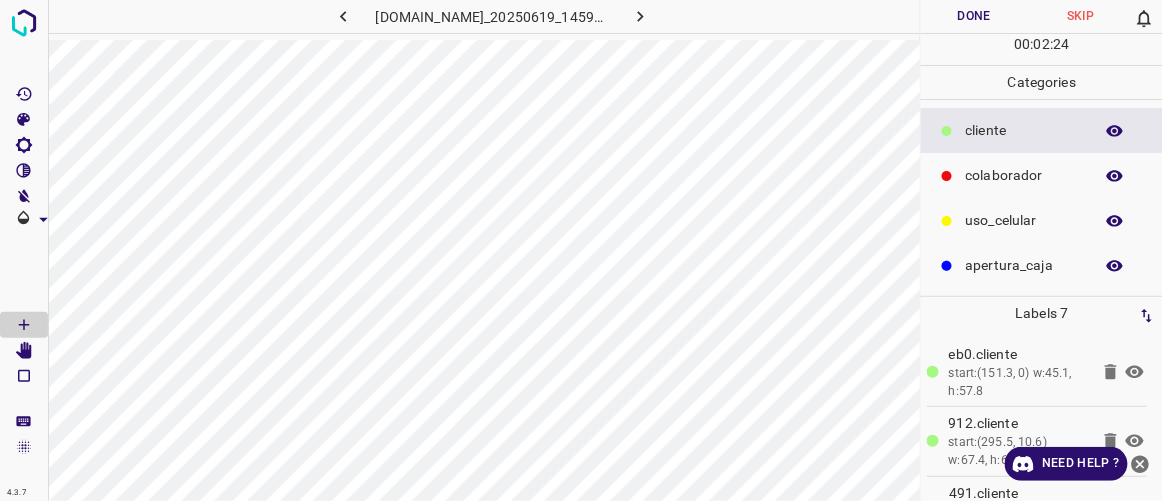 click on "colaborador" at bounding box center [1024, 175] 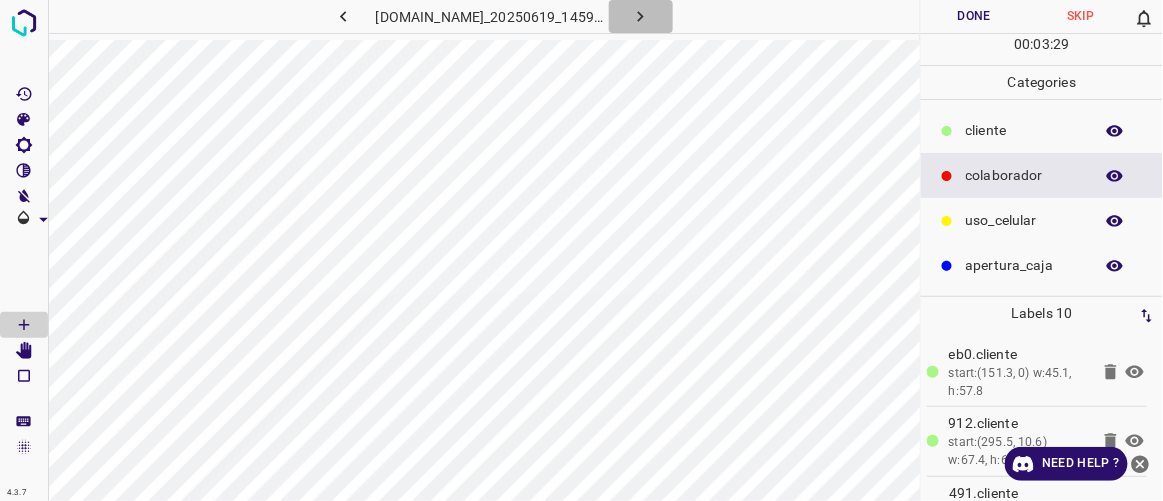 click 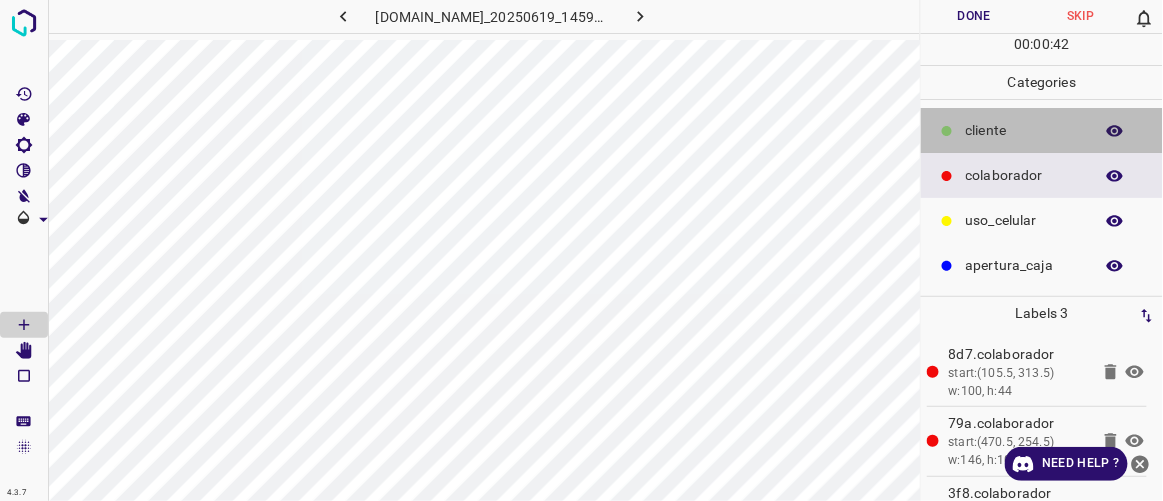 click on "​​cliente" at bounding box center [1042, 130] 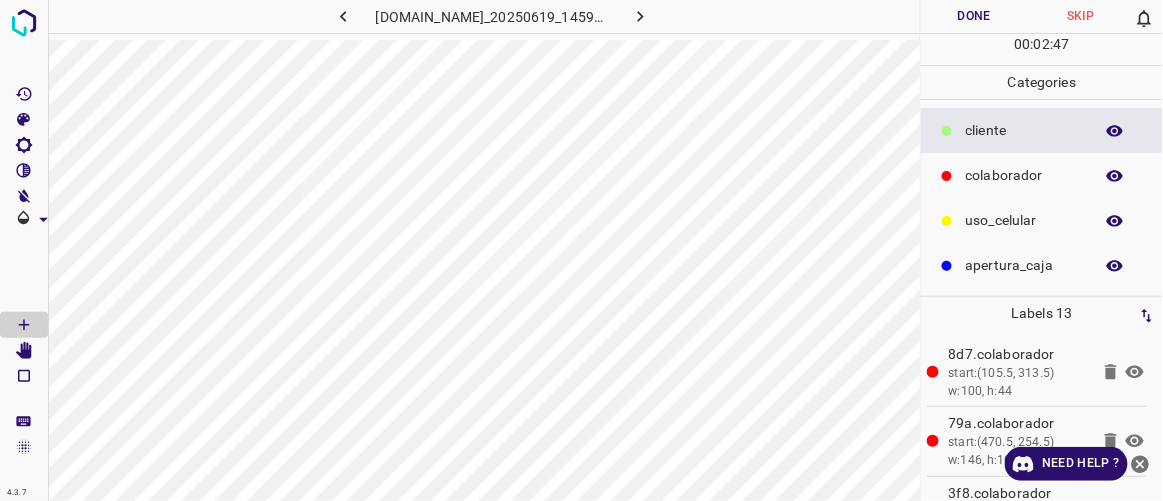 click 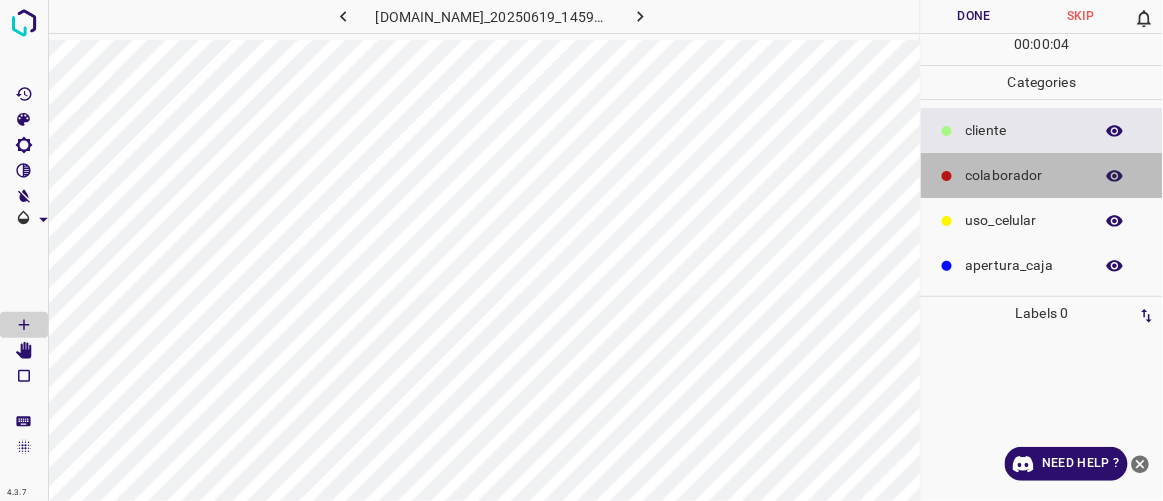 click on "colaborador" at bounding box center [1042, 175] 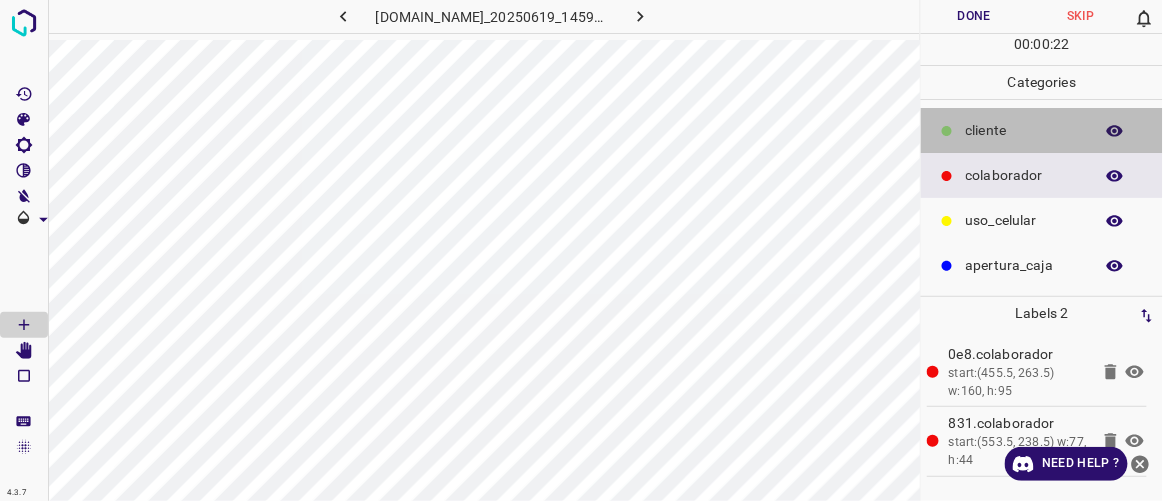 click on "​​cliente" at bounding box center [1024, 130] 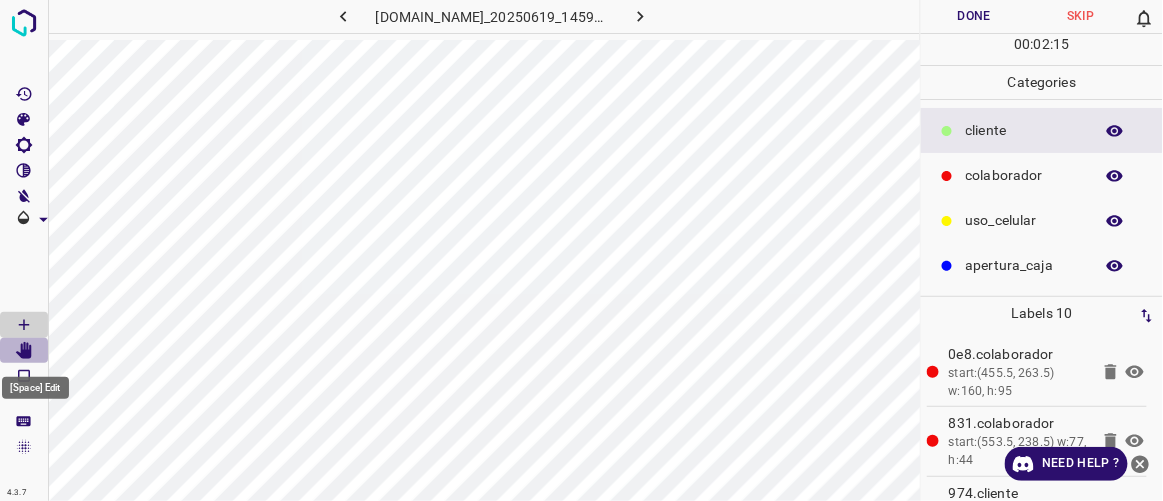 click 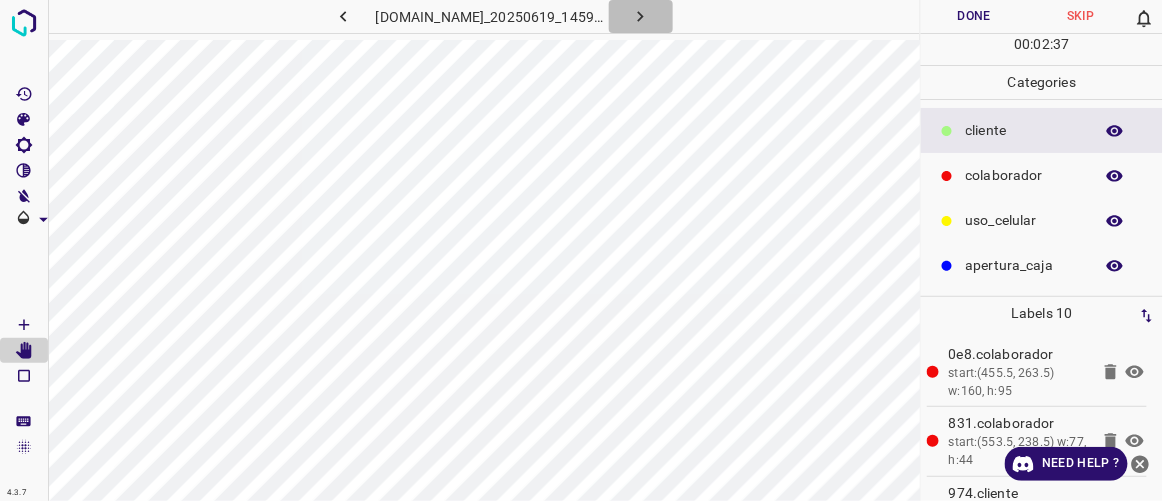 click 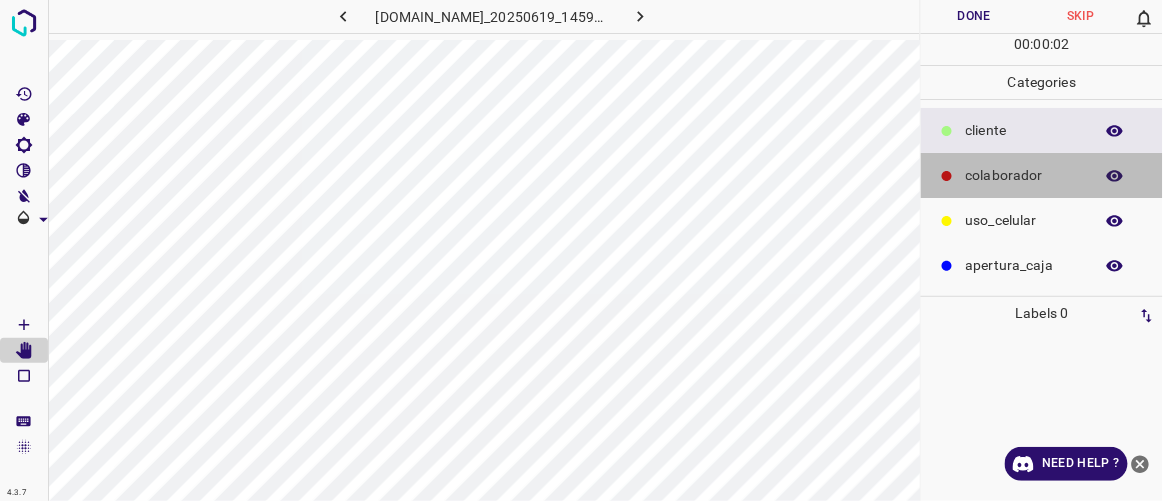 drag, startPoint x: 1023, startPoint y: 173, endPoint x: 975, endPoint y: 174, distance: 48.010414 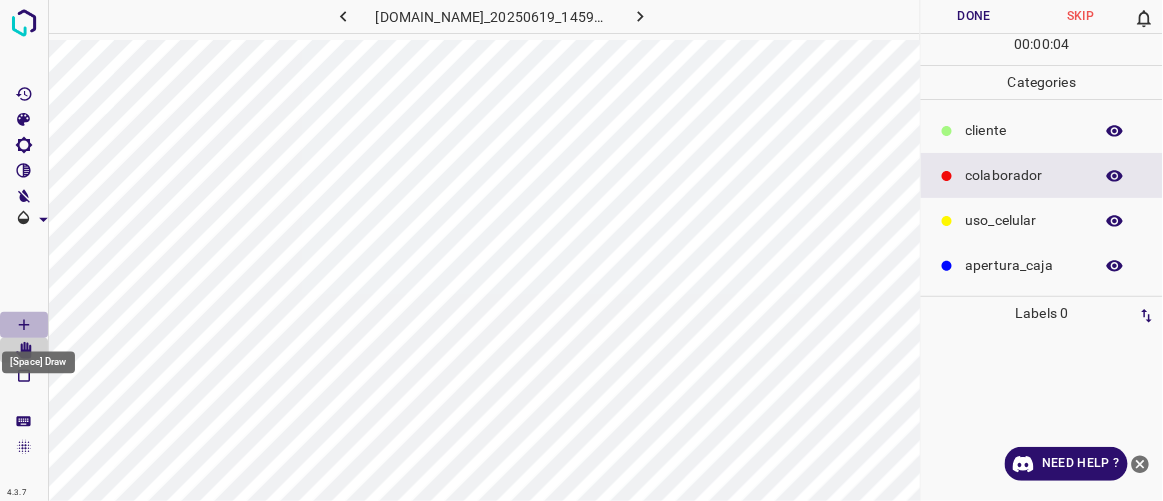 click 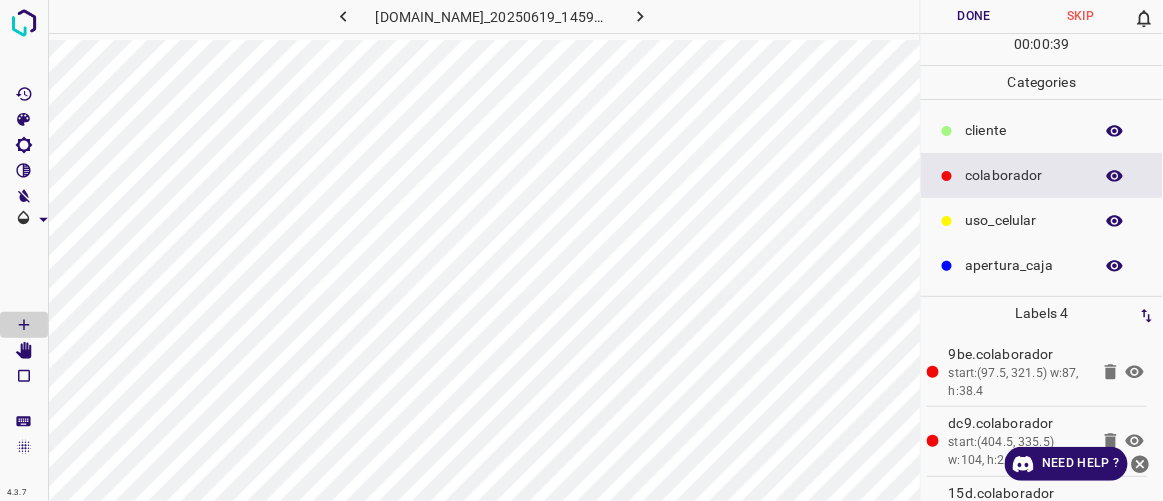 click on "​​cliente" at bounding box center (1024, 130) 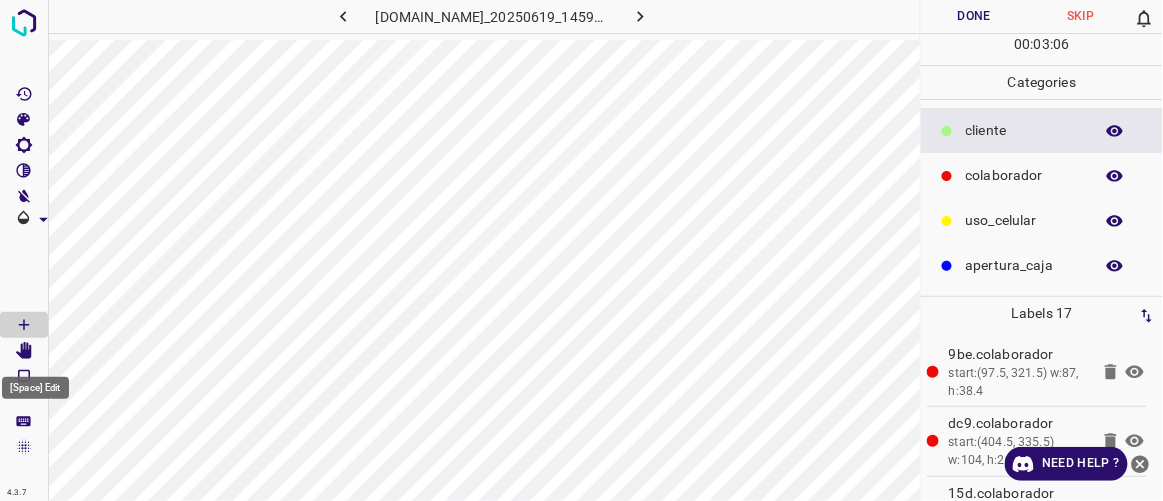 click 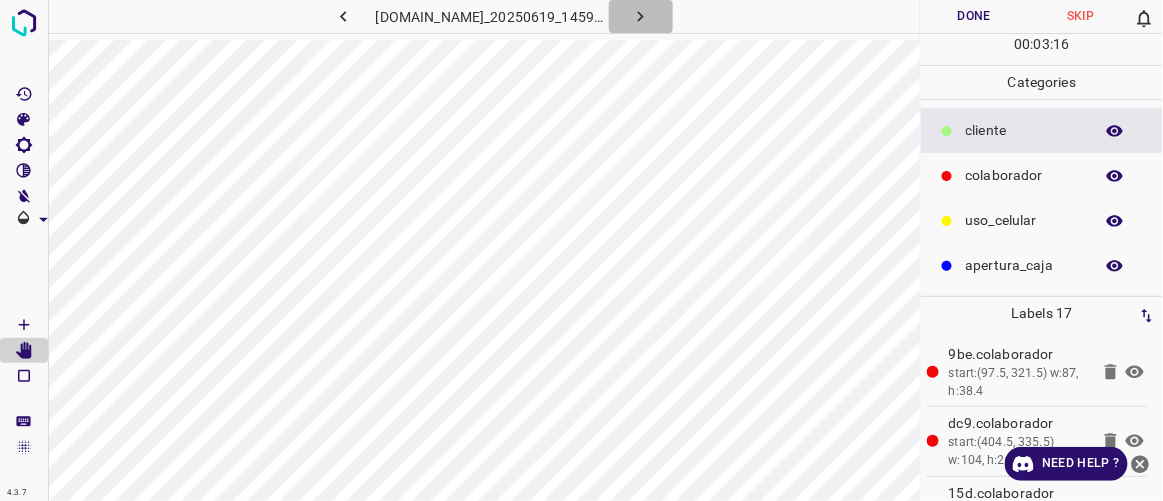 click at bounding box center [641, 16] 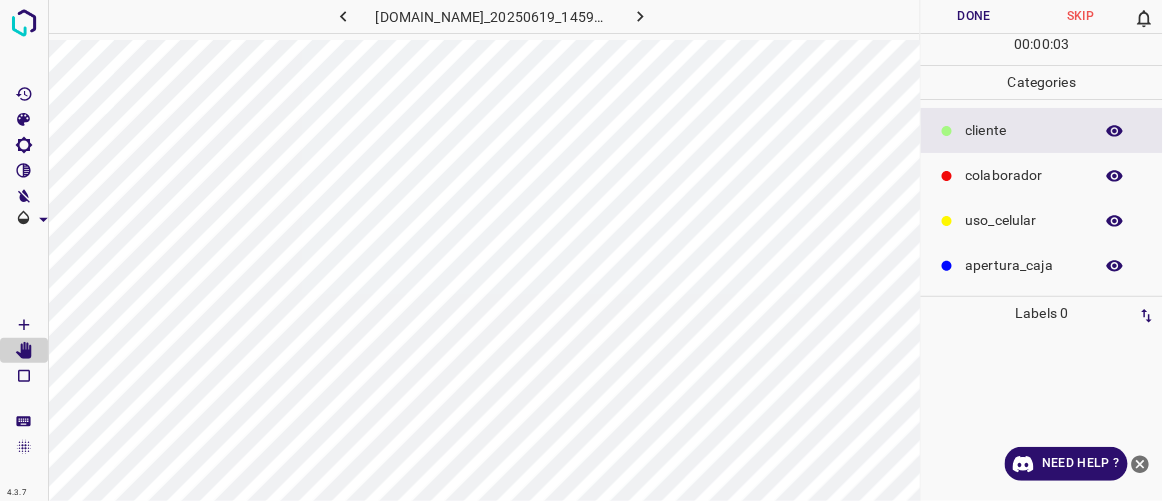 click on "colaborador" at bounding box center (1024, 175) 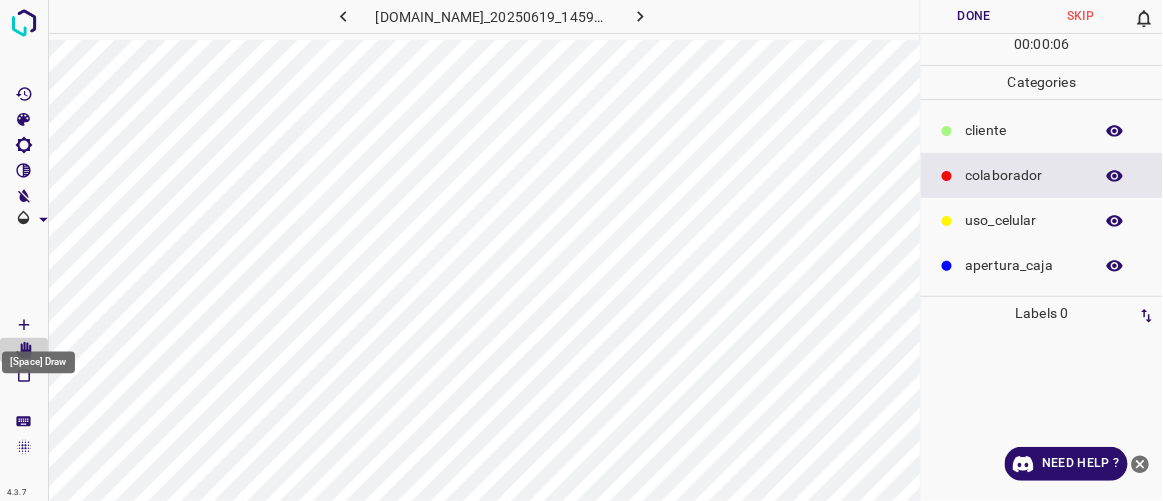 click at bounding box center [24, 325] 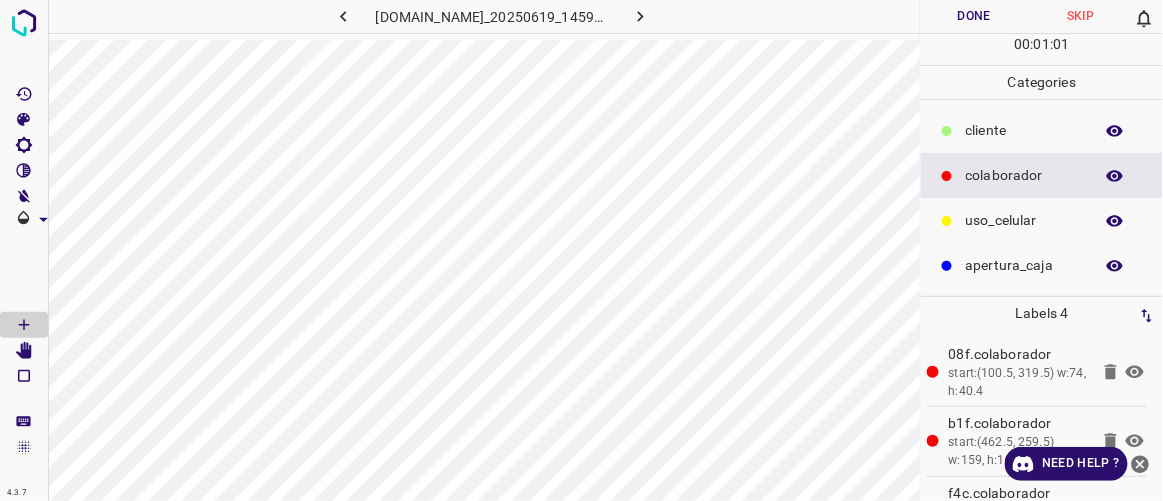 click on "​​cliente" at bounding box center (1024, 130) 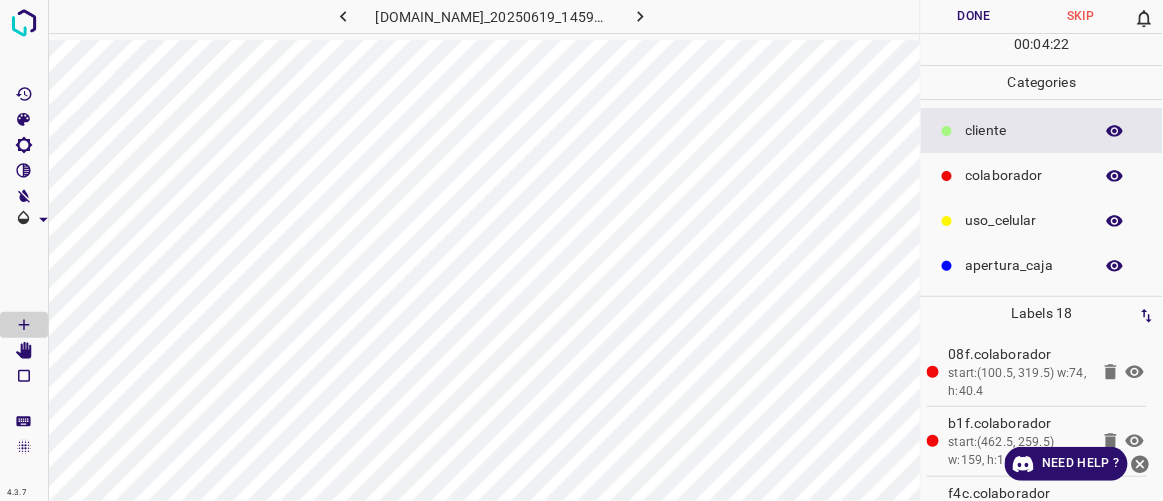 click 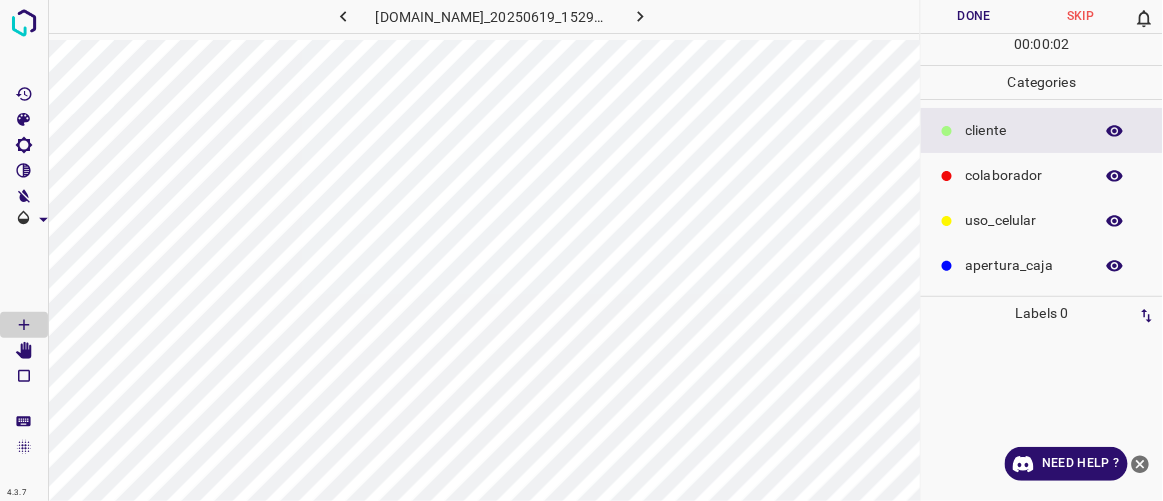 click 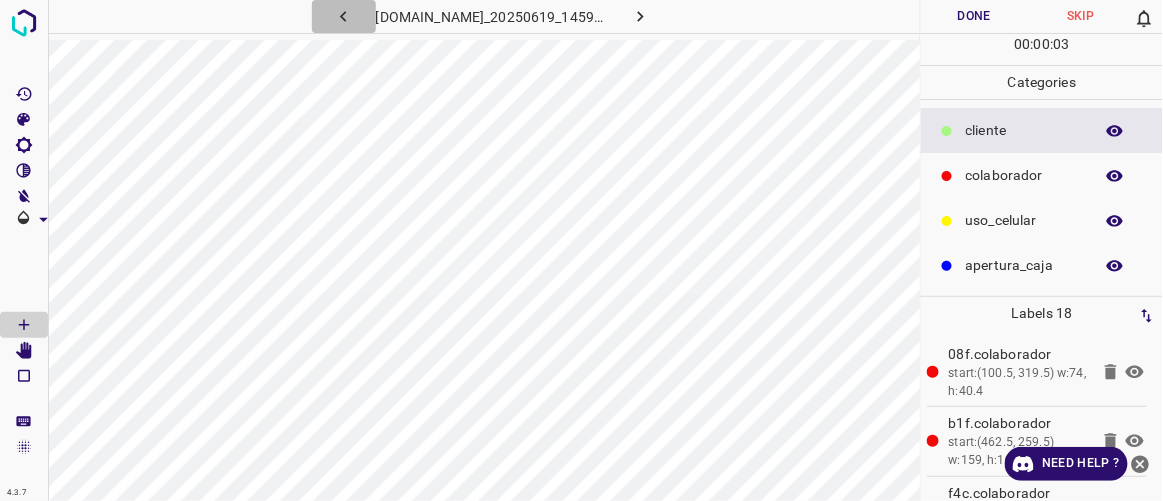 click 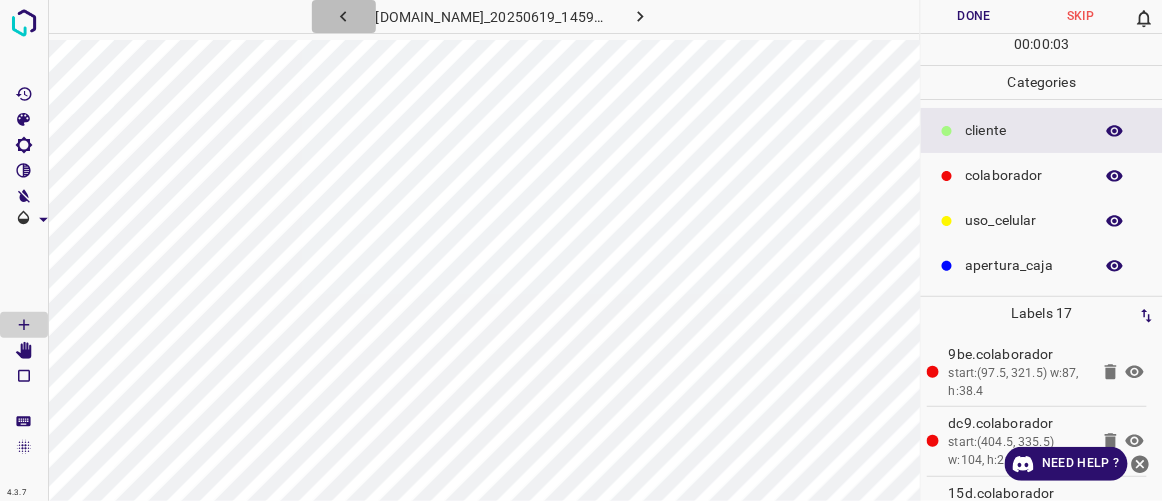 click 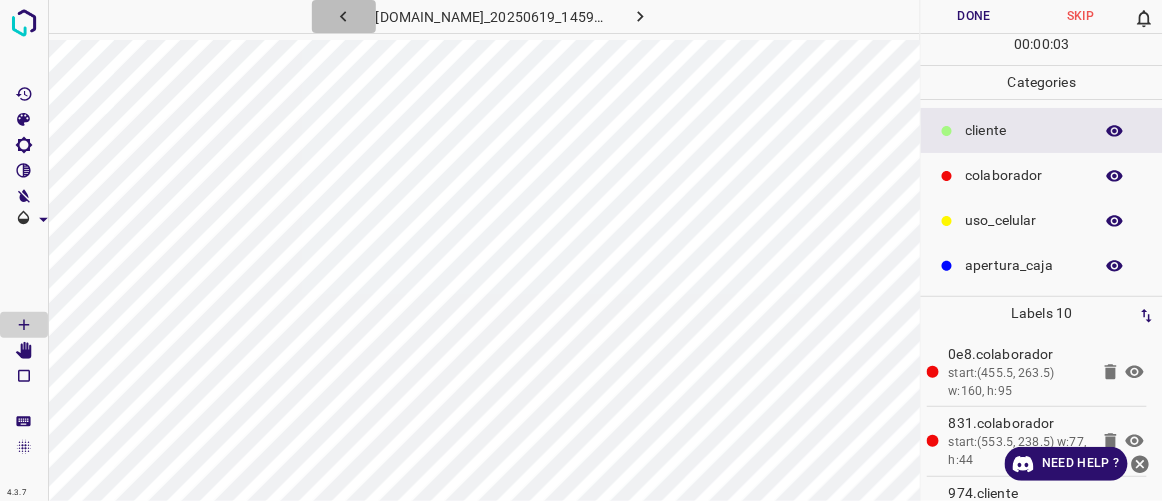 click 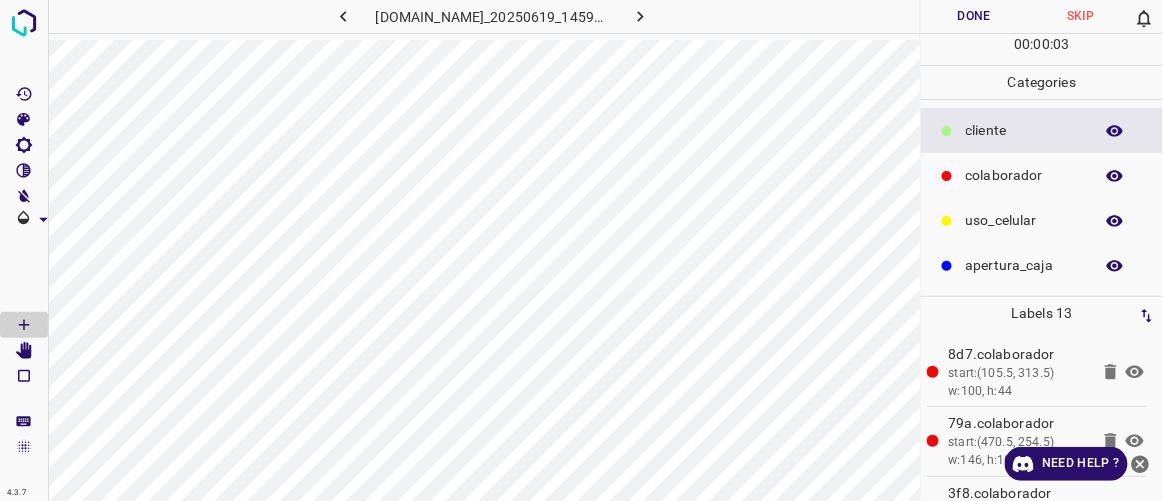 click 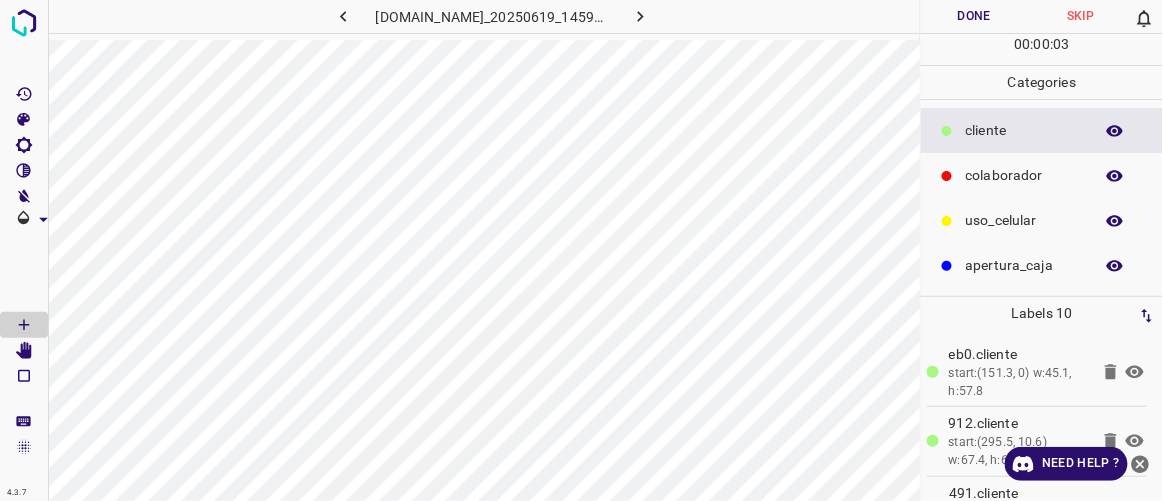 click 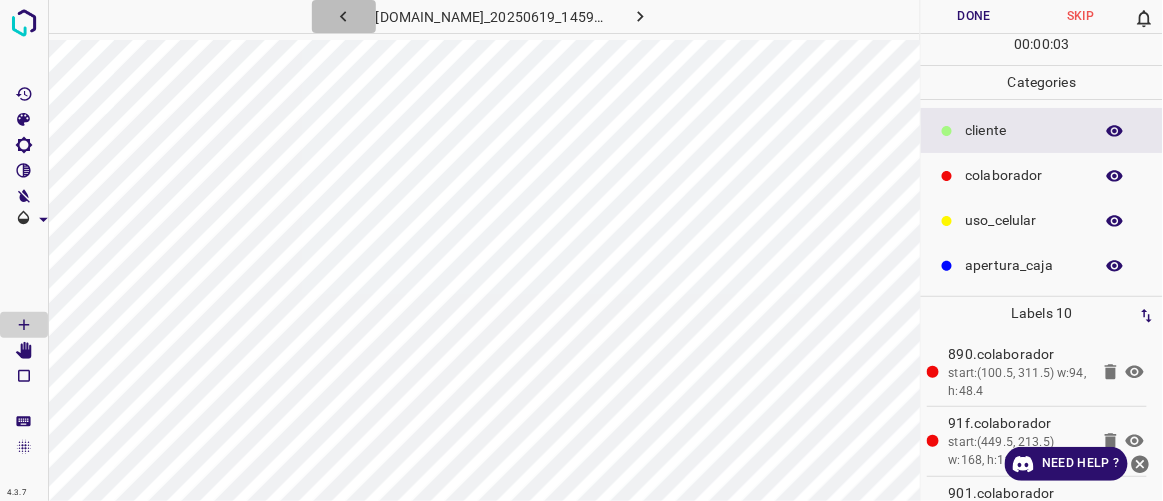 click 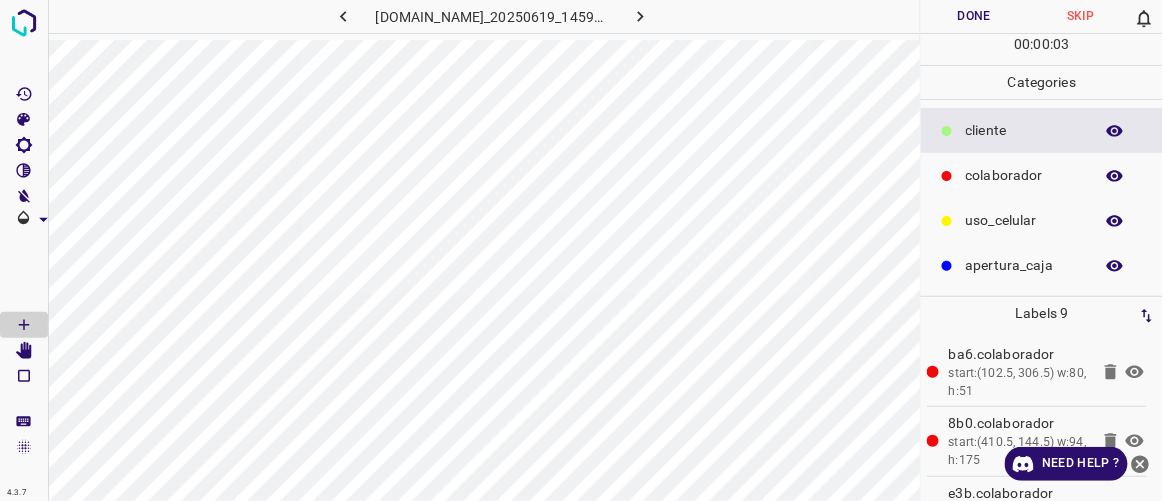 click 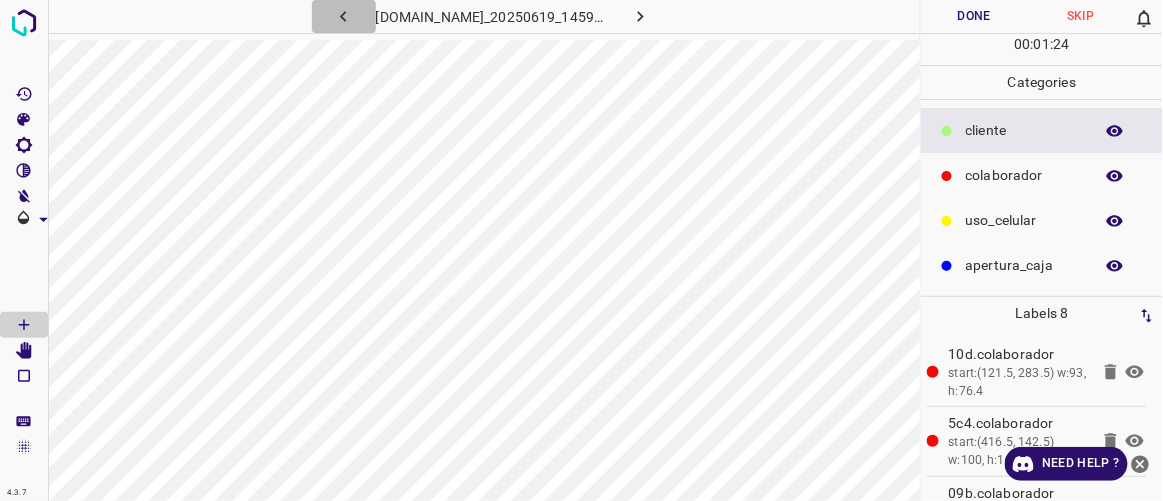 click 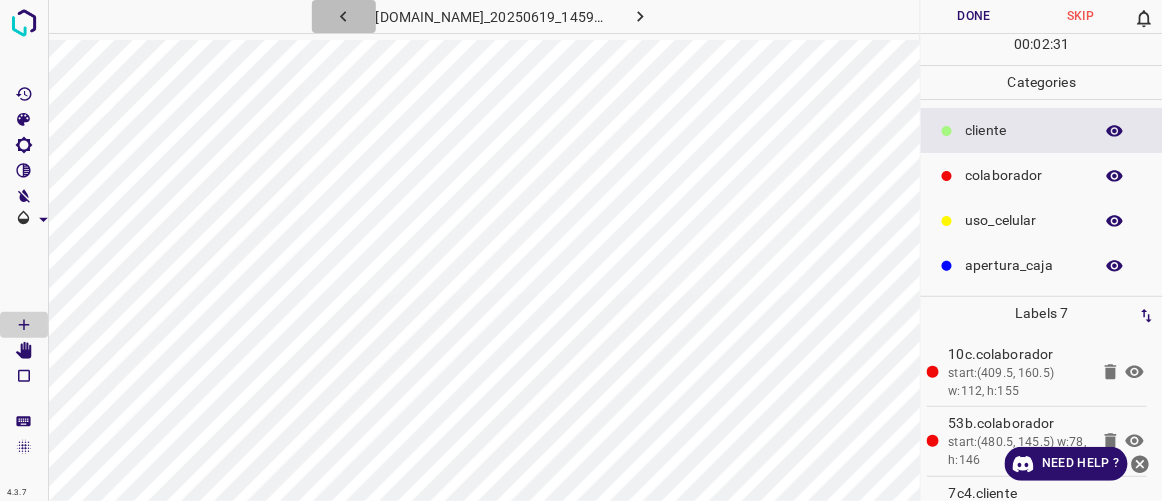 click 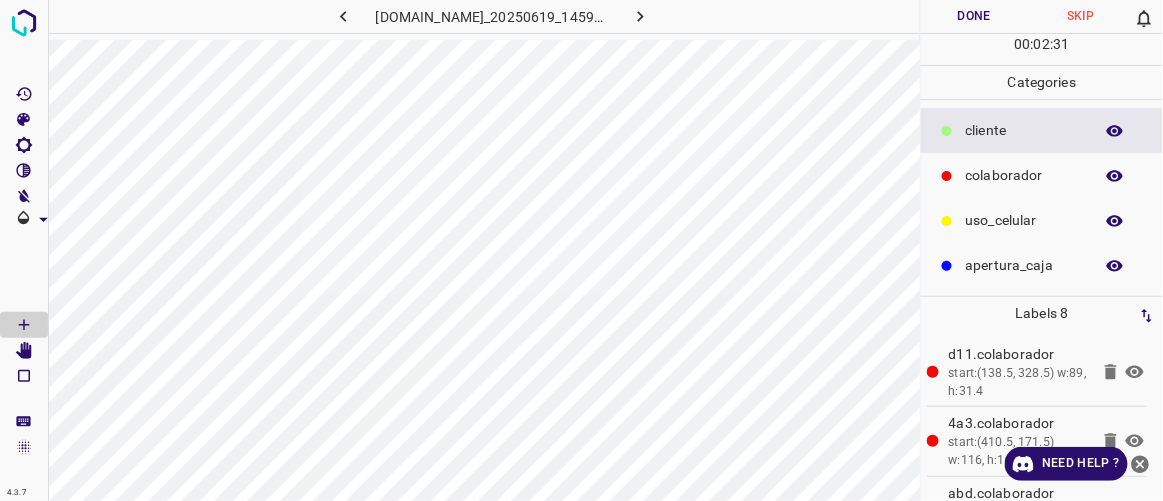 click 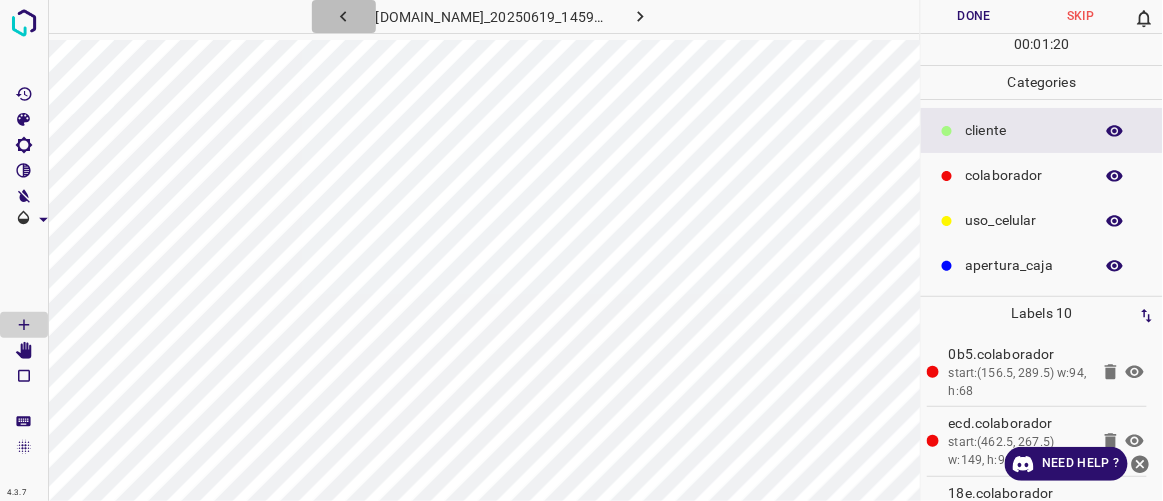 click 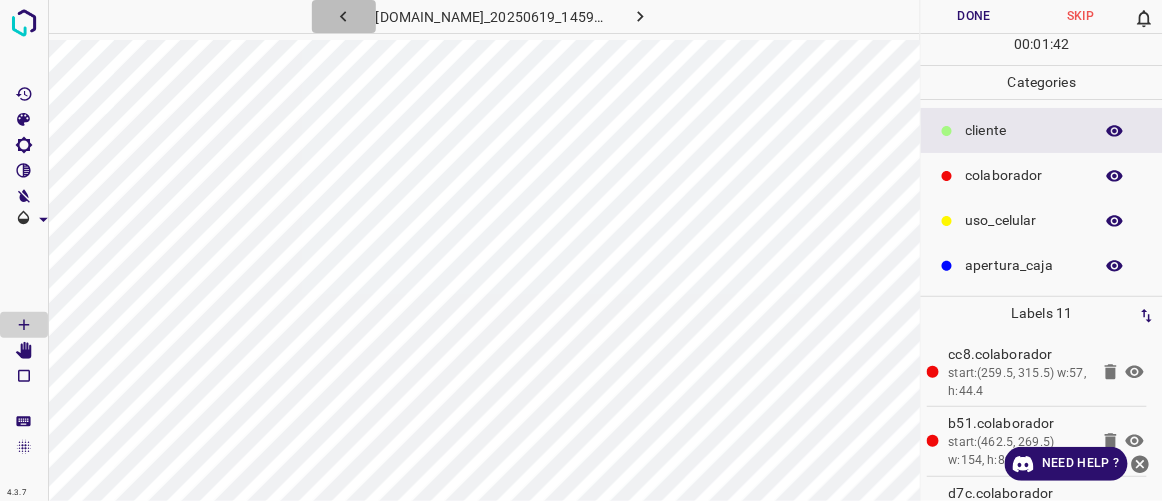 click 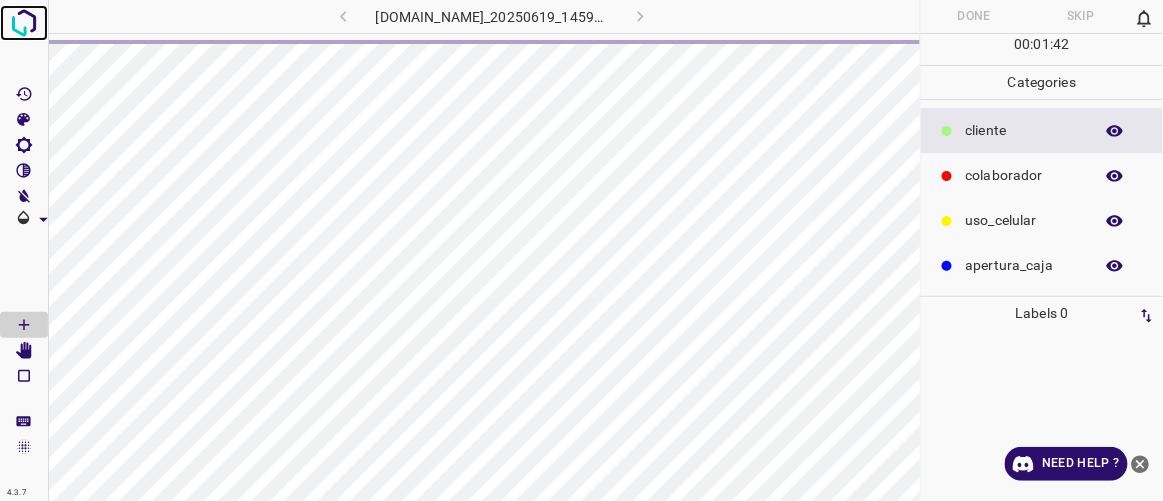 click at bounding box center [24, 23] 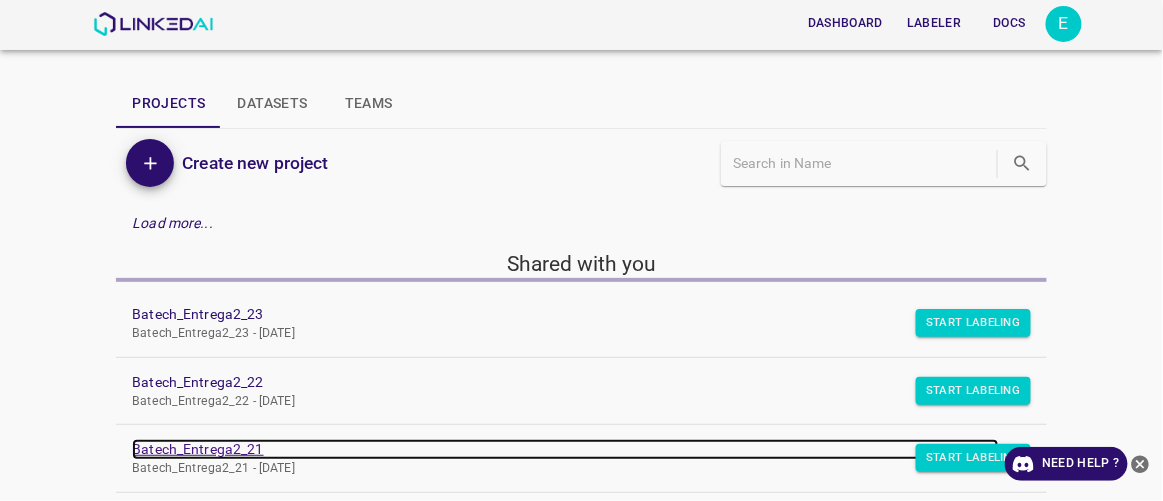 click on "Batech_Entrega2_21" at bounding box center [565, 449] 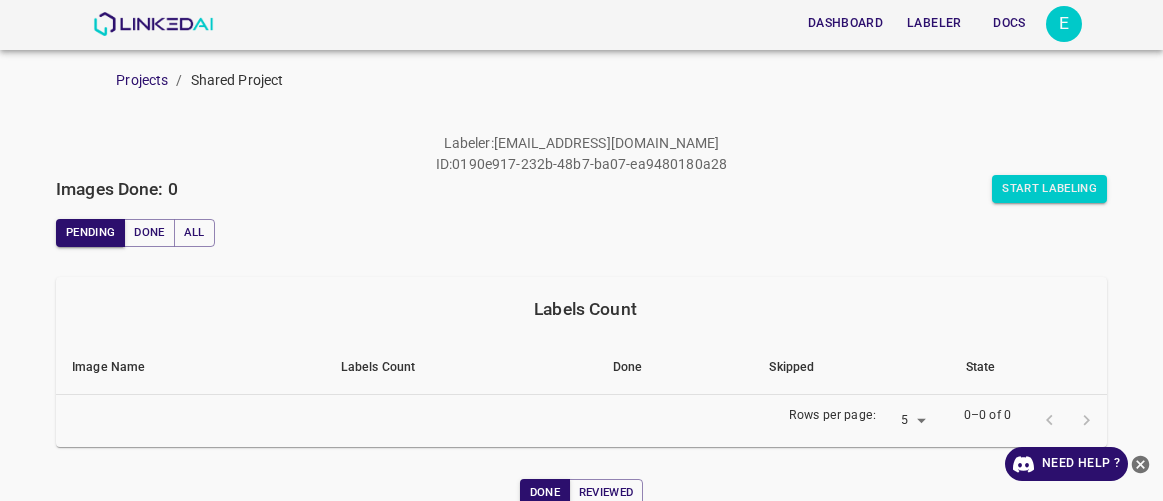 scroll, scrollTop: 0, scrollLeft: 0, axis: both 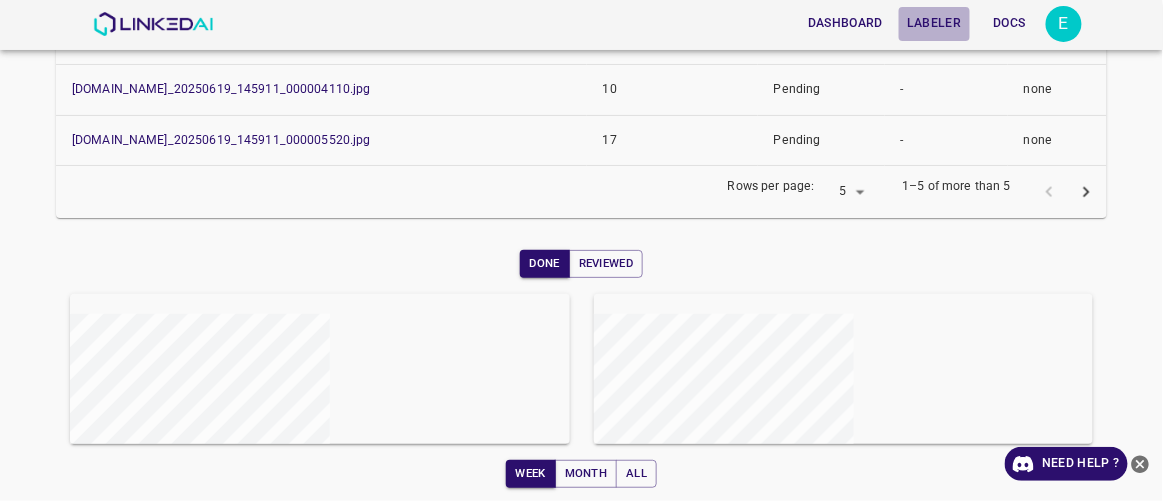 click on "Labeler" at bounding box center [934, 23] 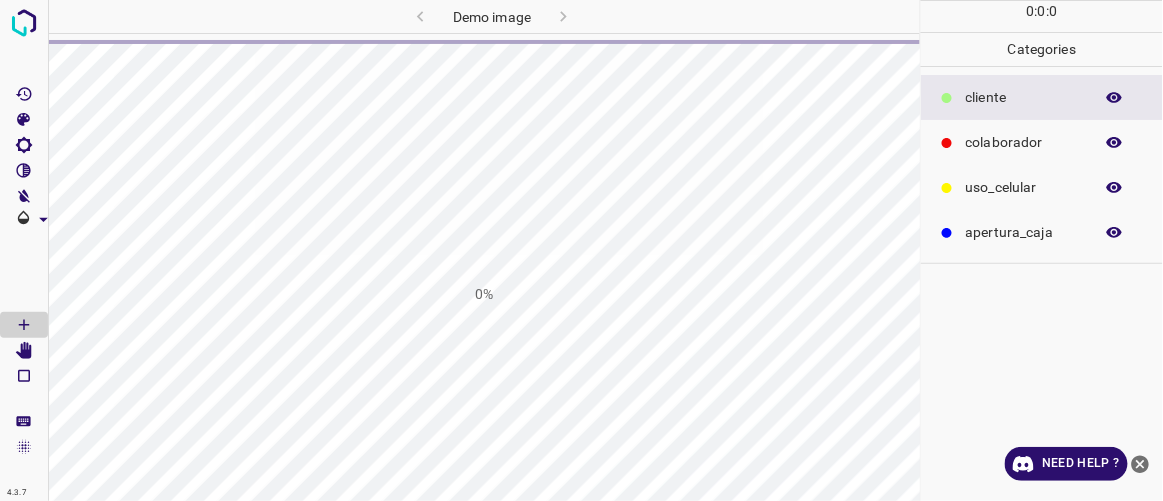 scroll, scrollTop: 0, scrollLeft: 0, axis: both 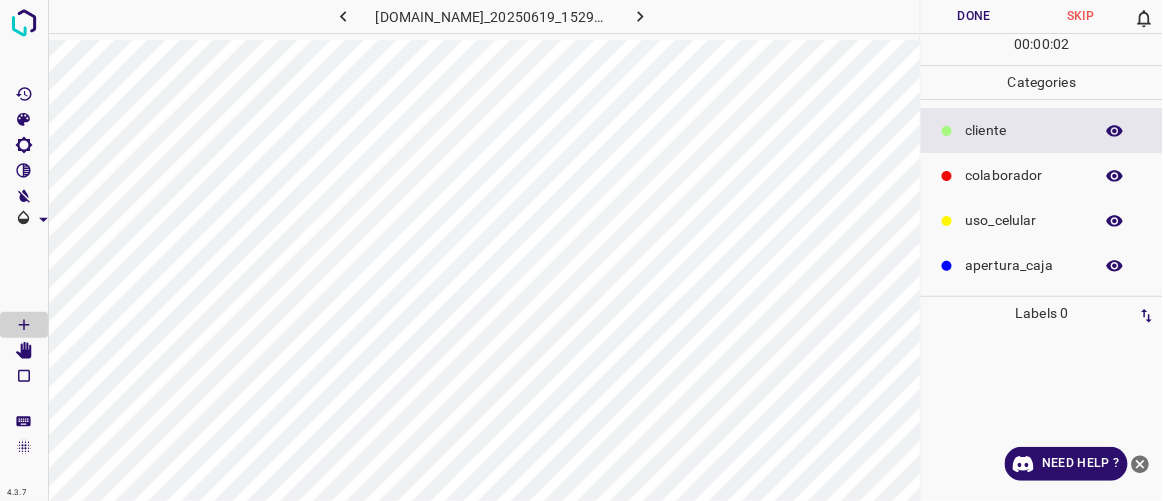 click 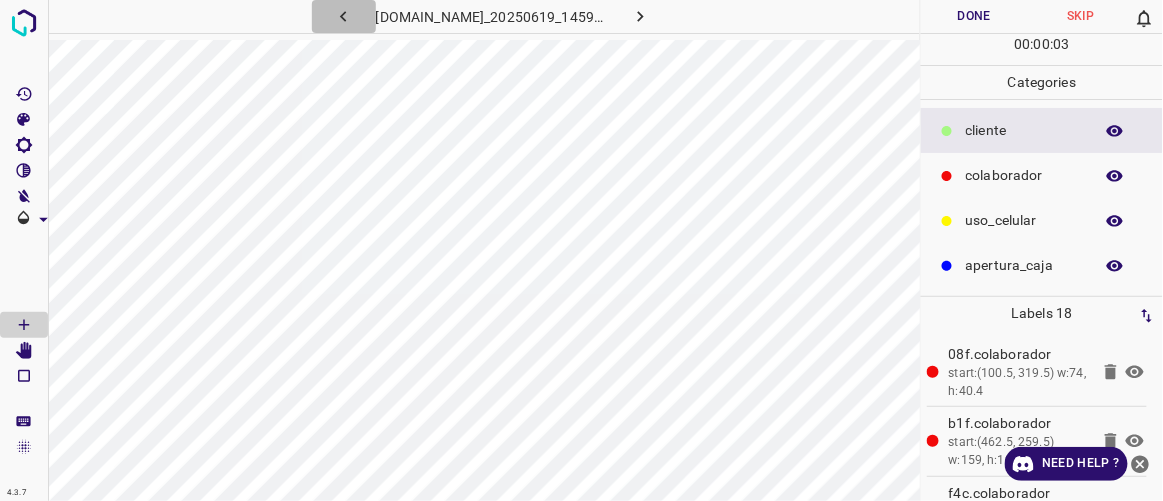 click 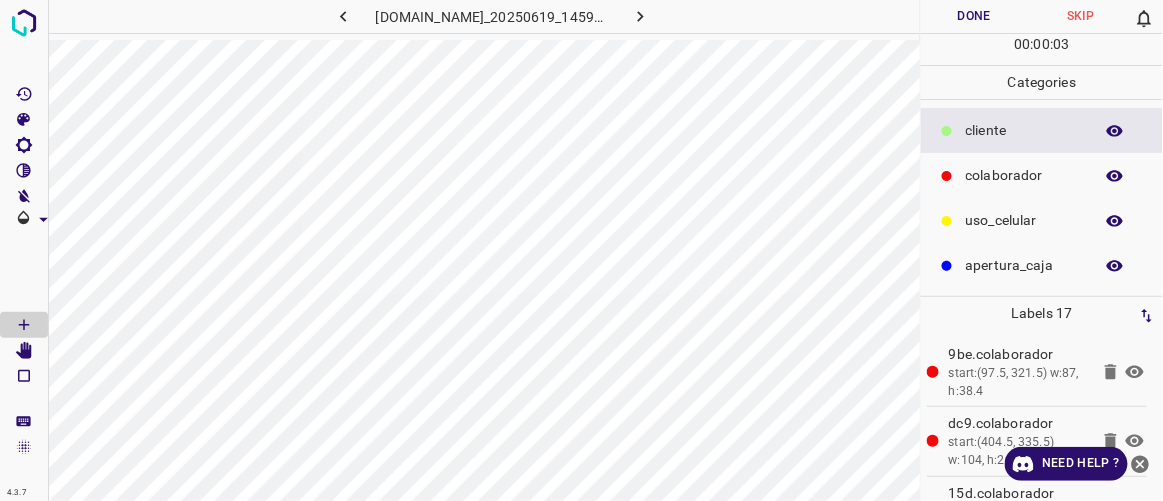 click 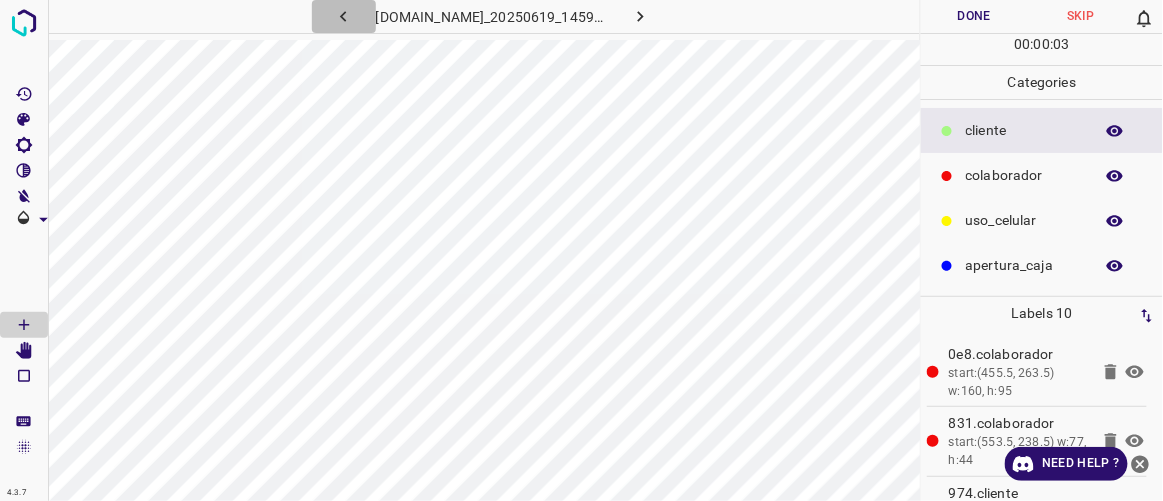 click 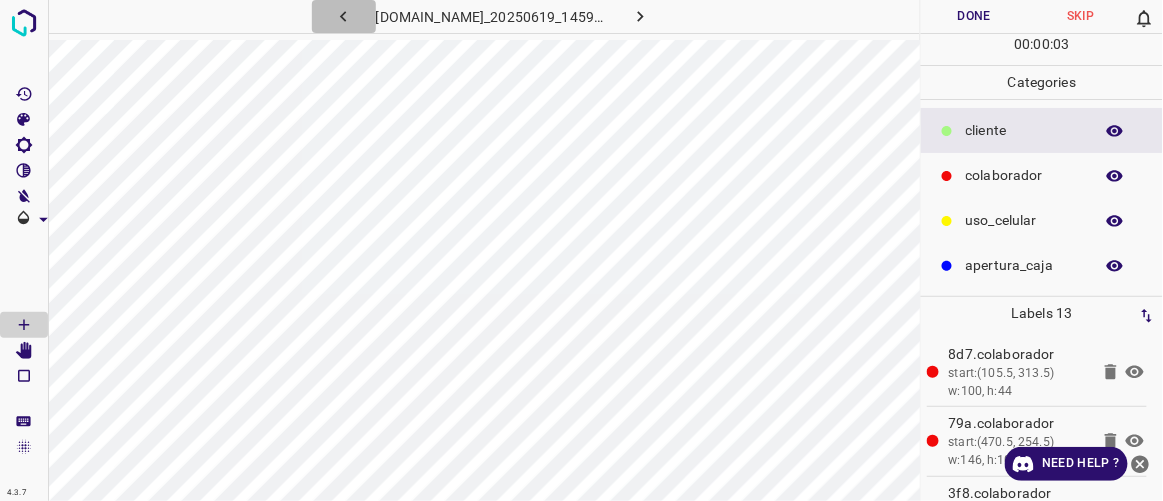click 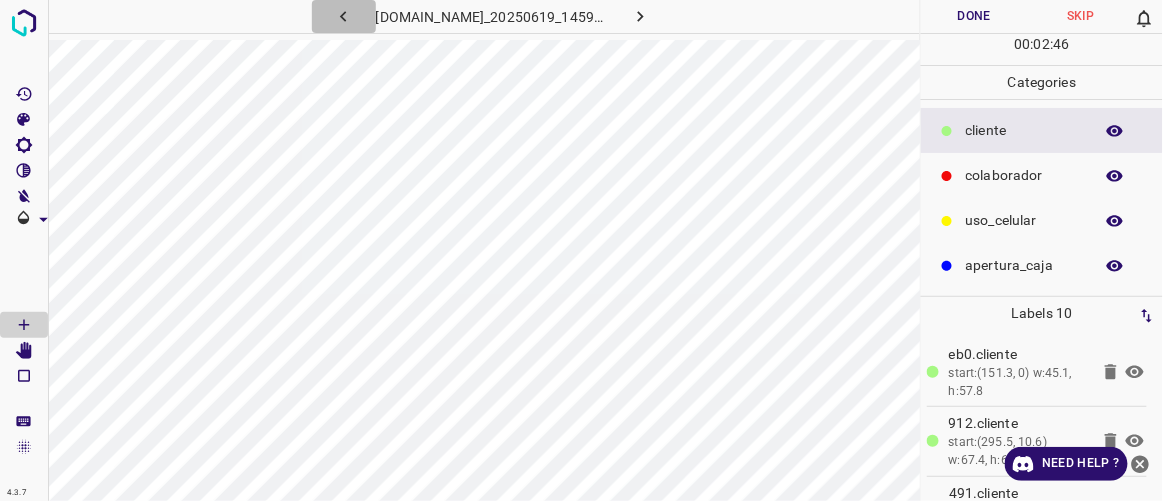 click 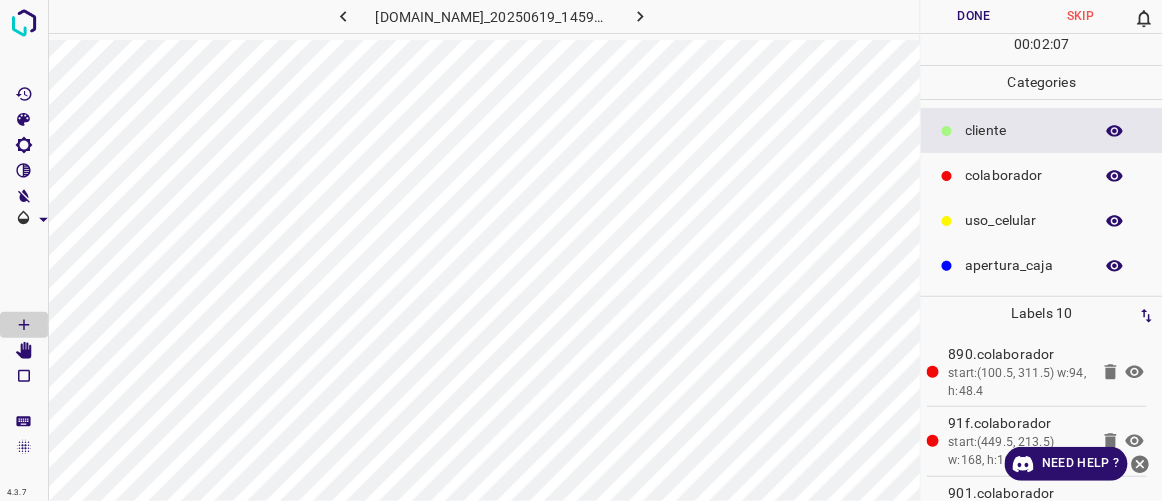 click 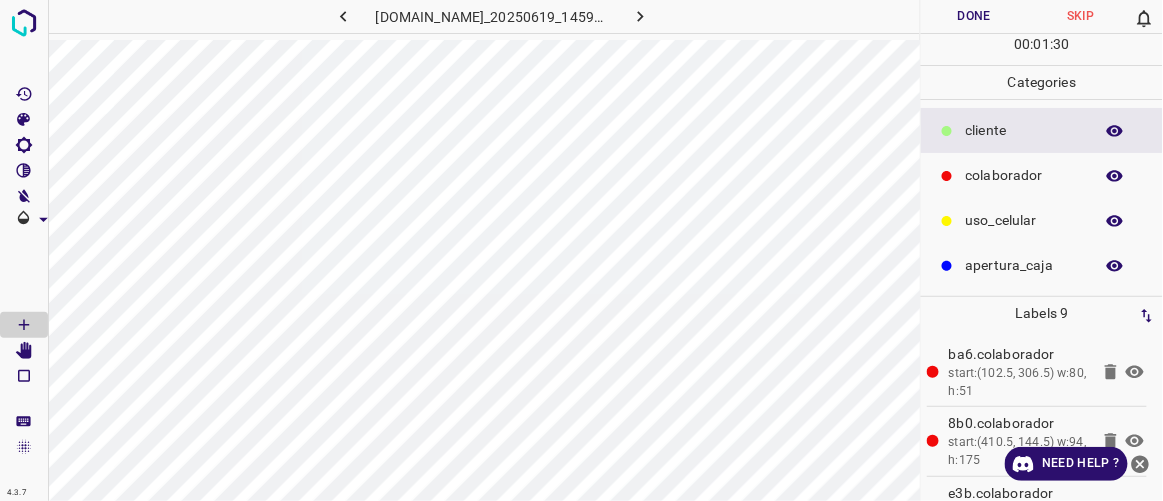 click 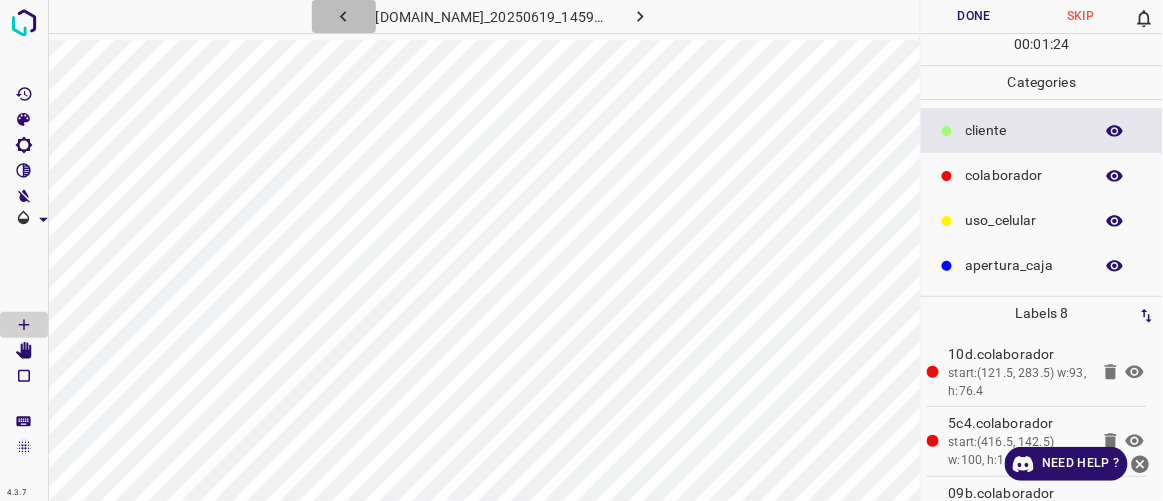 click 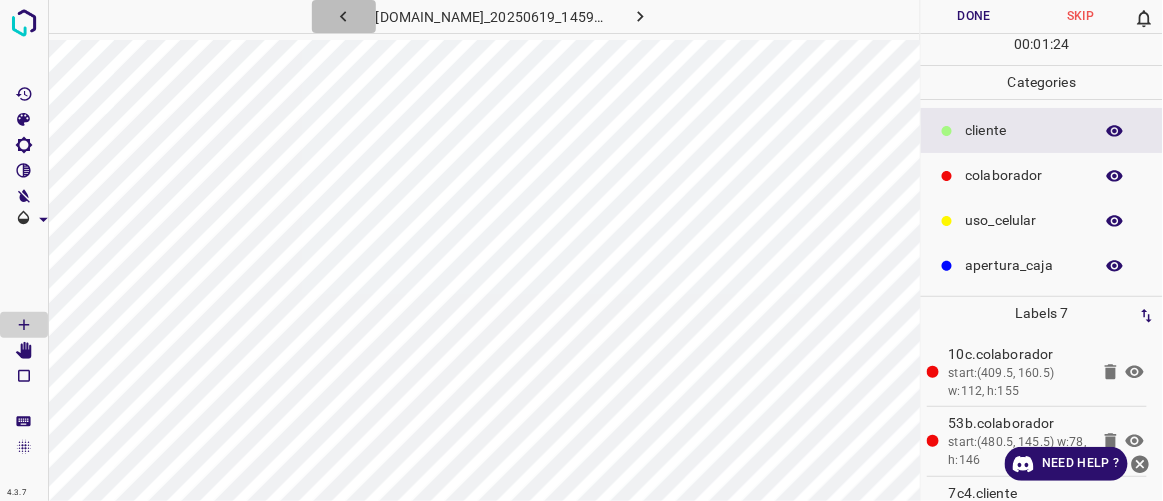 click 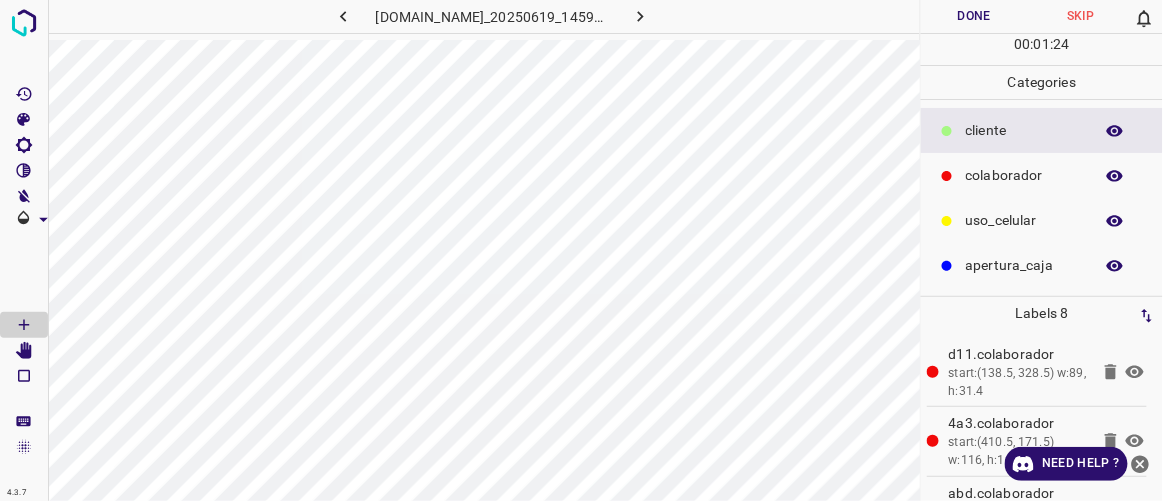 click 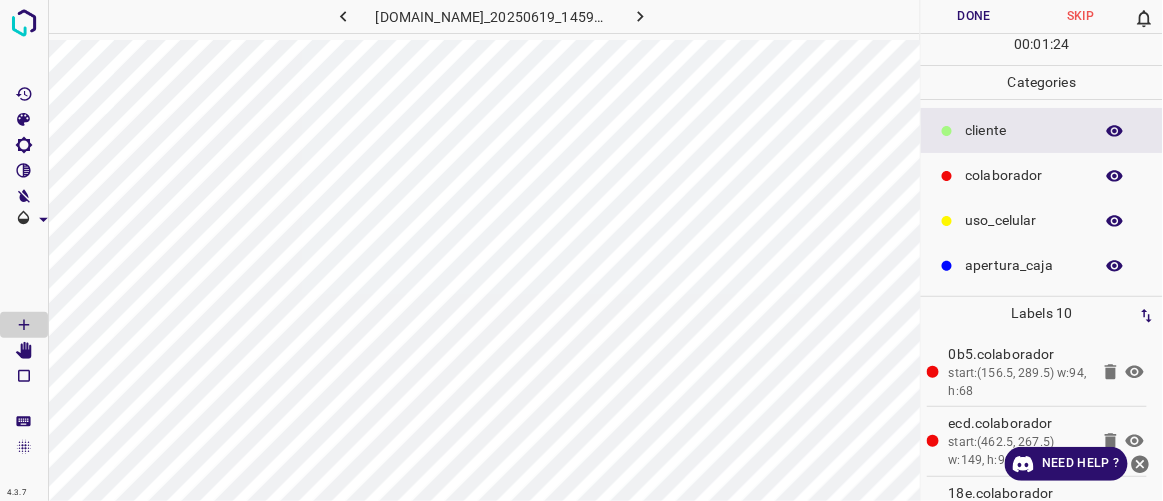click 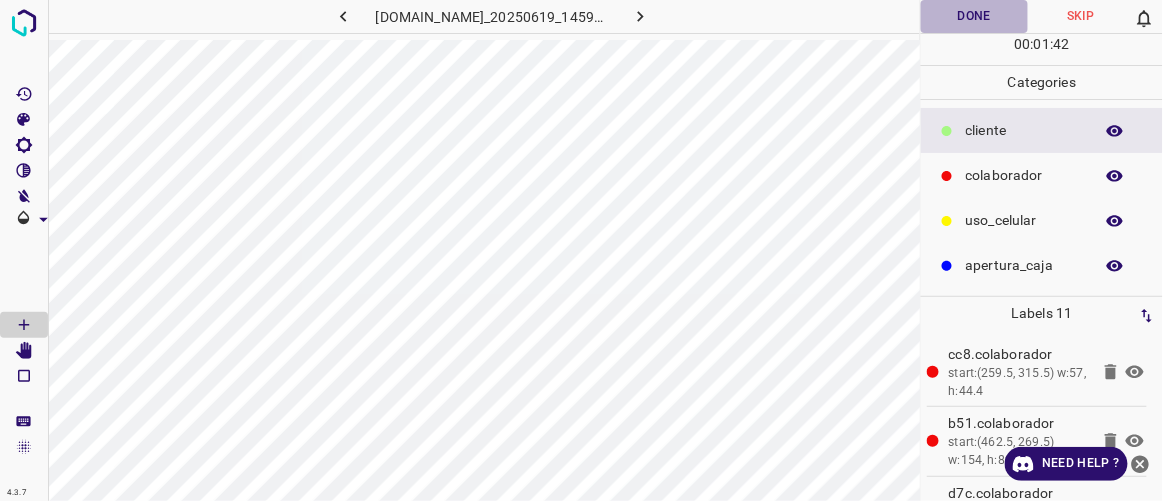 click on "Done" at bounding box center [974, 16] 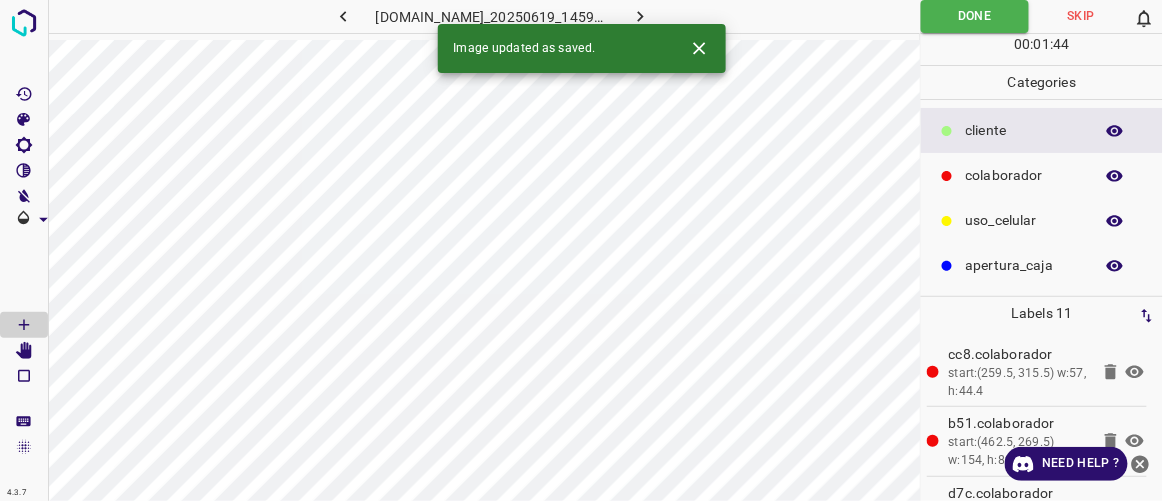click 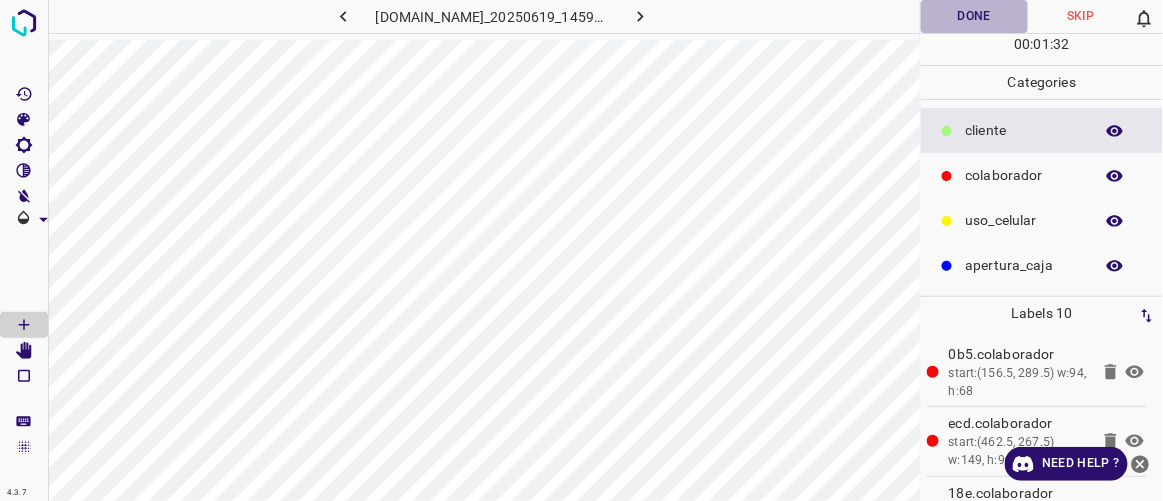 click on "Done" at bounding box center [974, 16] 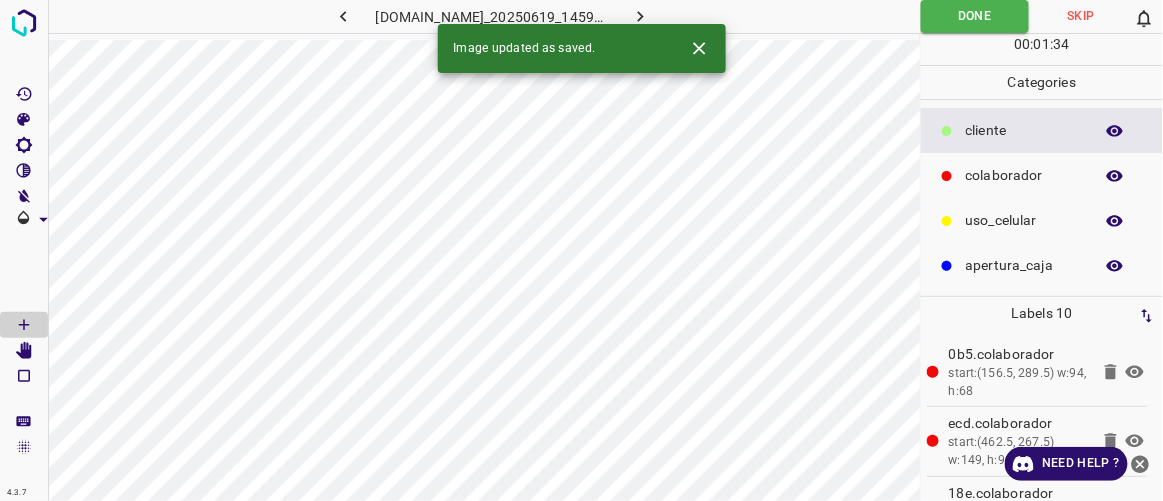 click at bounding box center [641, 16] 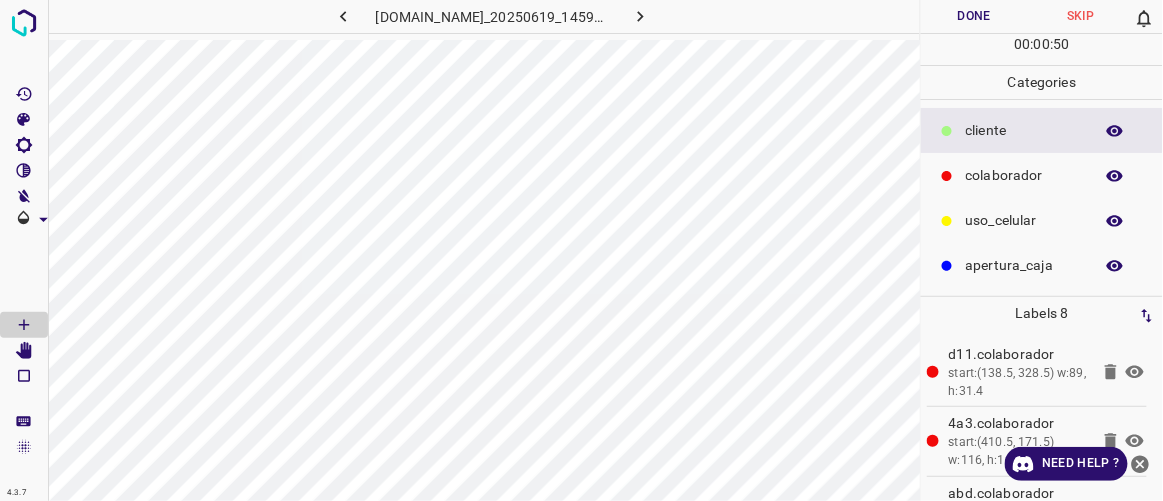 click on "Done" at bounding box center [974, 16] 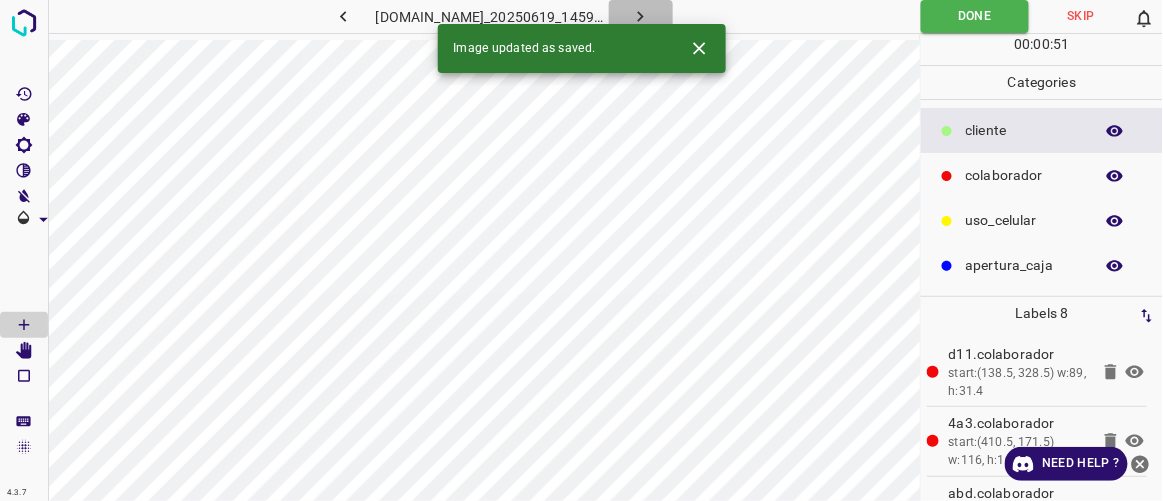 click 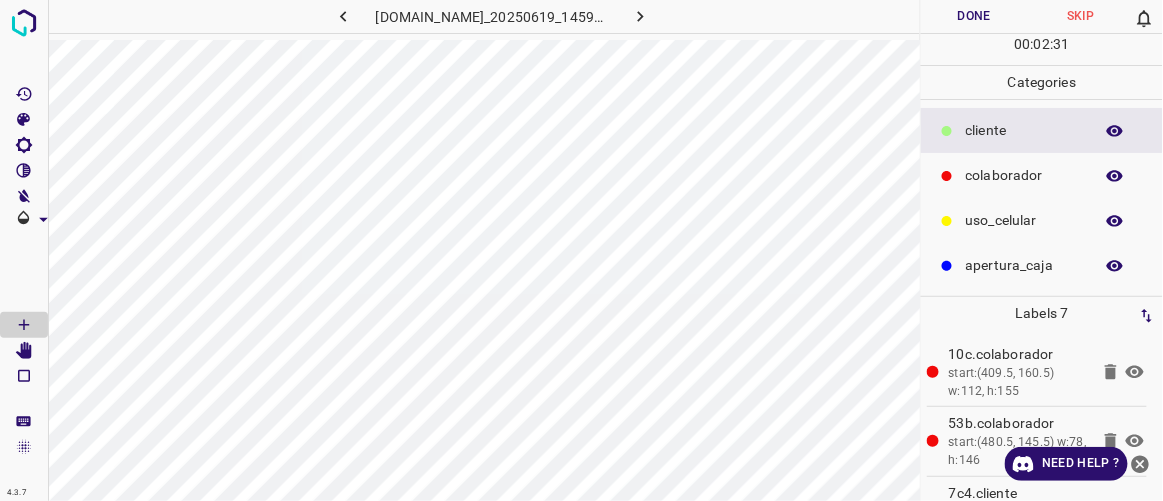 click on "Done" at bounding box center (974, 16) 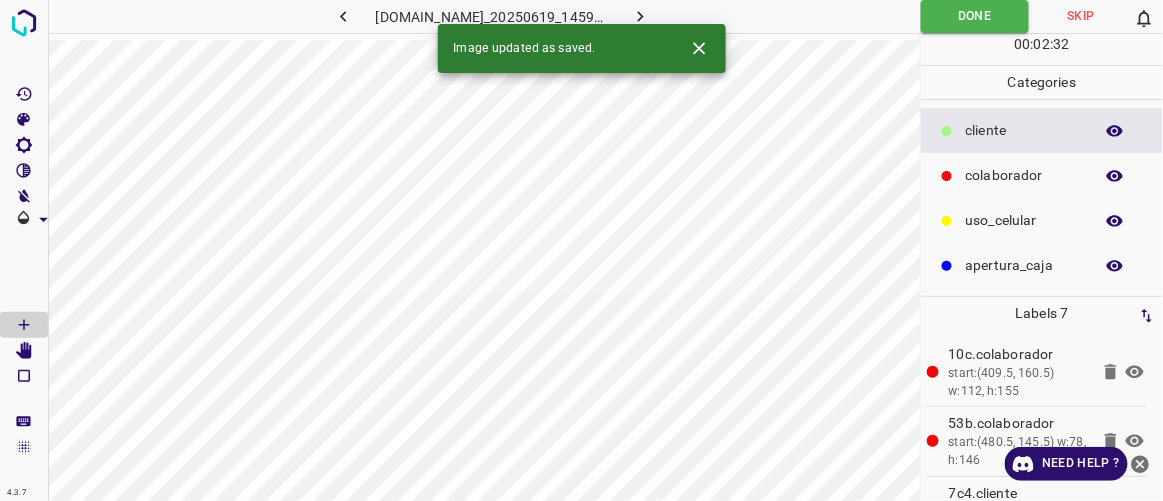 click 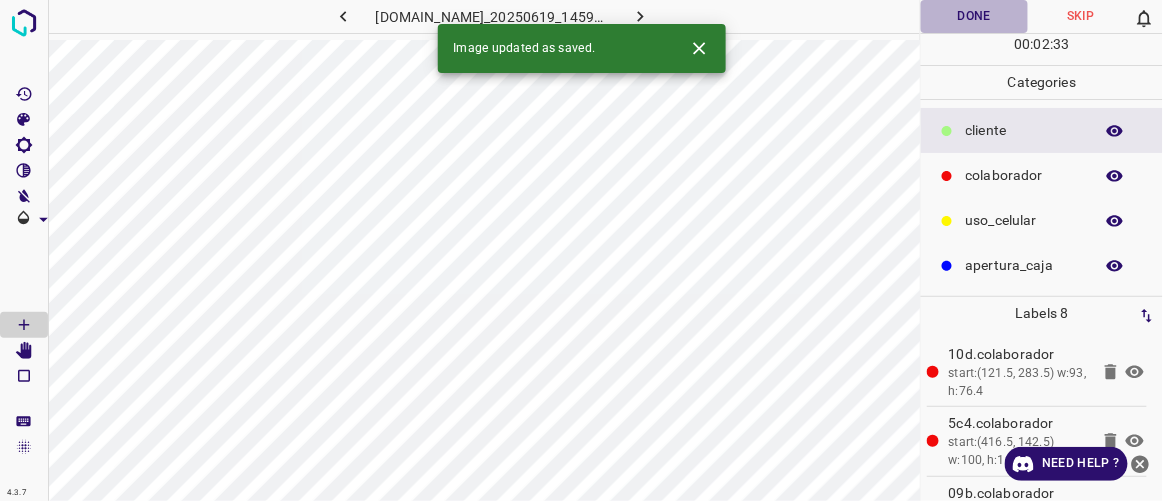 click on "Done" at bounding box center (974, 16) 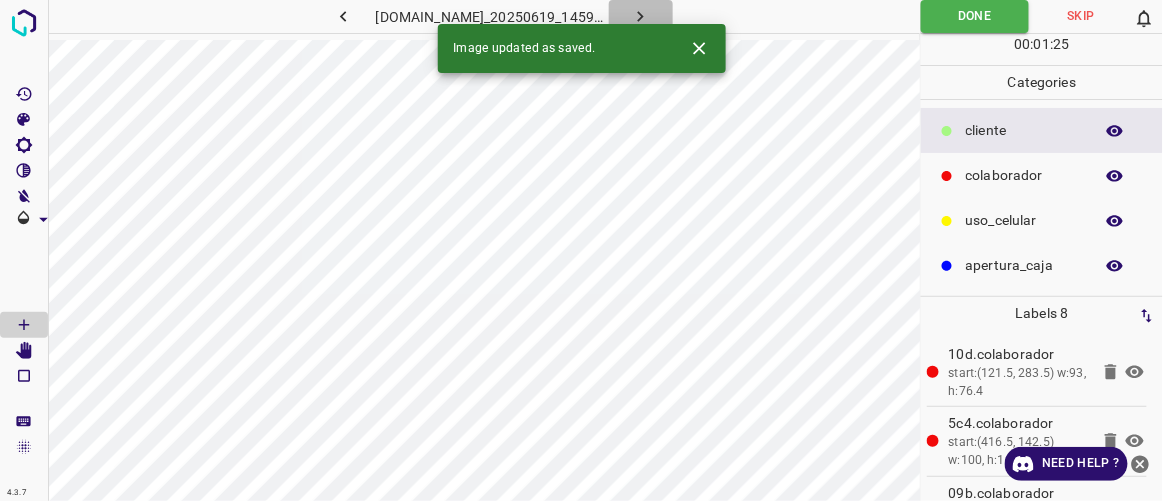 click 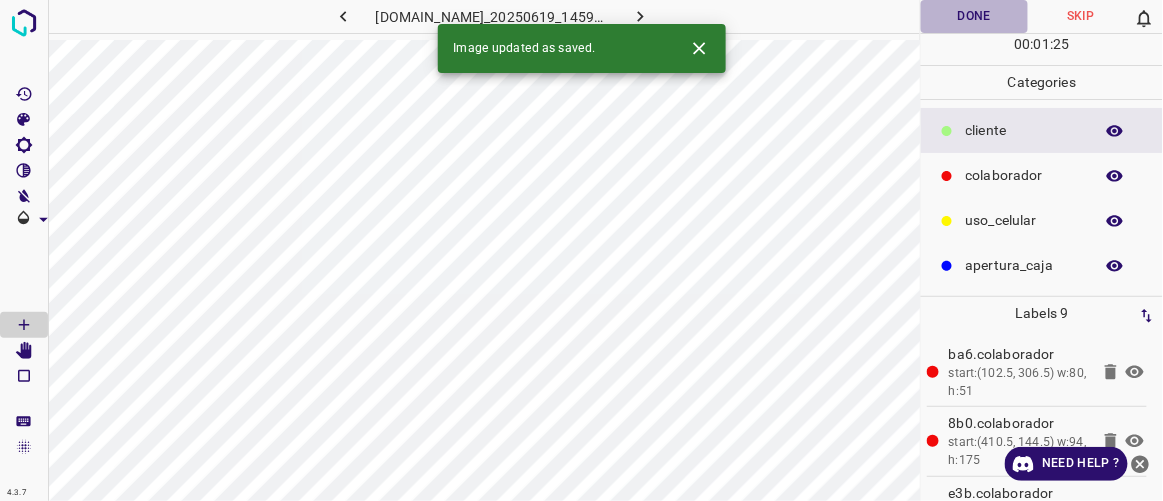click on "Done" at bounding box center [974, 16] 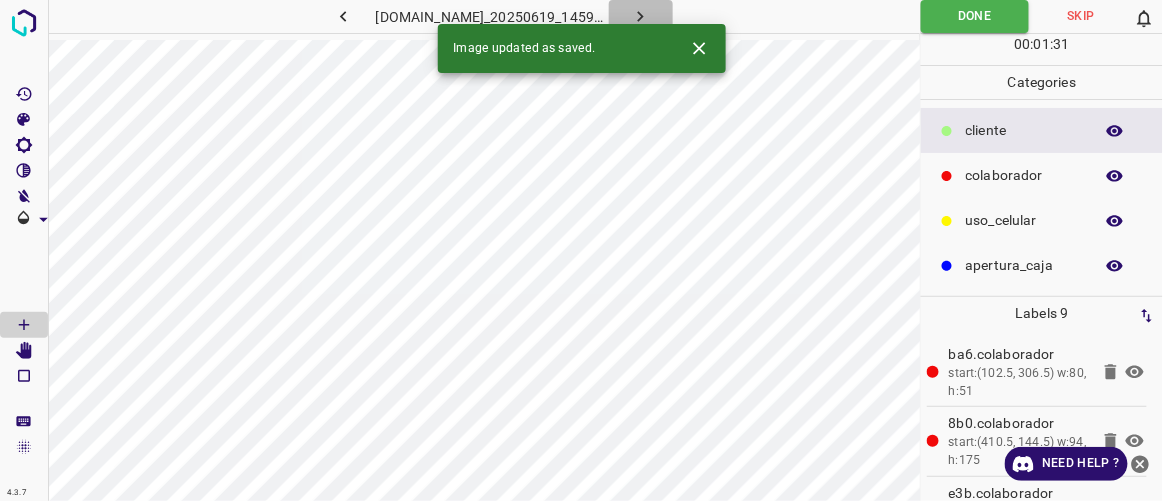 click 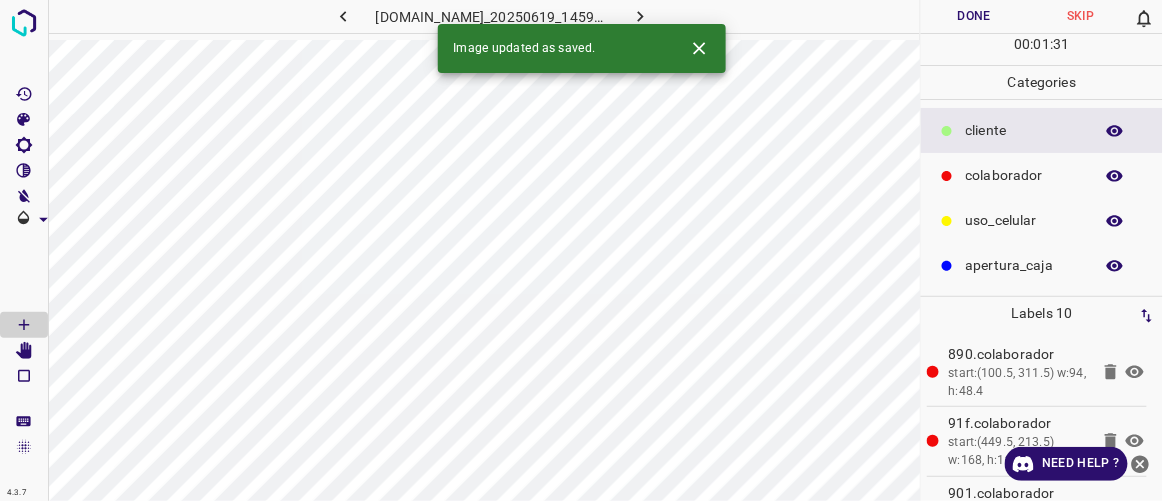 click on "Done" at bounding box center (974, 16) 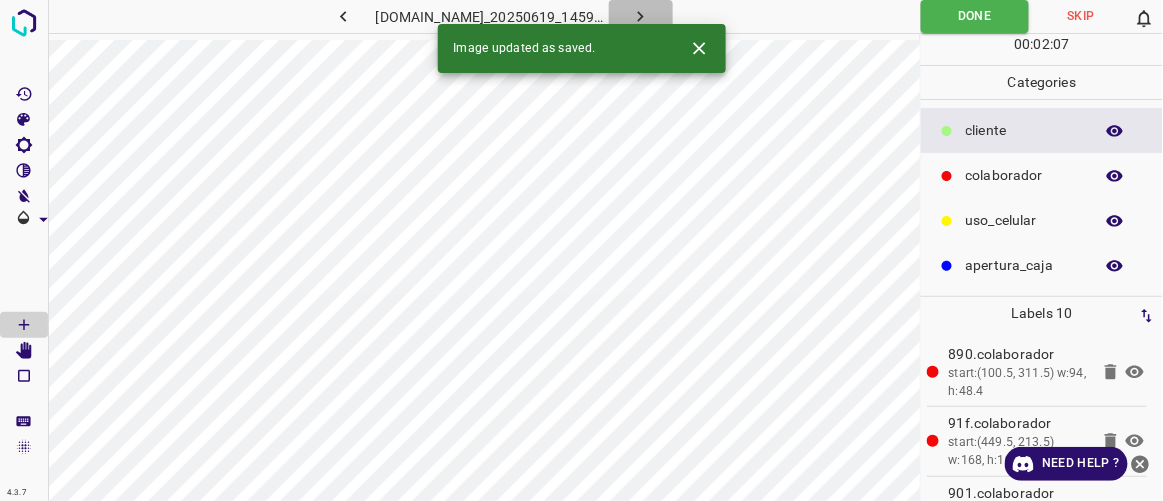 click 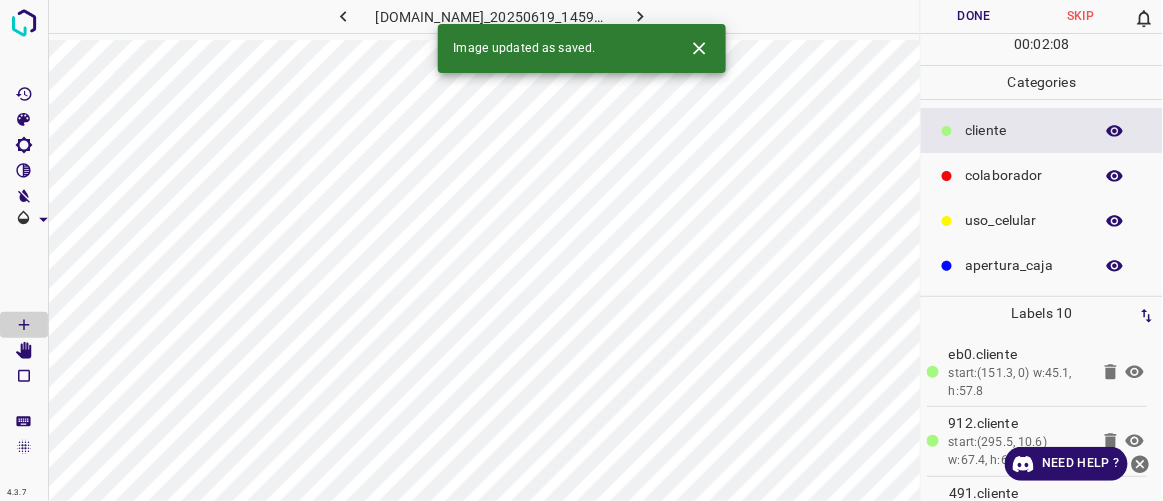 click on "Done" at bounding box center (974, 16) 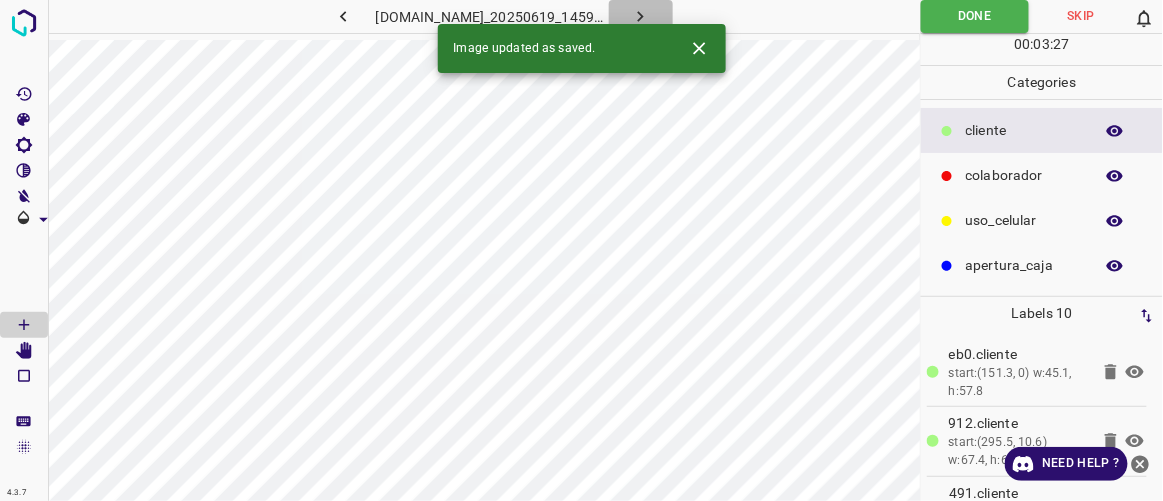 click 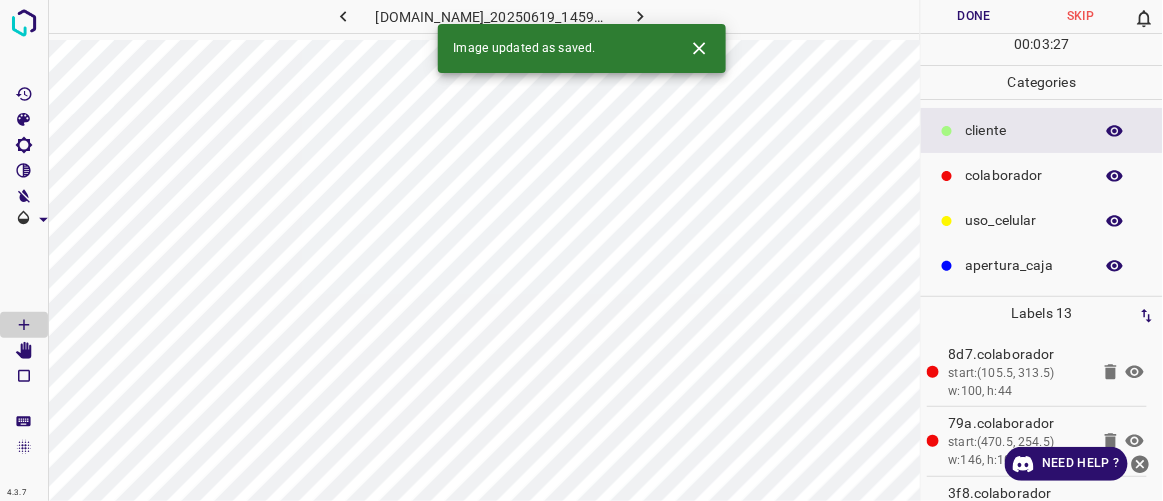 click on "Done" at bounding box center (974, 16) 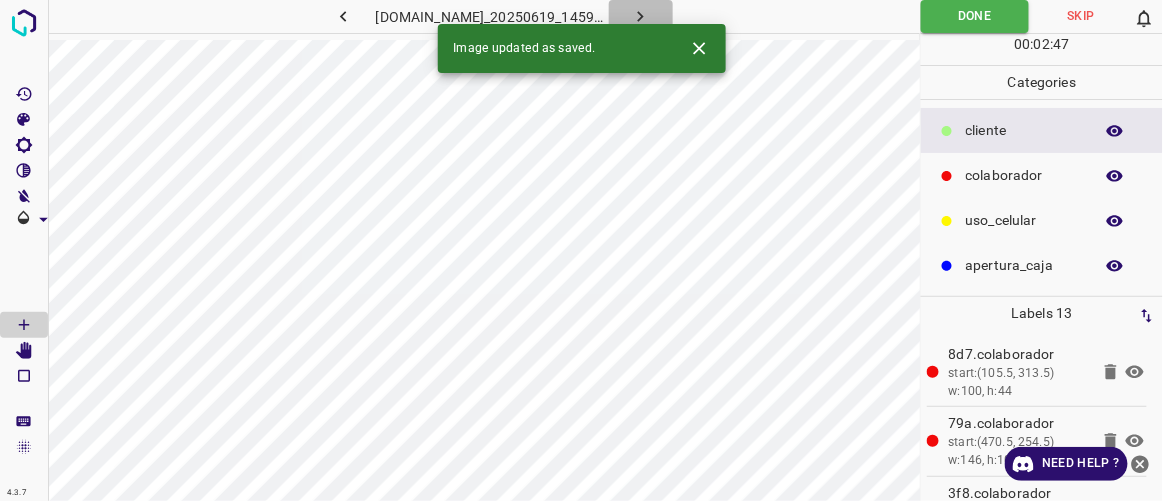 click 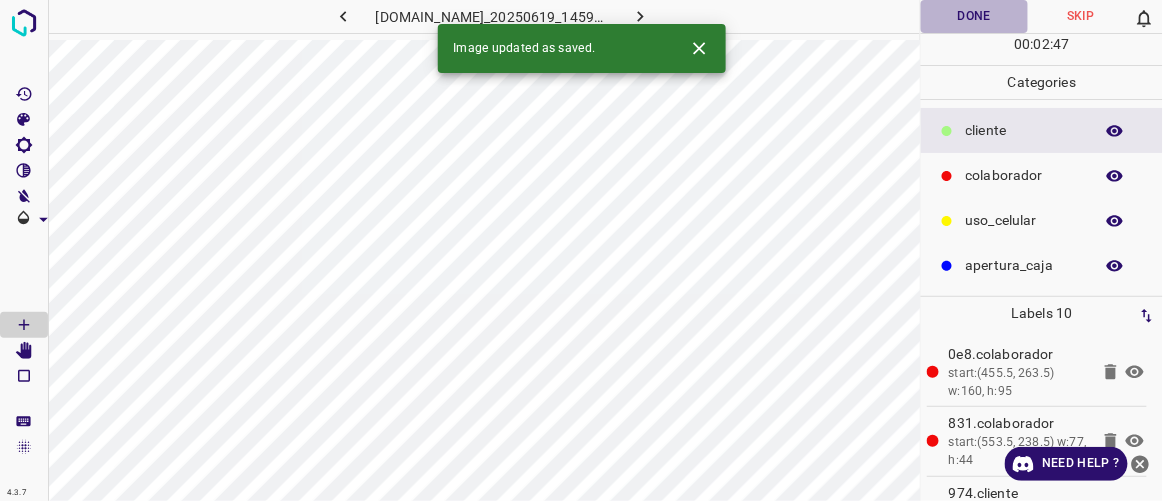 click on "Done" at bounding box center [974, 16] 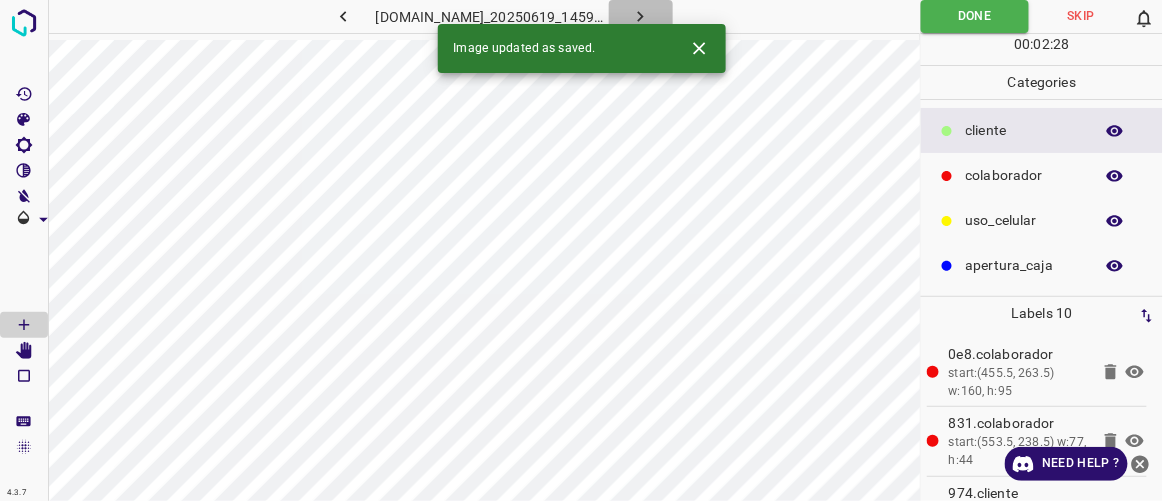 click 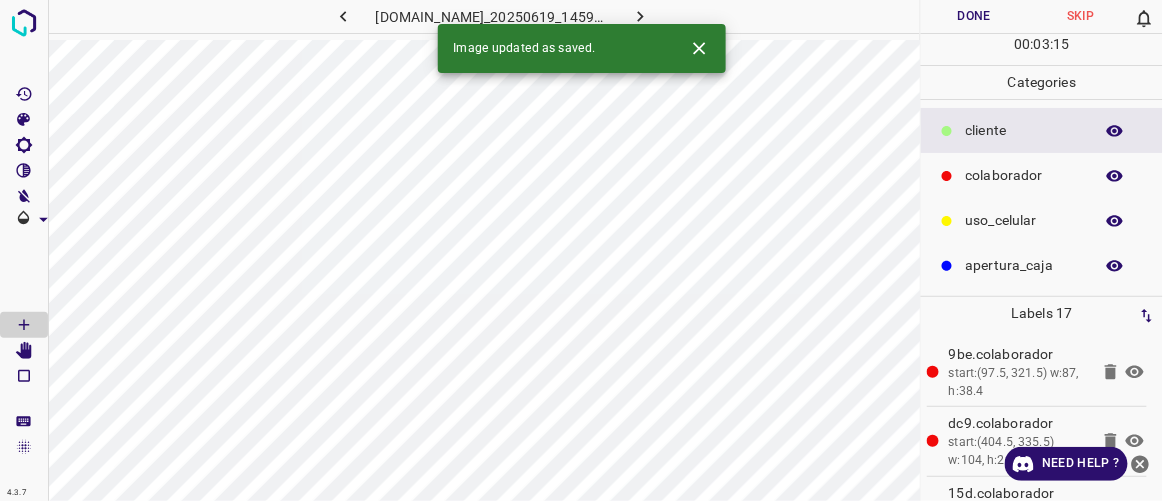 click on "Done" at bounding box center [974, 16] 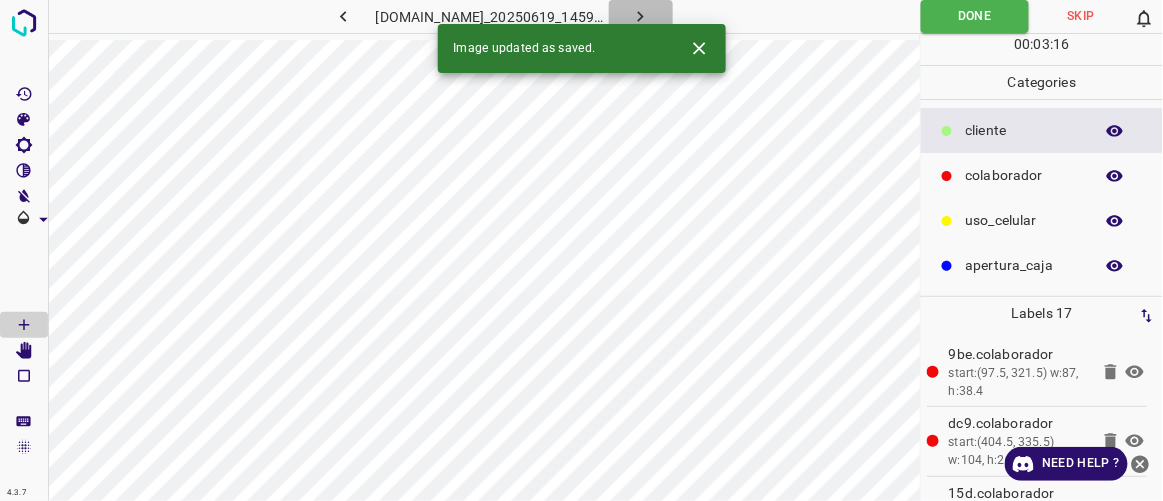 click 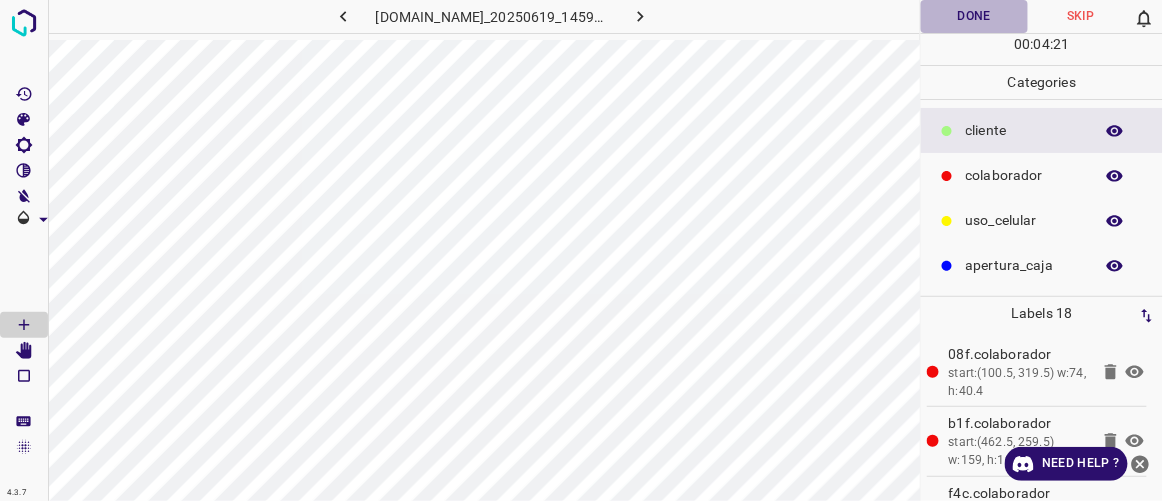 click on "Done" at bounding box center (974, 16) 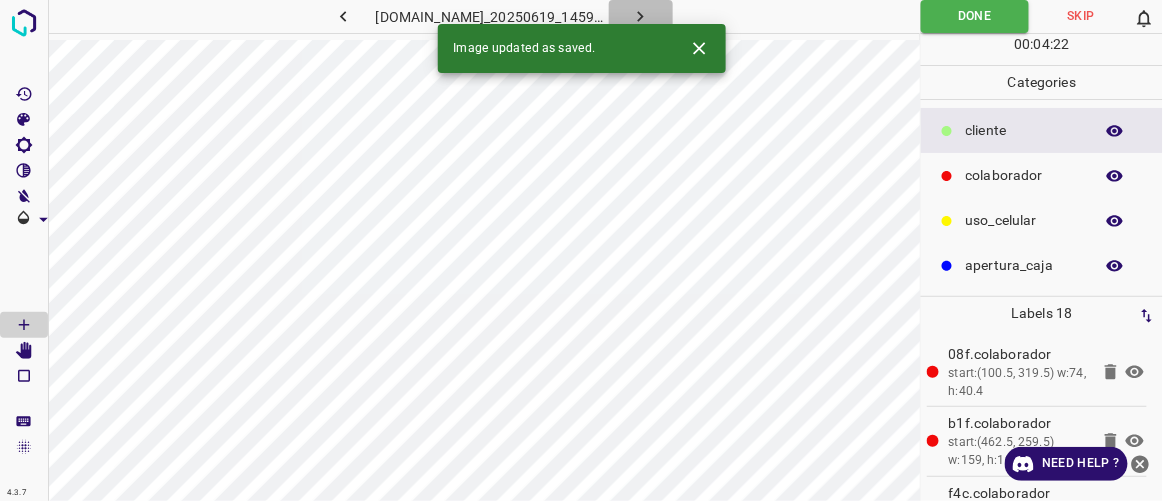 click 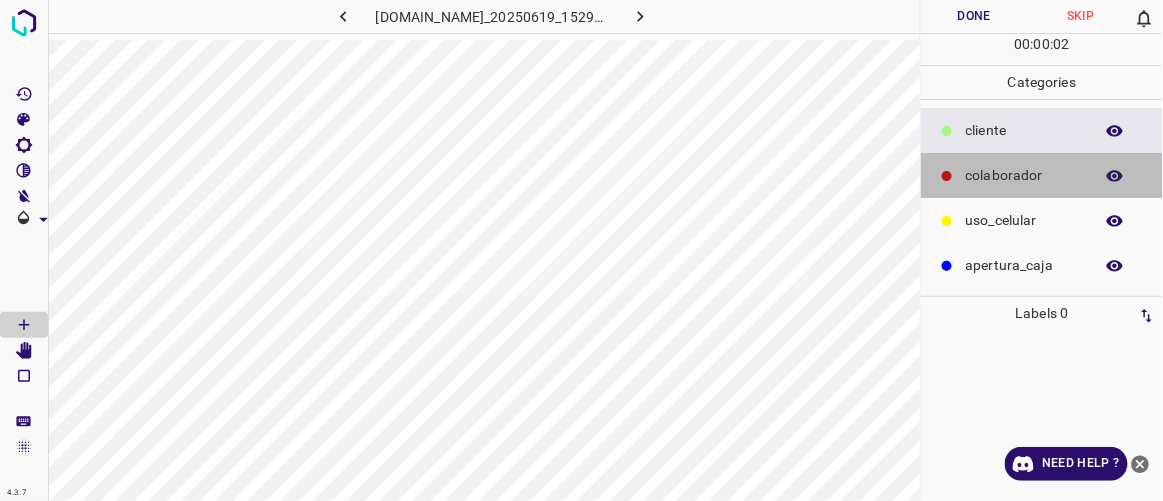 click on "colaborador" at bounding box center [1024, 175] 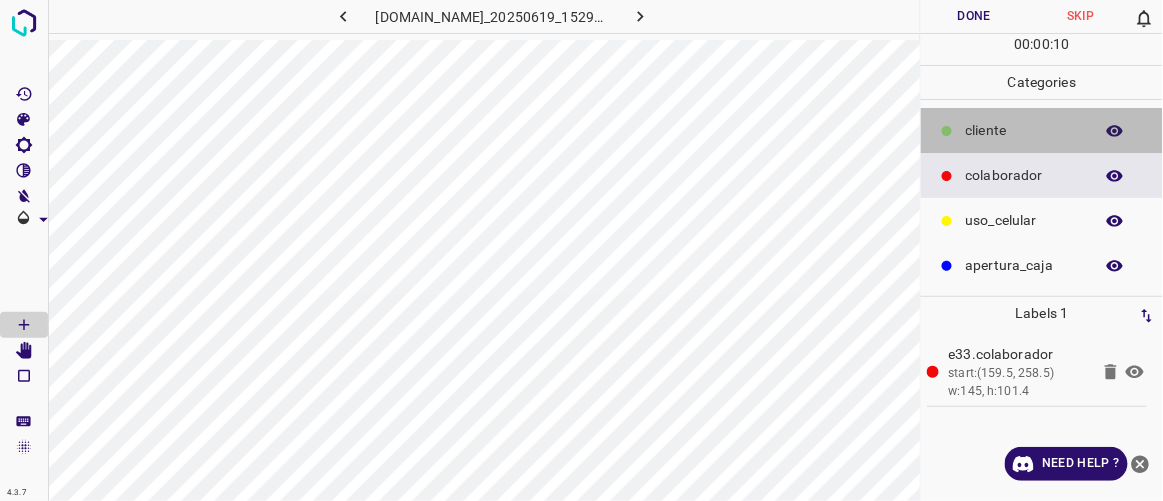 click on "​​cliente" at bounding box center (1024, 130) 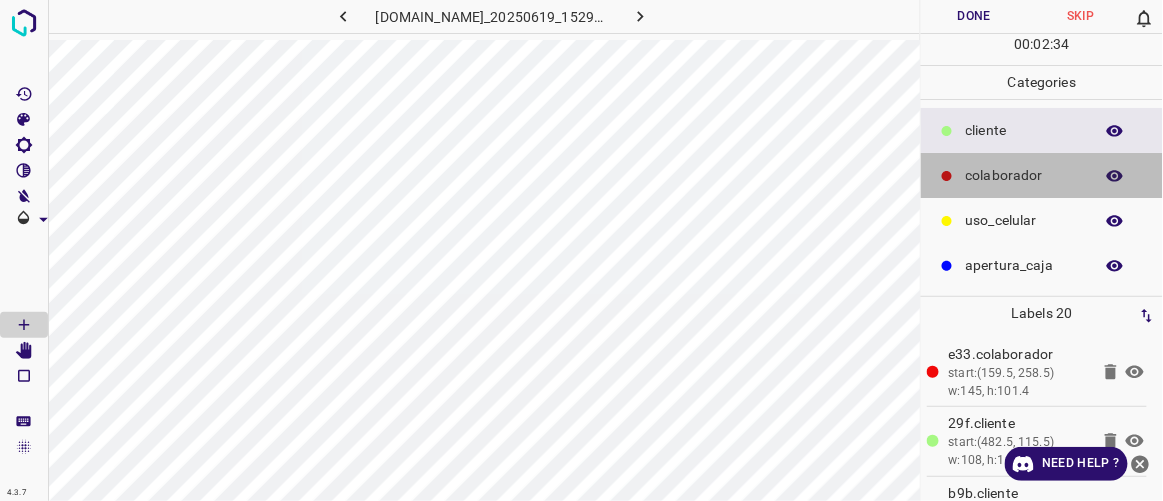 click on "colaborador" at bounding box center (1024, 175) 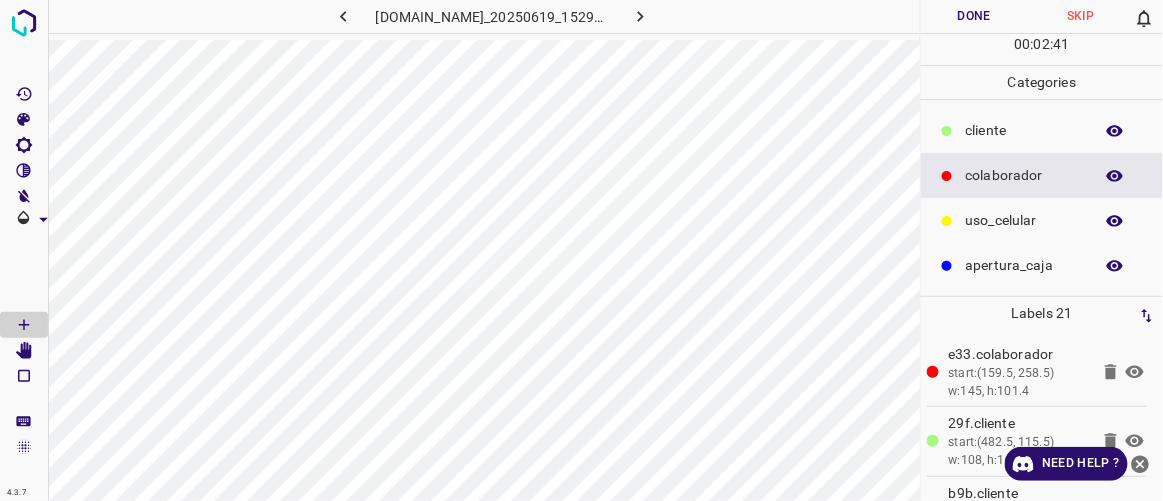 click on "​​cliente" at bounding box center [1024, 130] 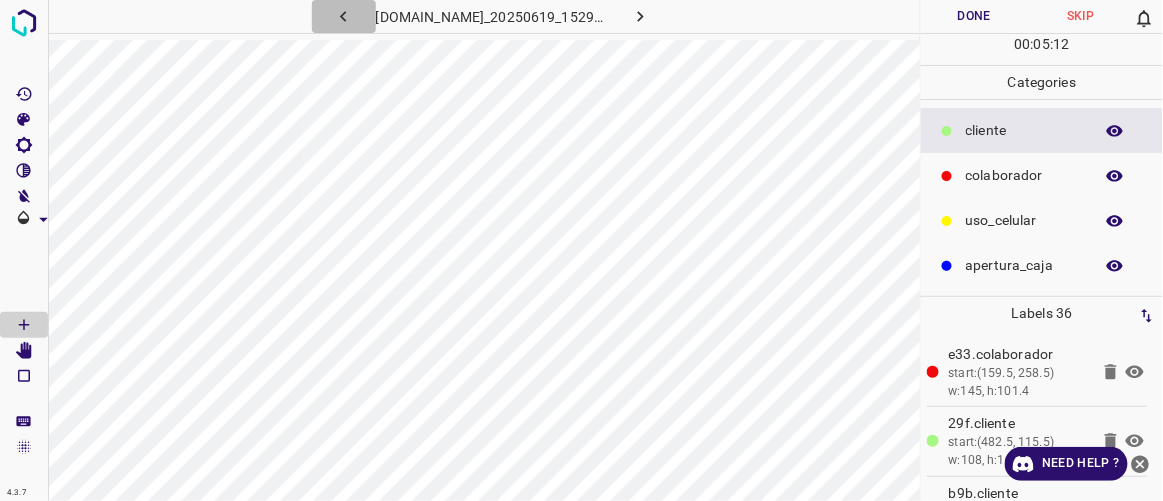 click 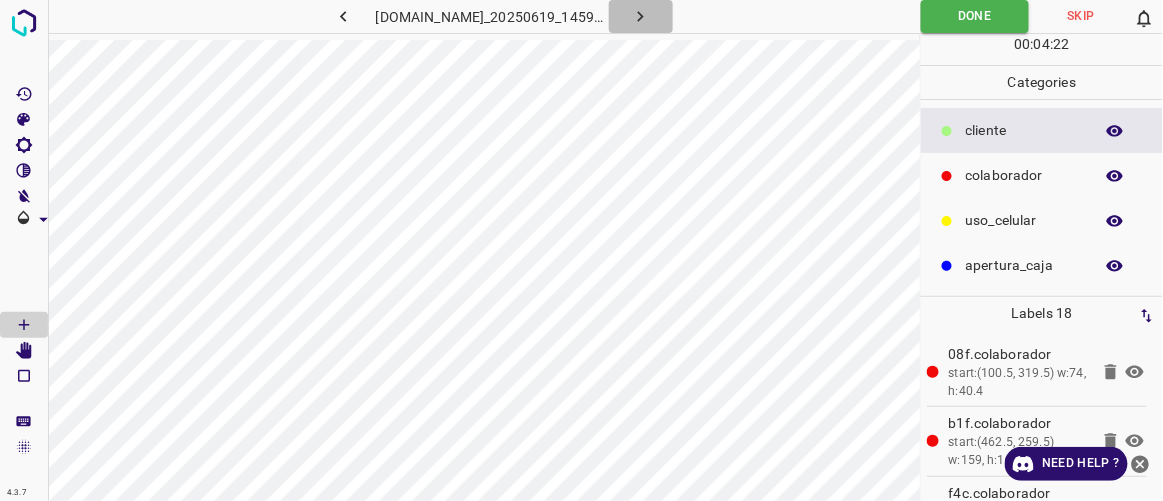 click 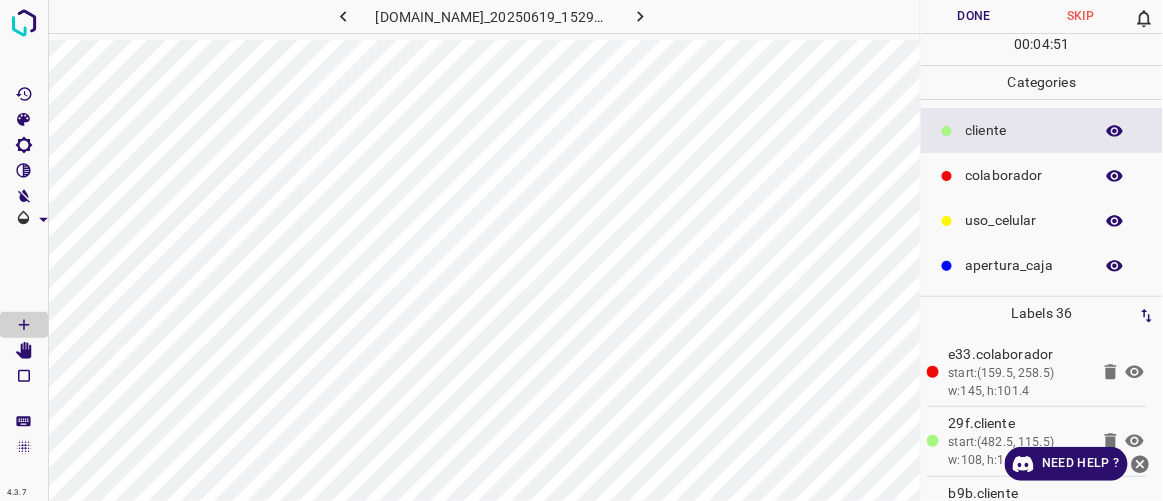 click on "Done" at bounding box center [974, 16] 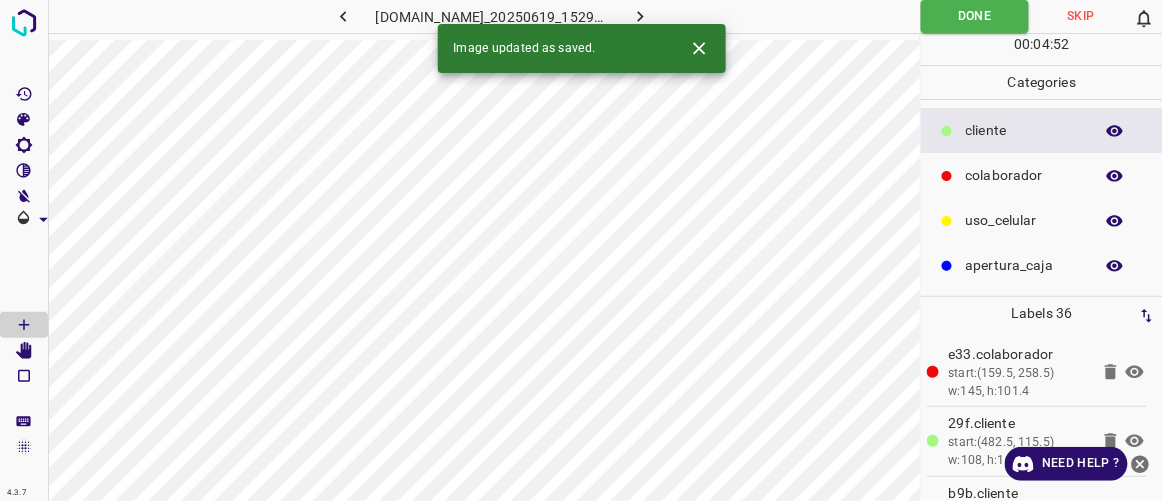 click 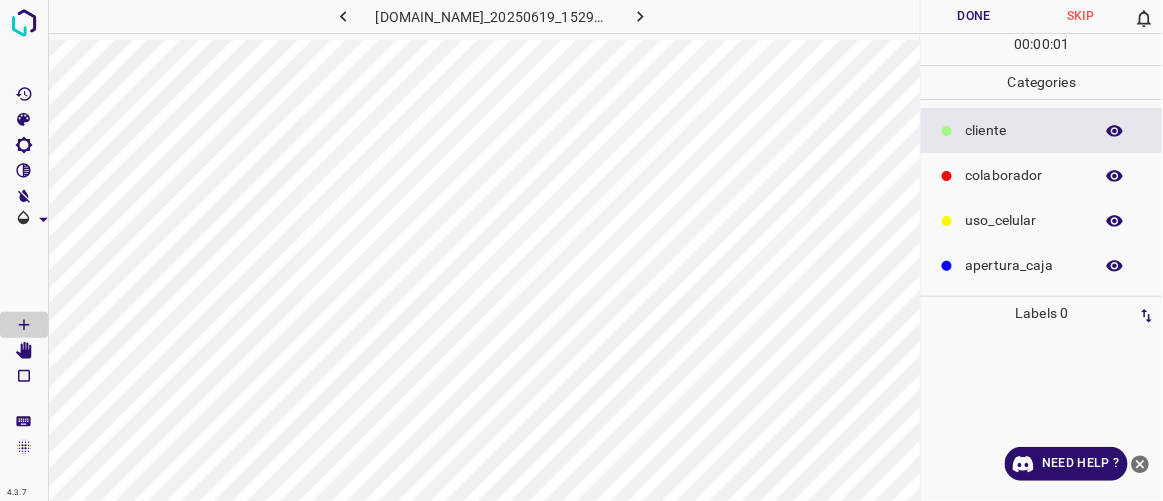 click on "colaborador" at bounding box center [1024, 175] 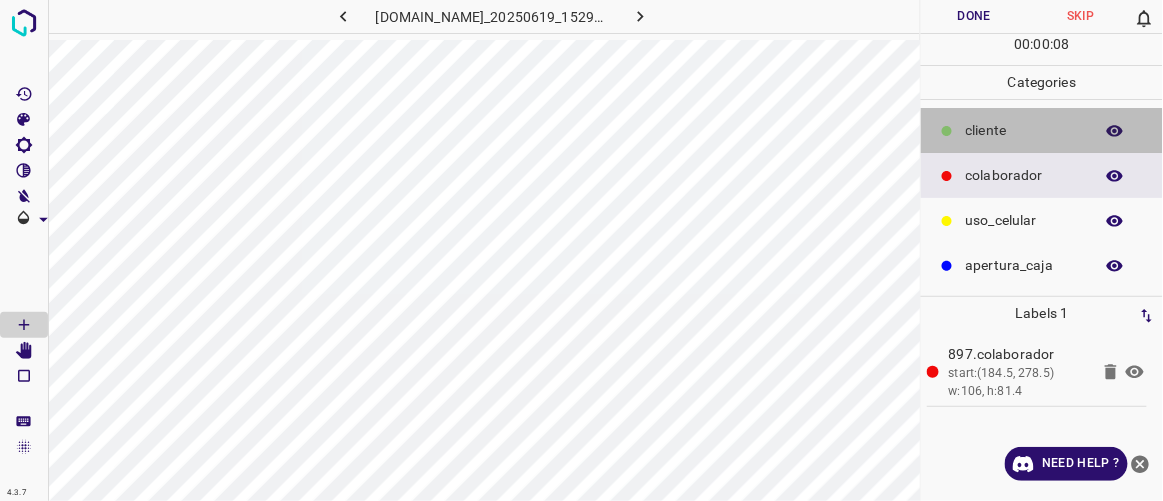 click on "​​cliente" at bounding box center [1024, 130] 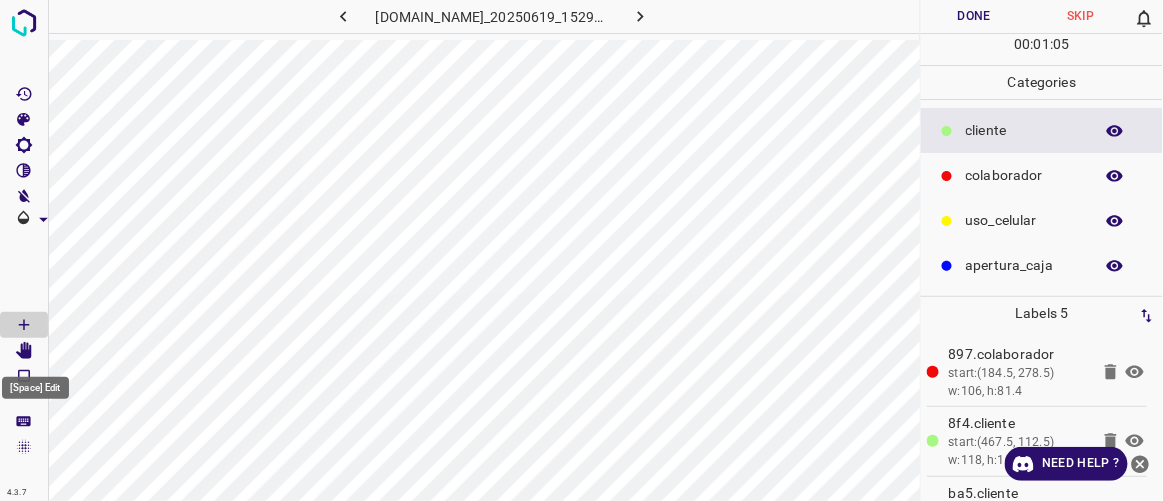 click 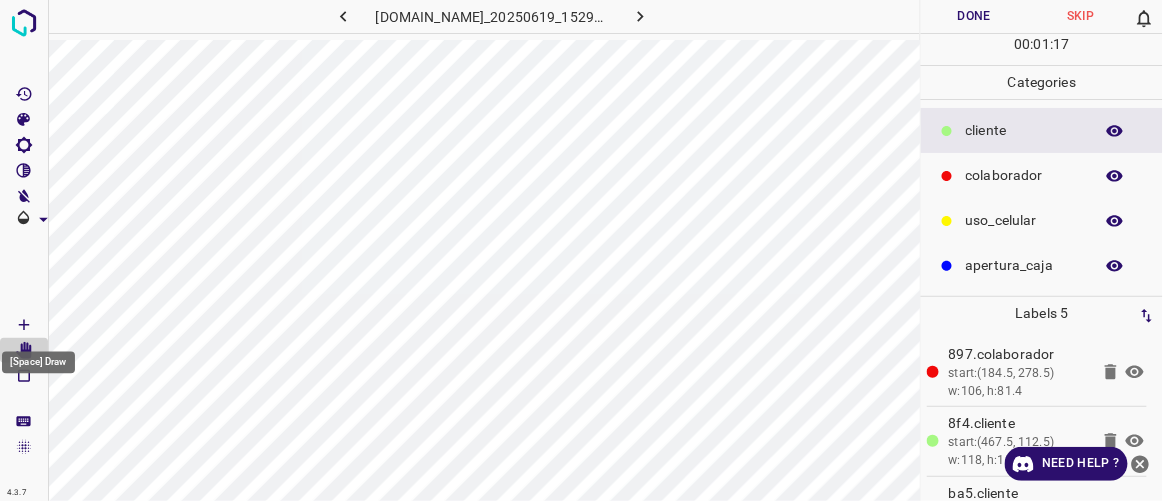 click 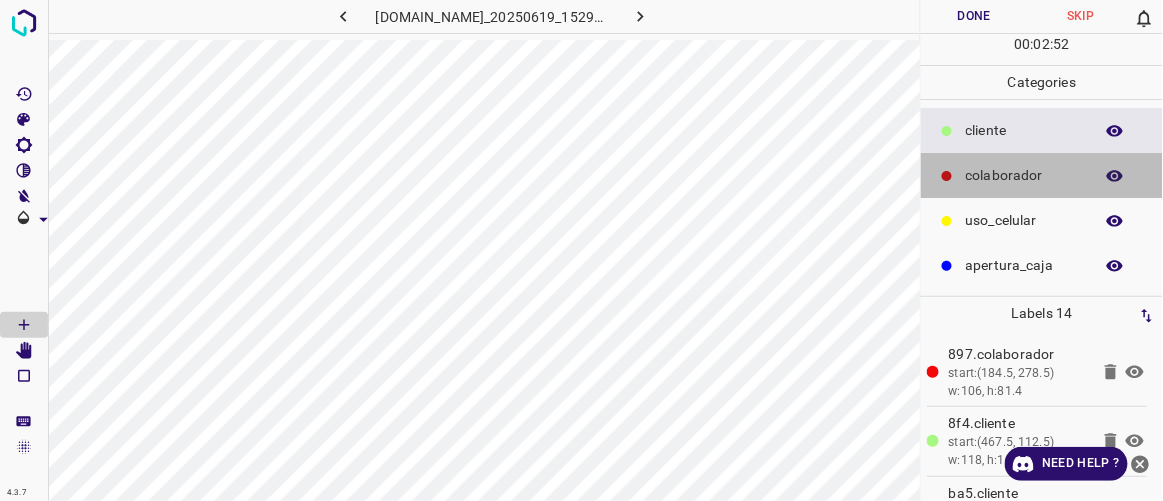 click on "colaborador" at bounding box center [1024, 175] 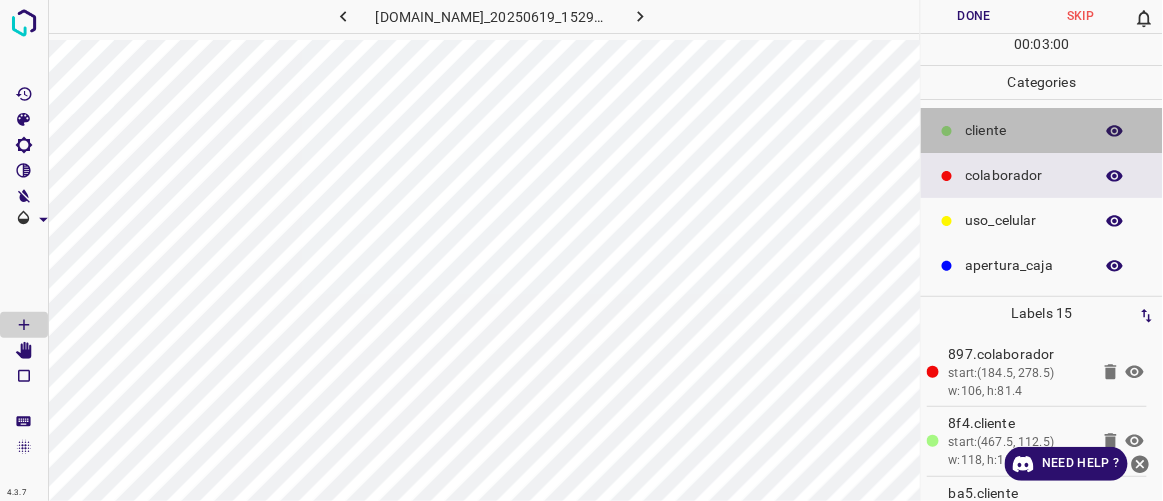 click on "​​cliente" at bounding box center [1024, 130] 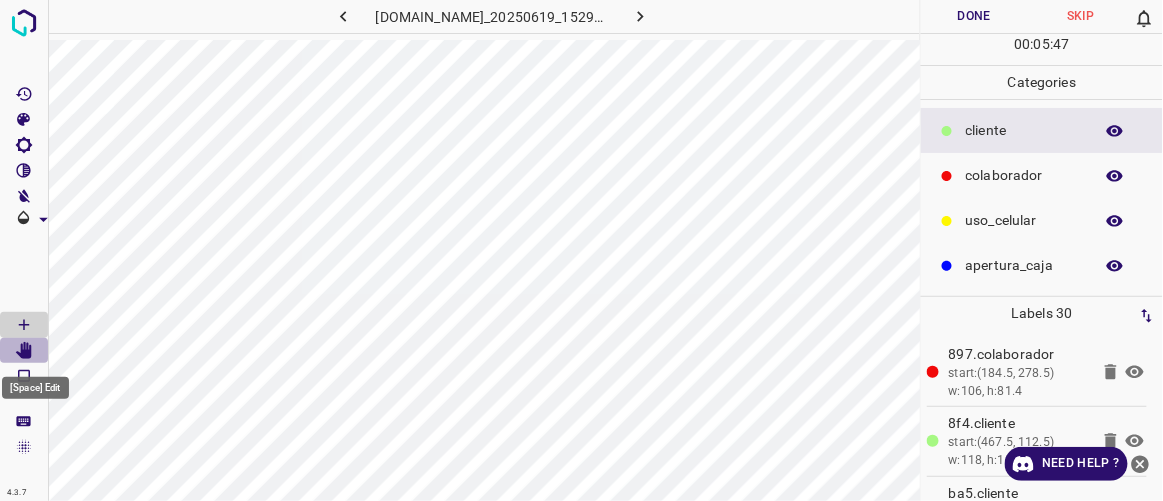 click 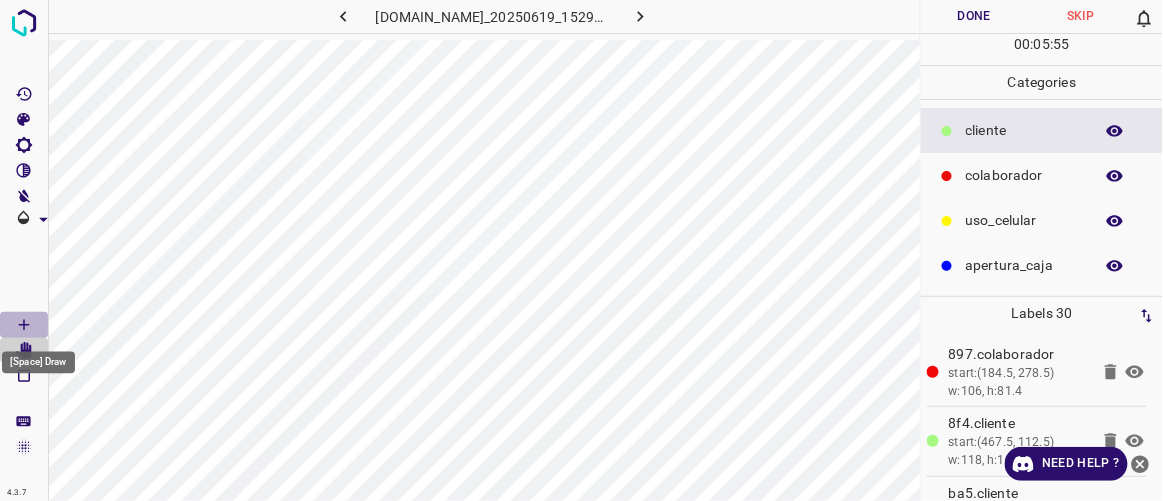 click 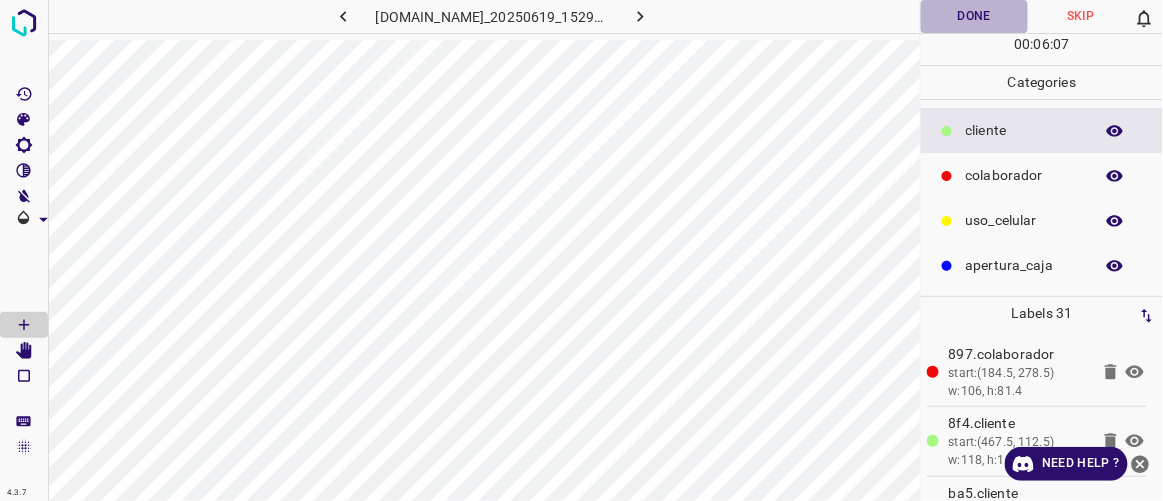 click on "Done" at bounding box center [974, 16] 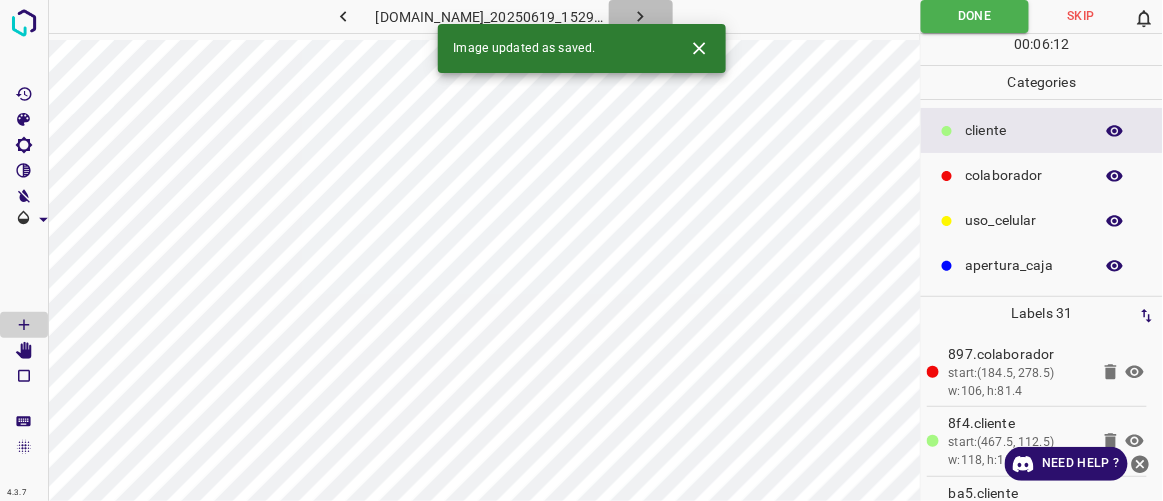 click 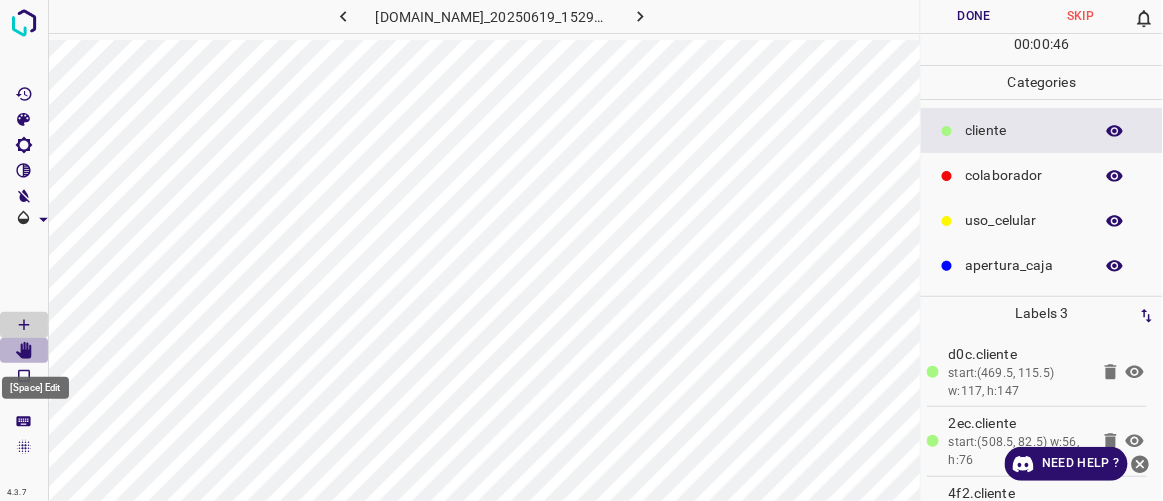 click 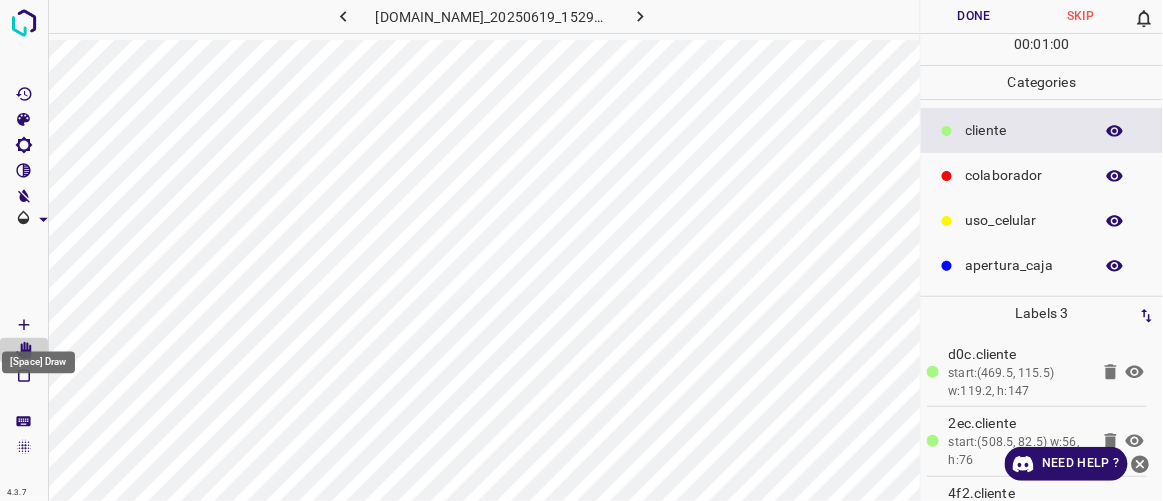 click 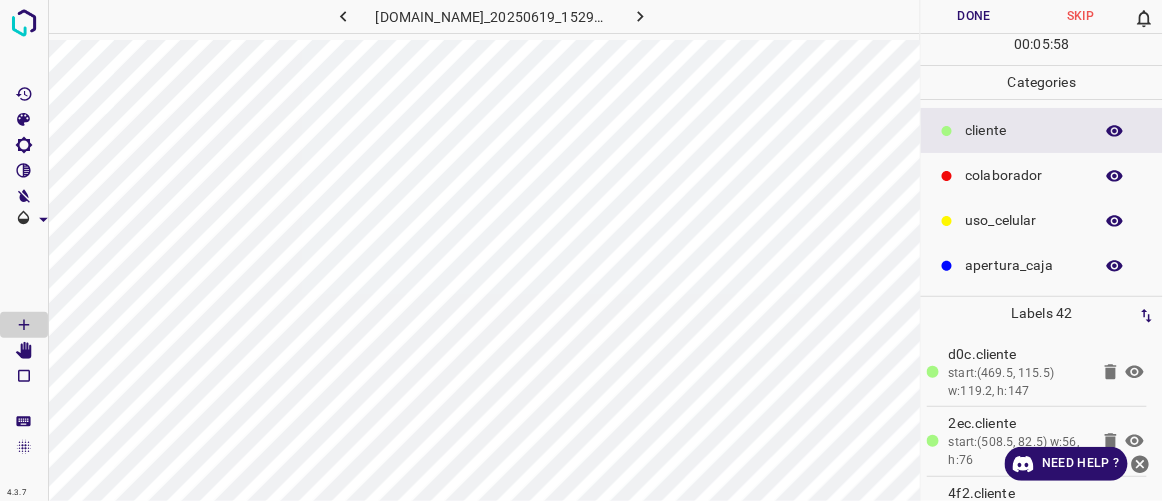 click on "Done" at bounding box center [974, 16] 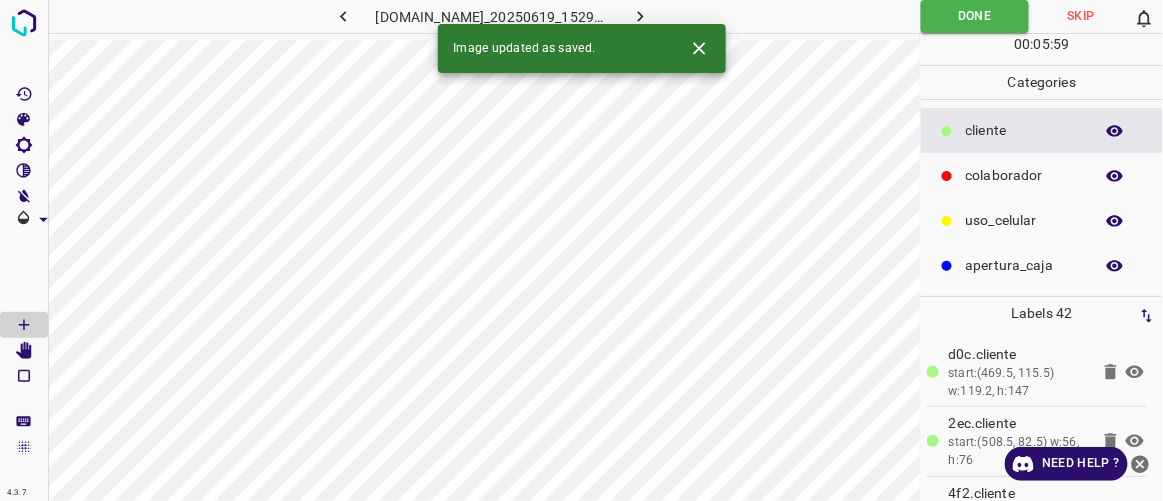 click 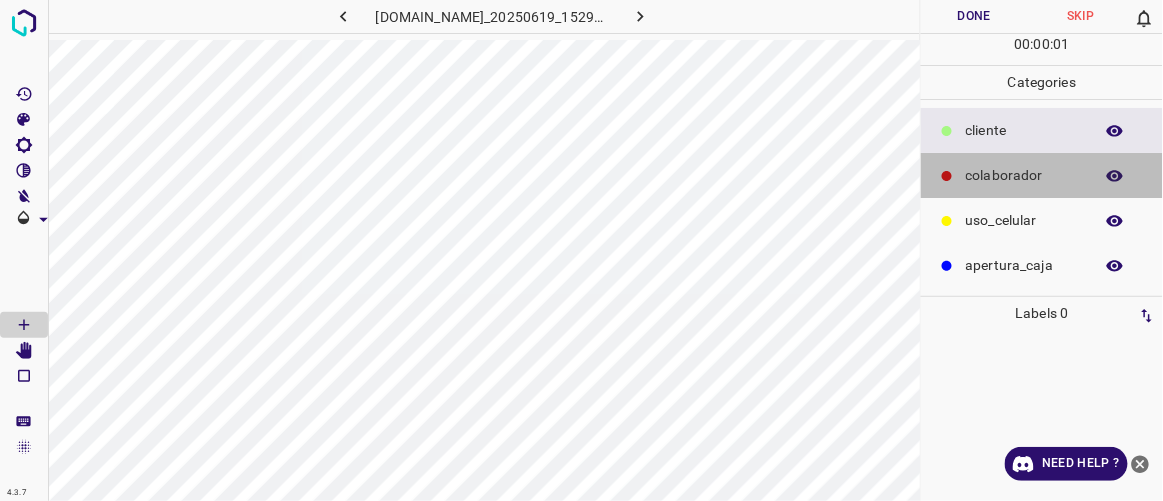 drag, startPoint x: 1033, startPoint y: 180, endPoint x: 922, endPoint y: 221, distance: 118.33005 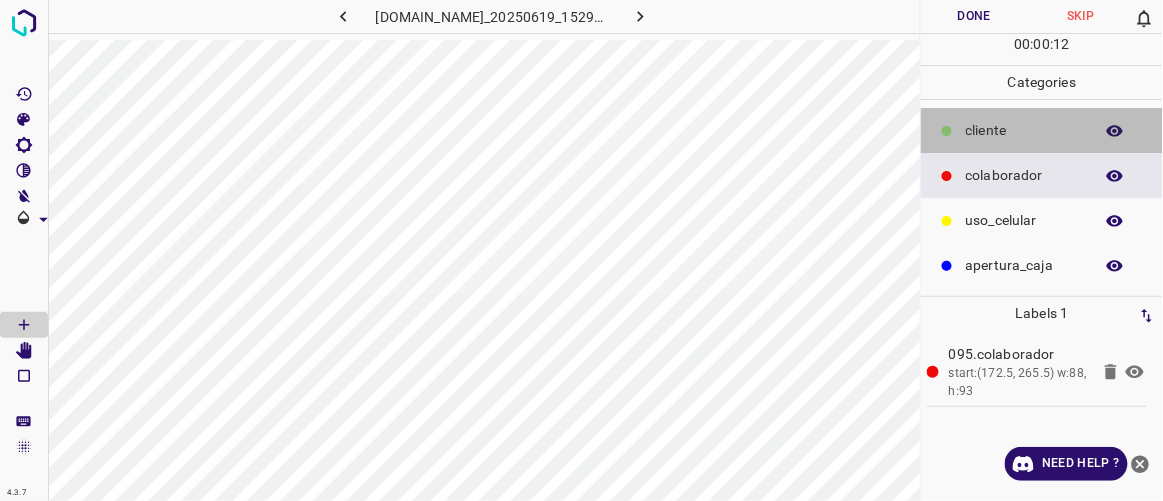 click on "​​cliente" at bounding box center (1024, 130) 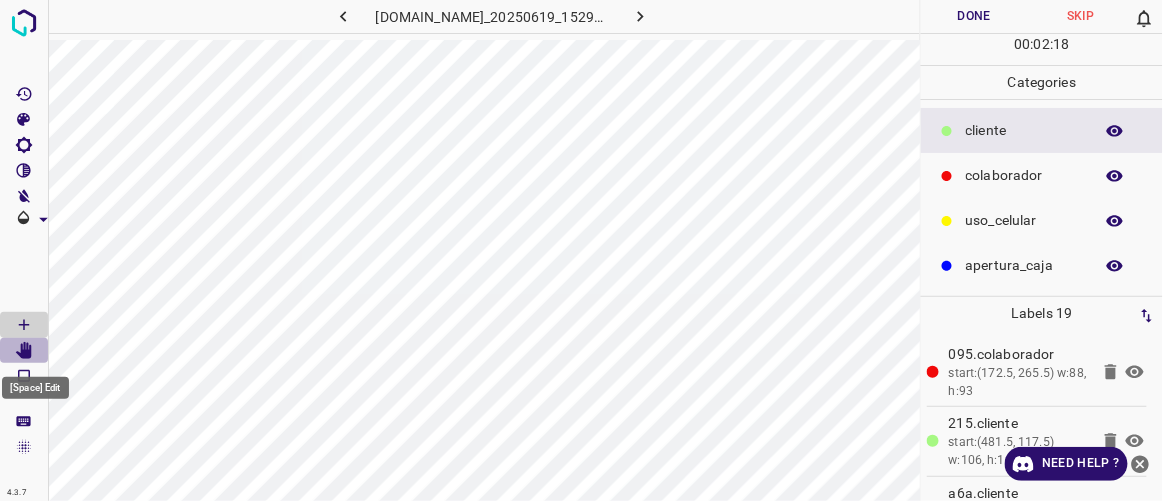 click 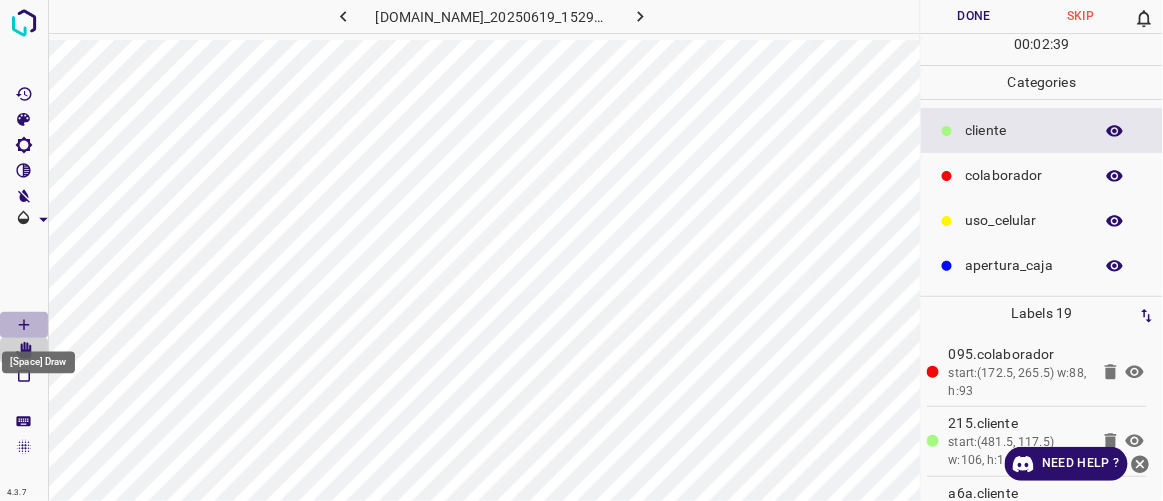 click at bounding box center [24, 325] 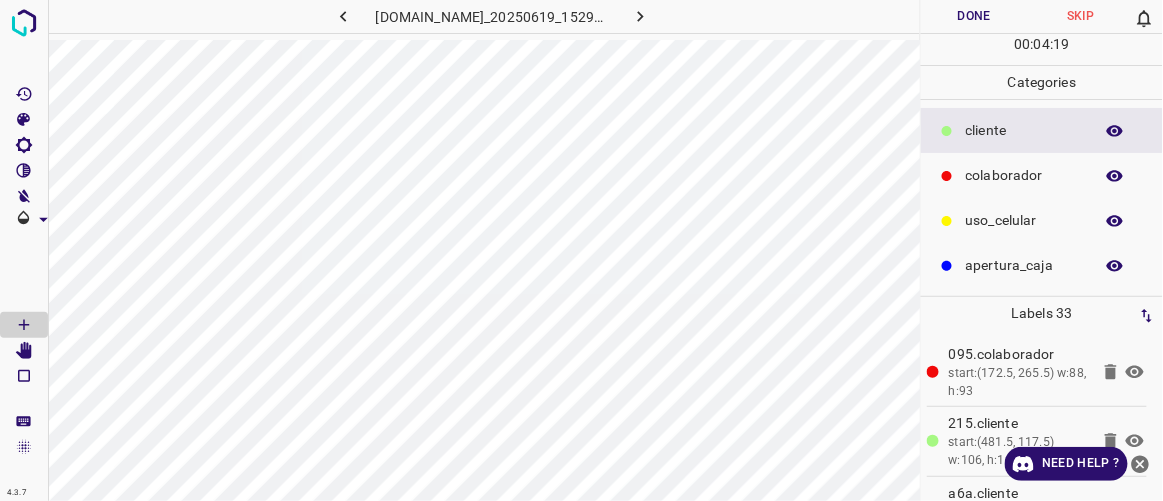 click on "Done" at bounding box center (974, 16) 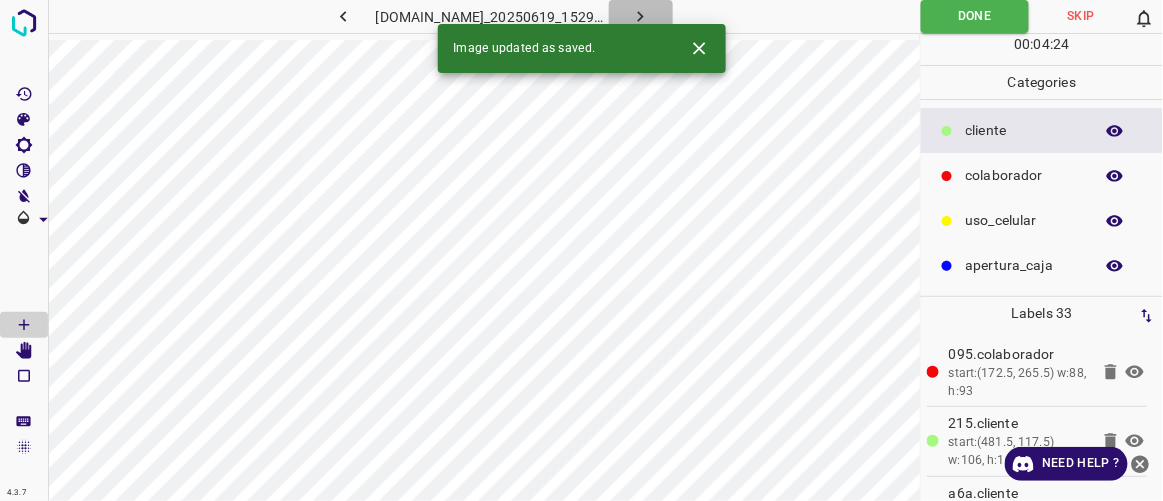 click 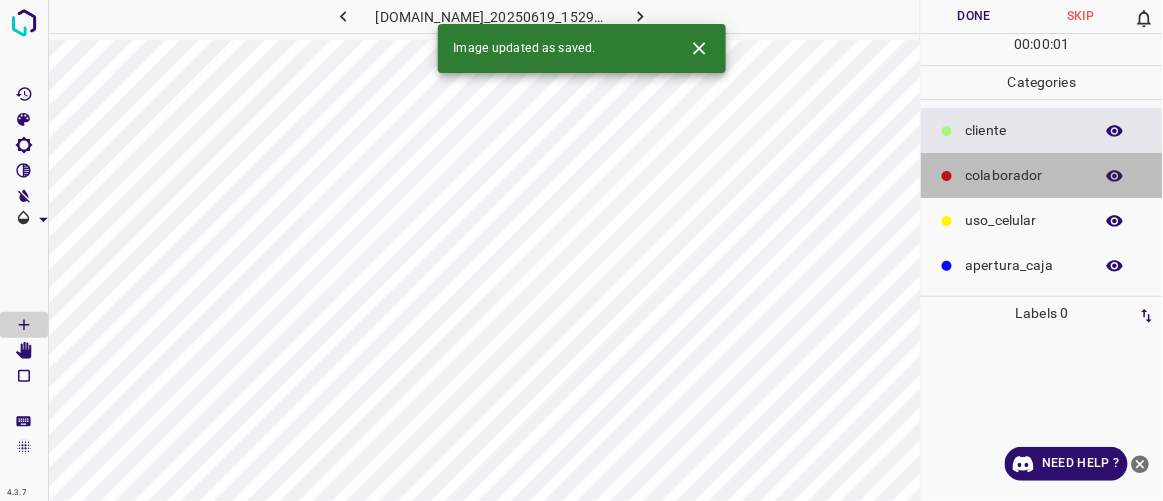 click 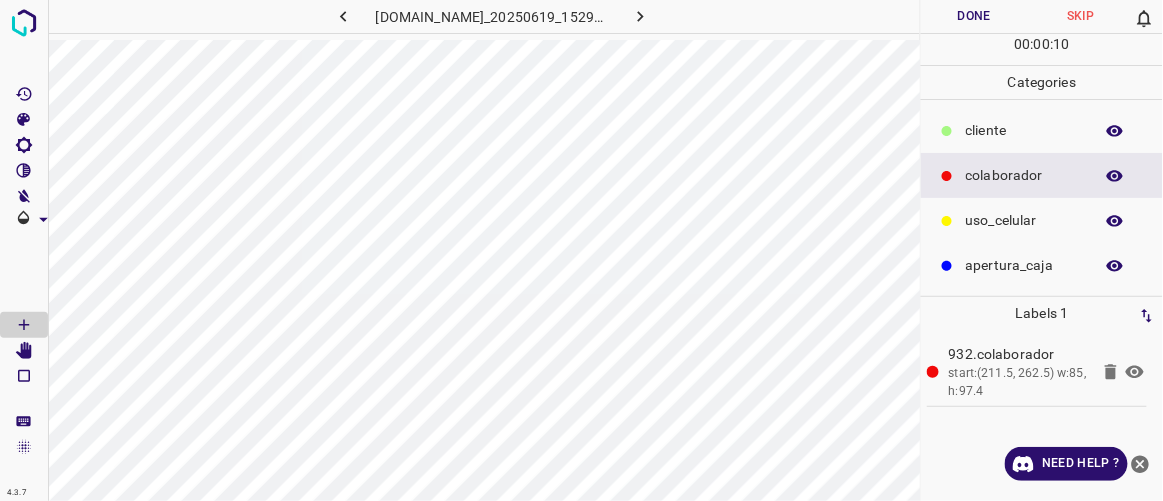 click on "​​cliente" at bounding box center (1024, 130) 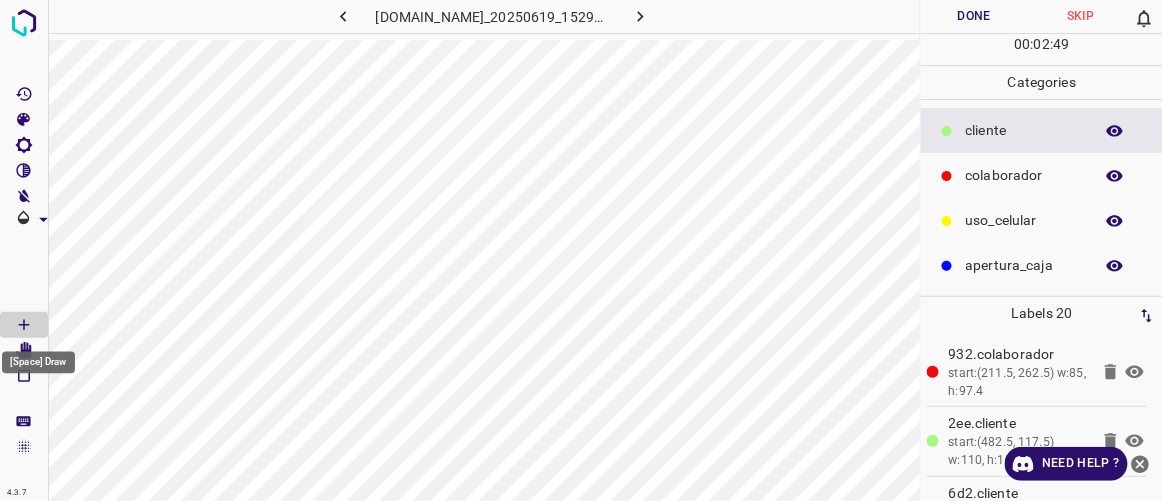 click on "[Space] Draw" at bounding box center (38, 357) 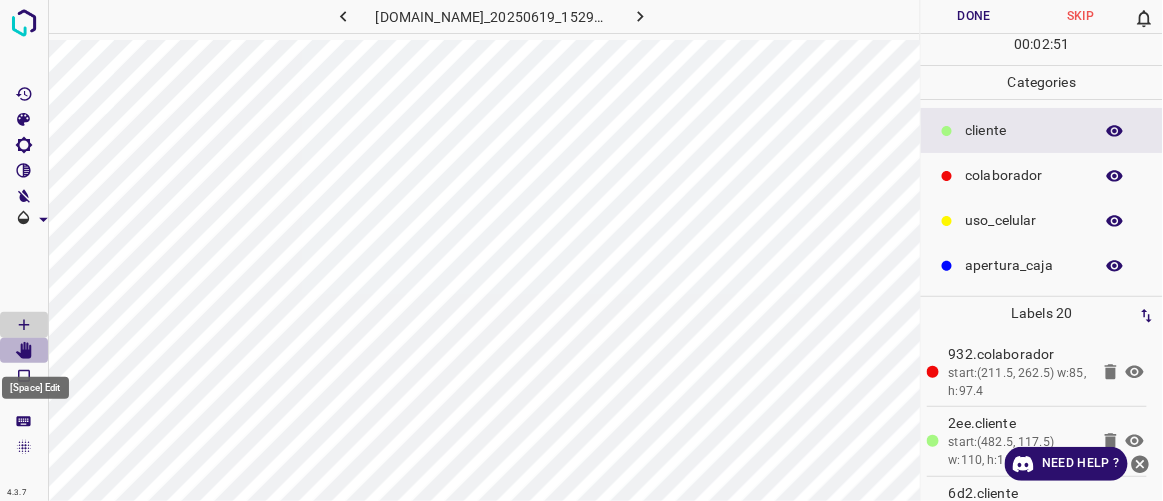 click 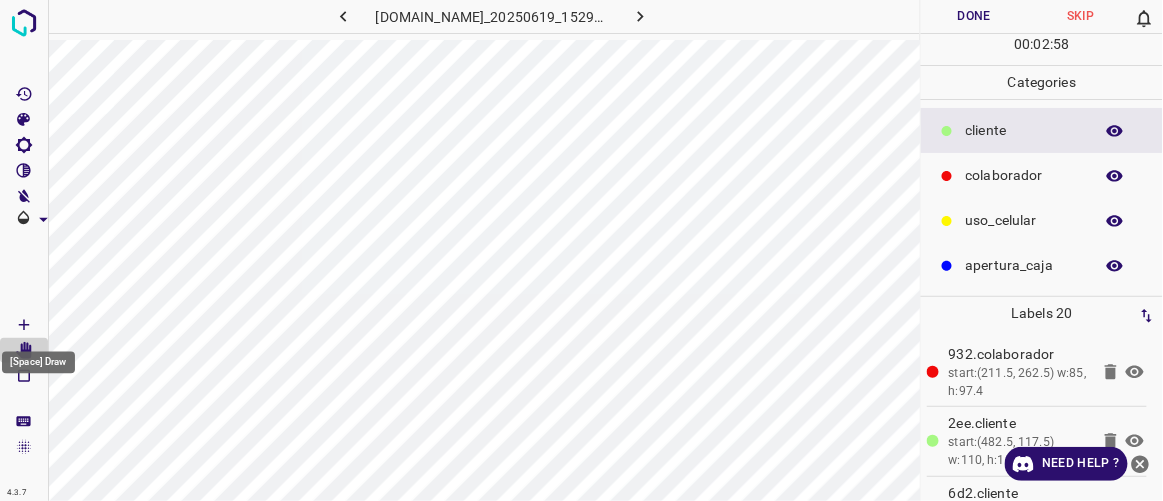click 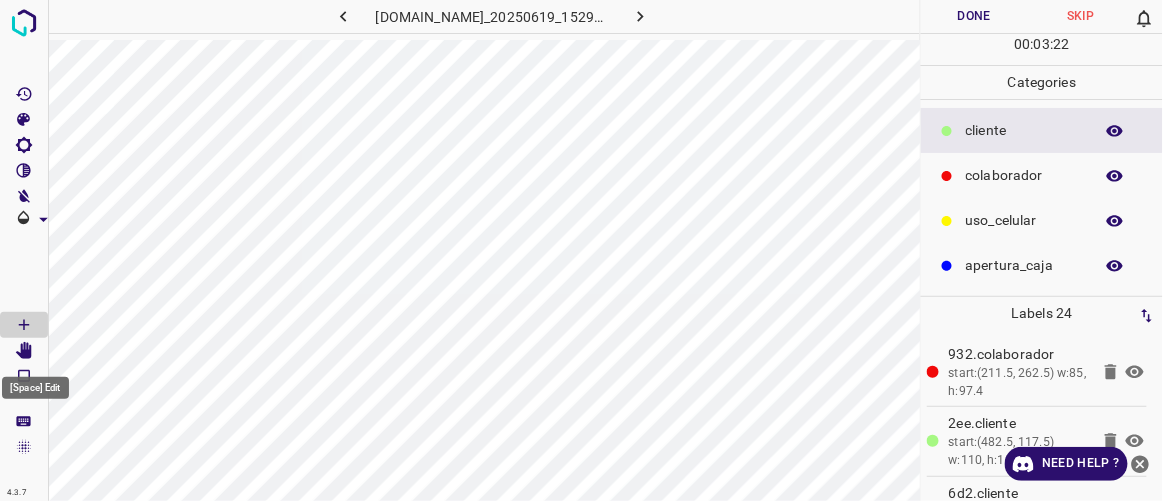 click 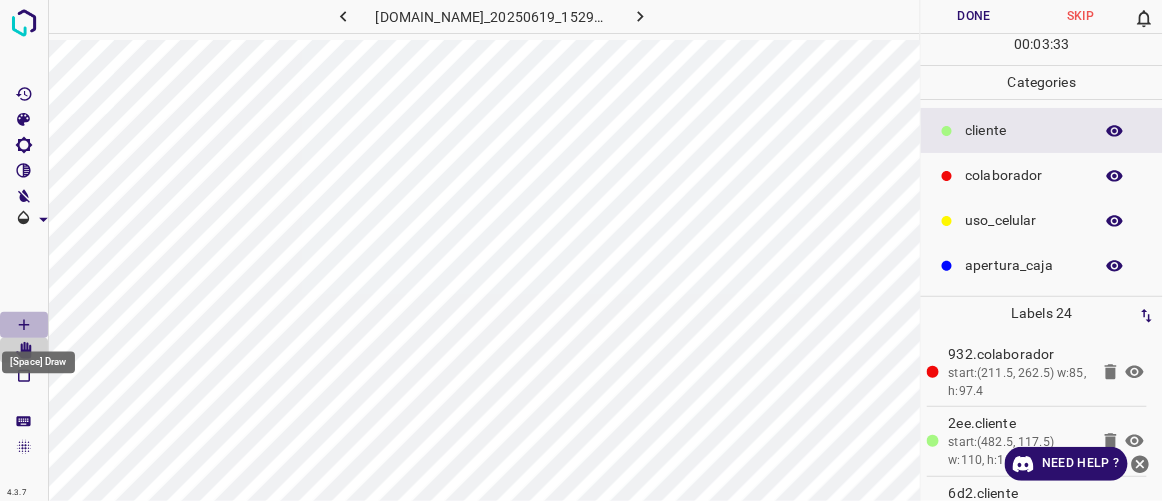 click at bounding box center [24, 325] 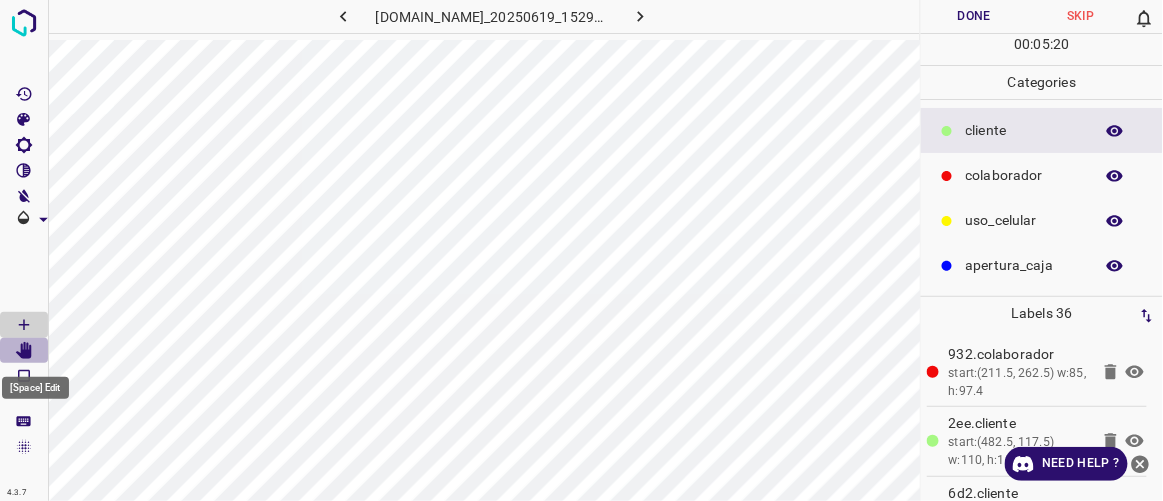 click 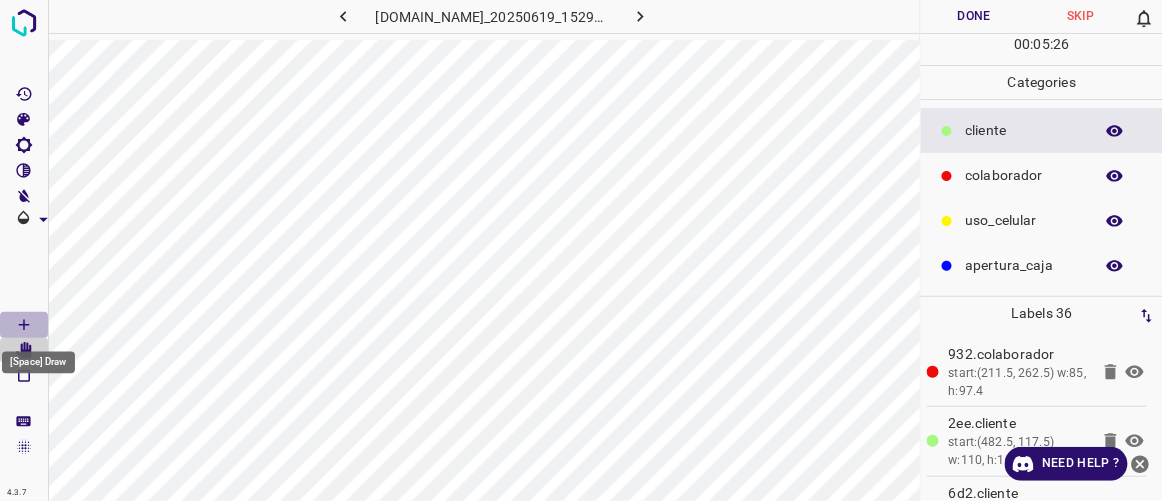 click 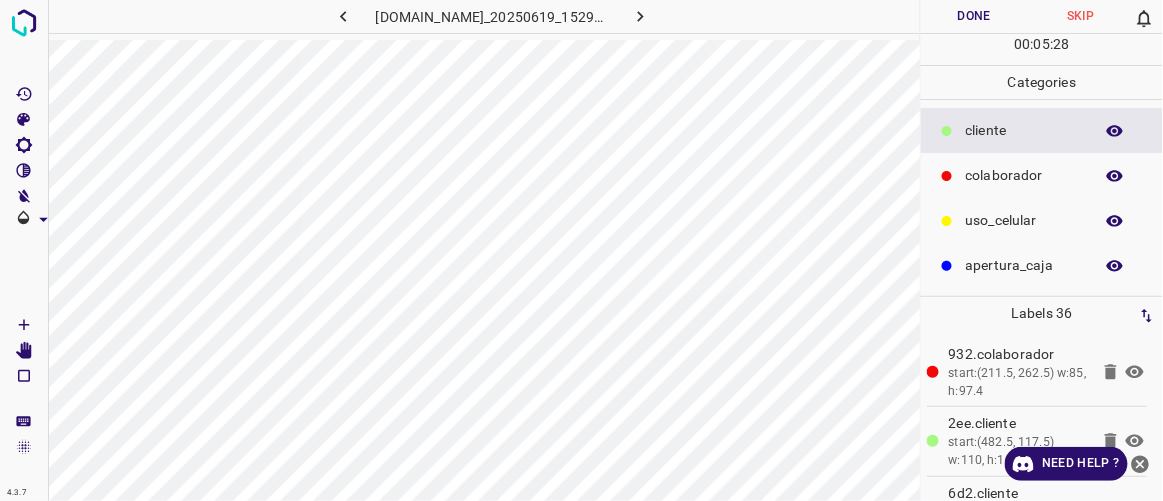 type 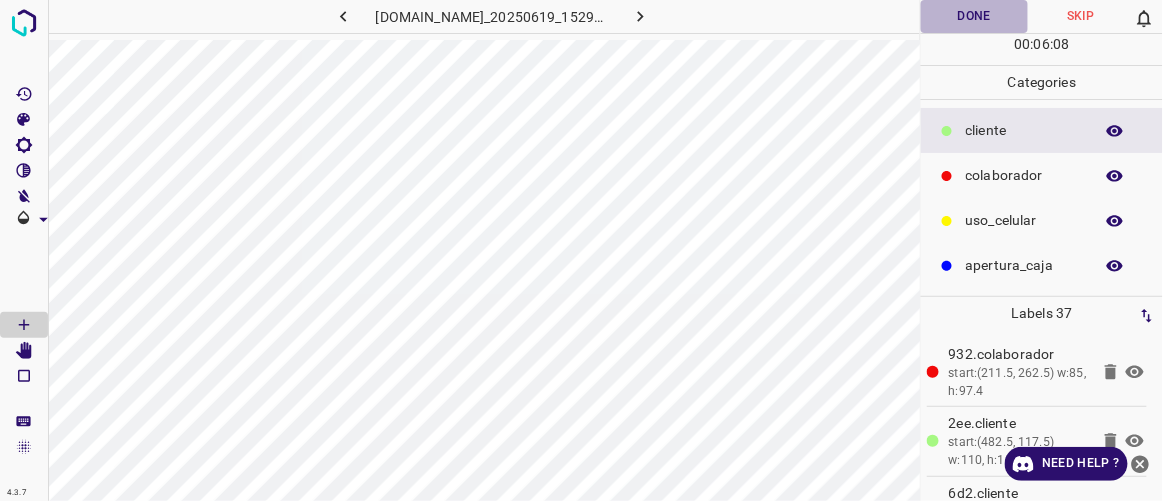 click on "Done" at bounding box center (974, 16) 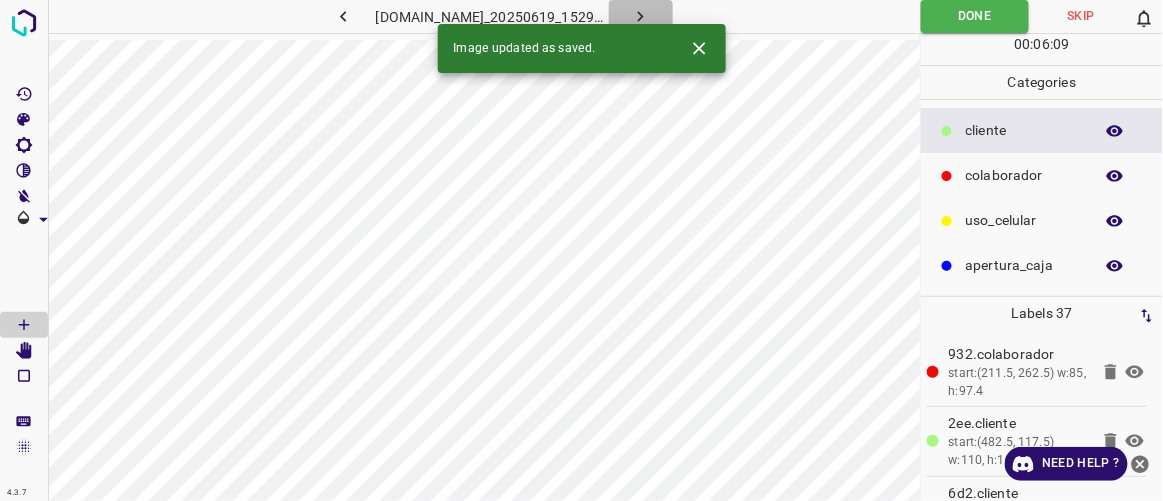 click 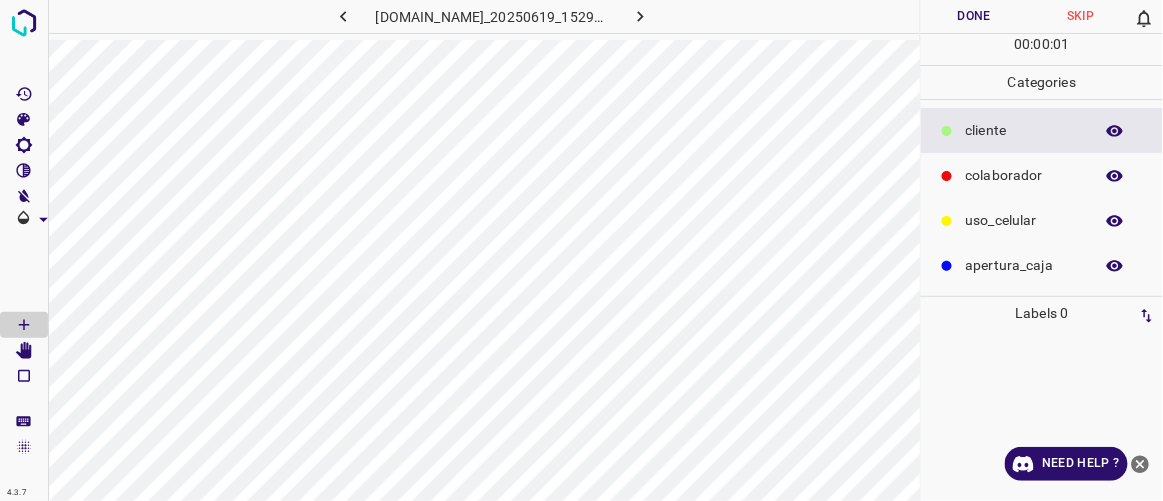 click on "colaborador" at bounding box center [1024, 175] 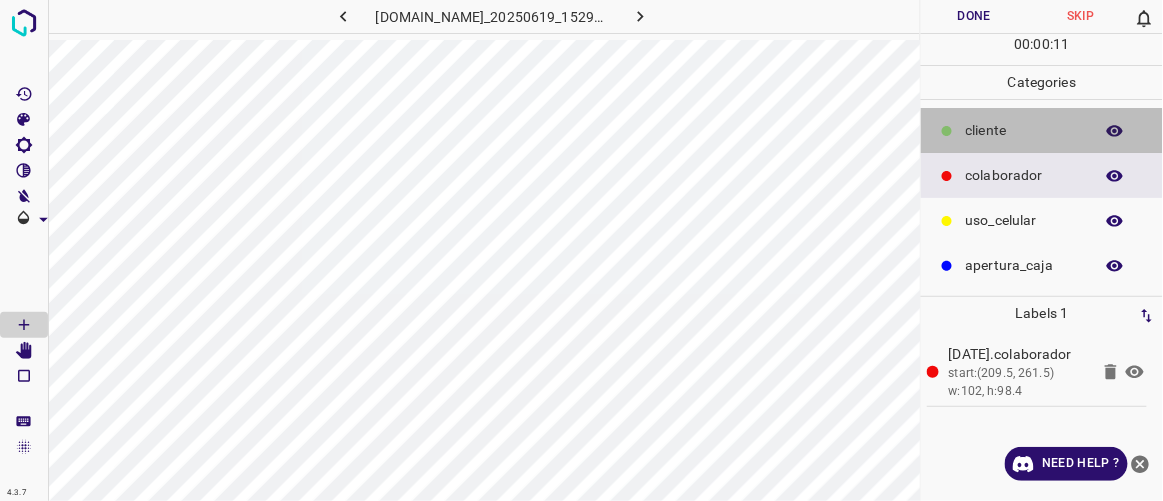 click on "​​cliente" at bounding box center [1024, 130] 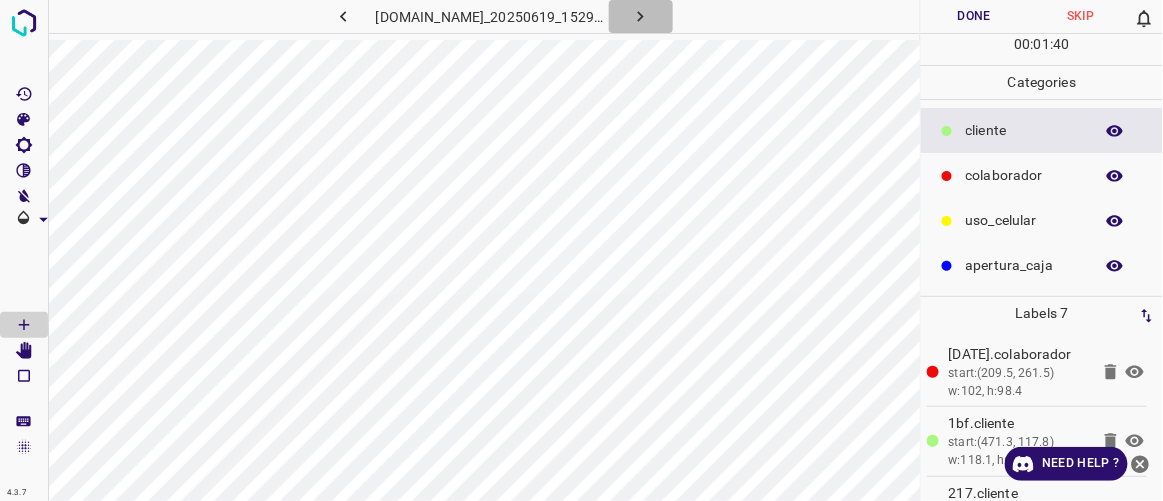 click at bounding box center (641, 16) 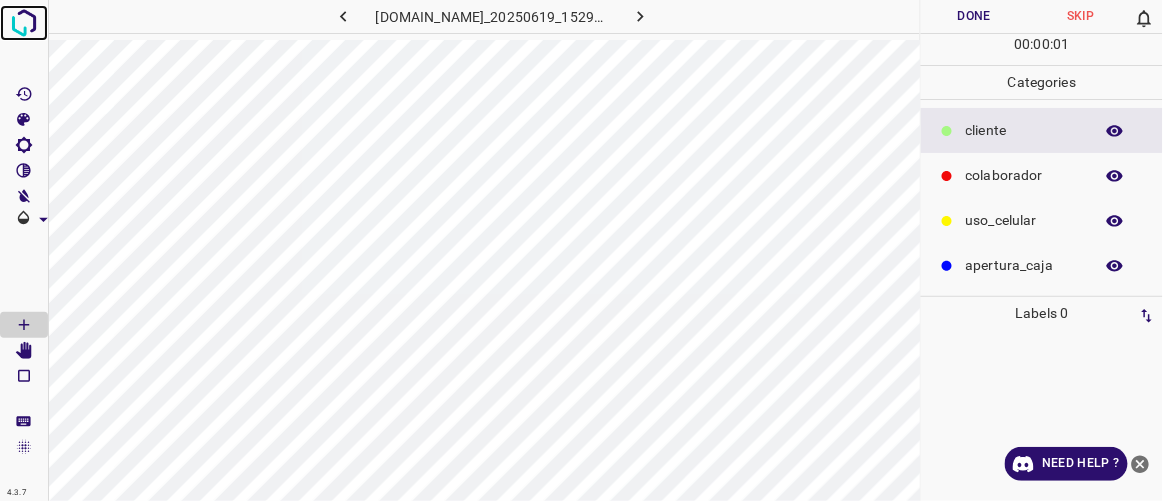 click at bounding box center (24, 23) 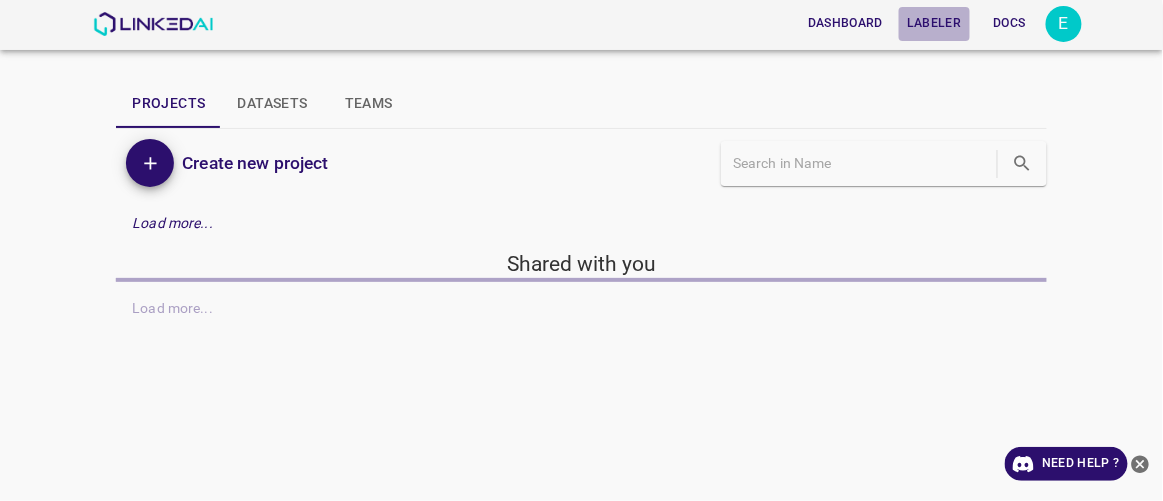 click on "Labeler" at bounding box center (934, 23) 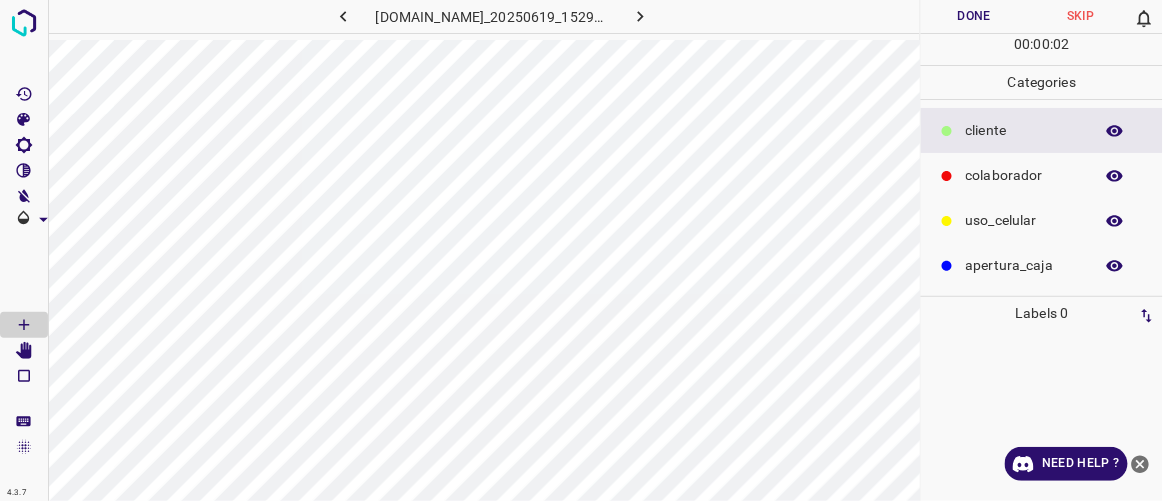 click 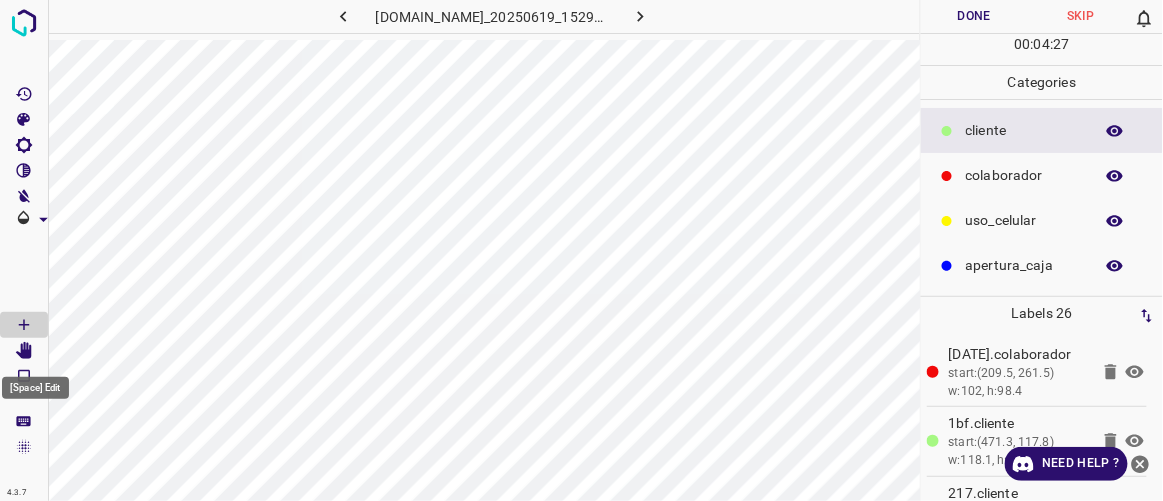 click 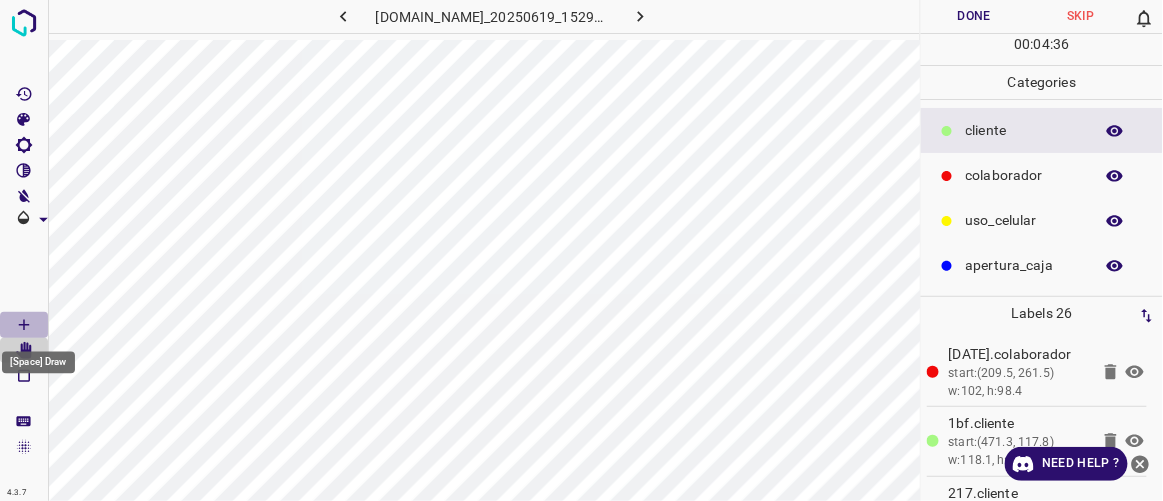 click 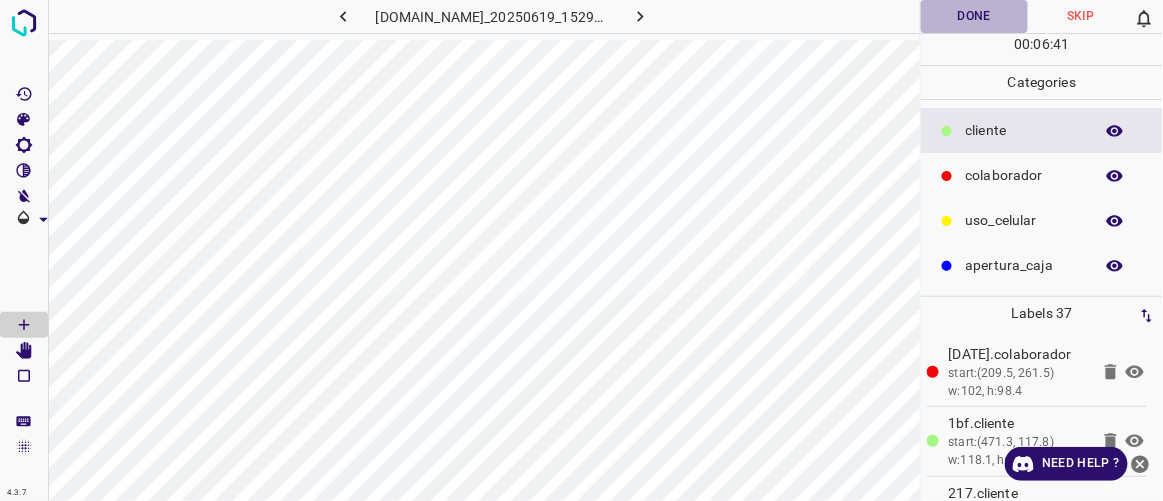 click on "Done" at bounding box center [974, 16] 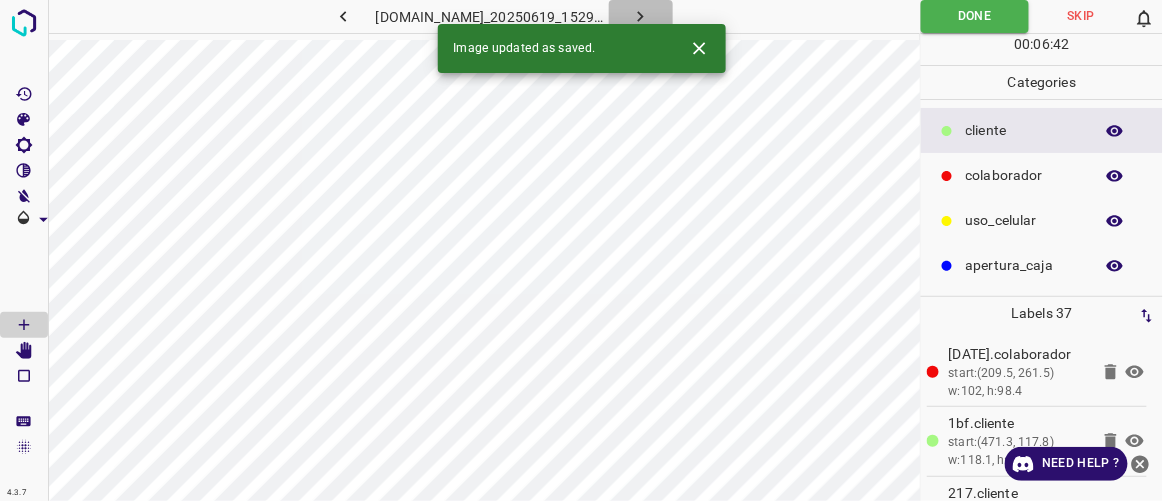 click at bounding box center [641, 16] 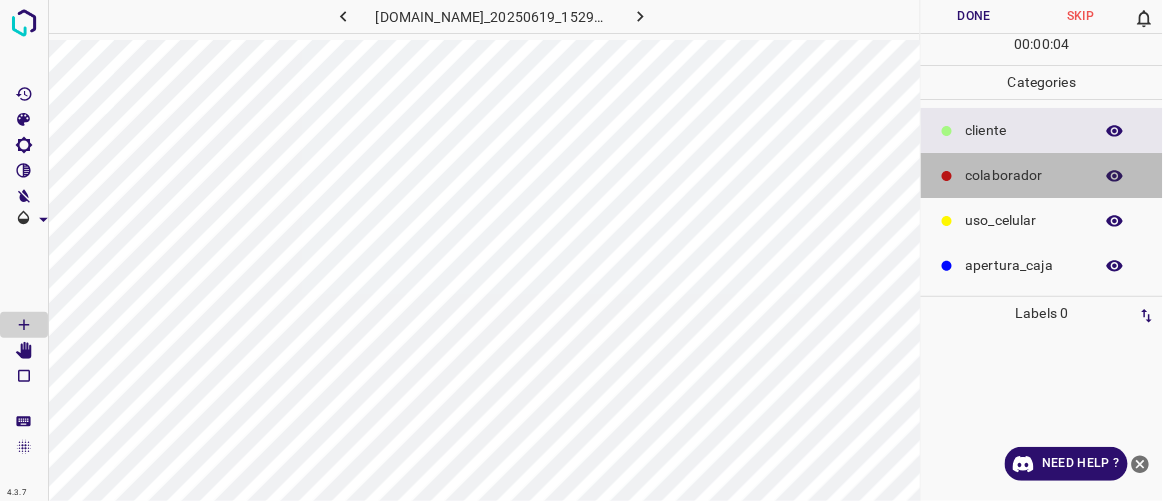 click on "colaborador" at bounding box center (1024, 175) 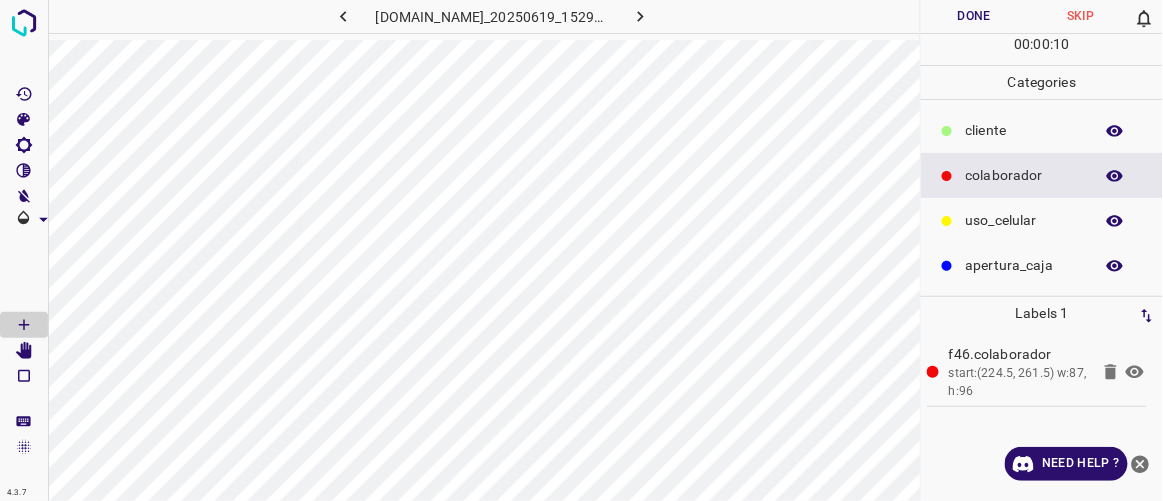 click on "​​cliente" at bounding box center [1024, 130] 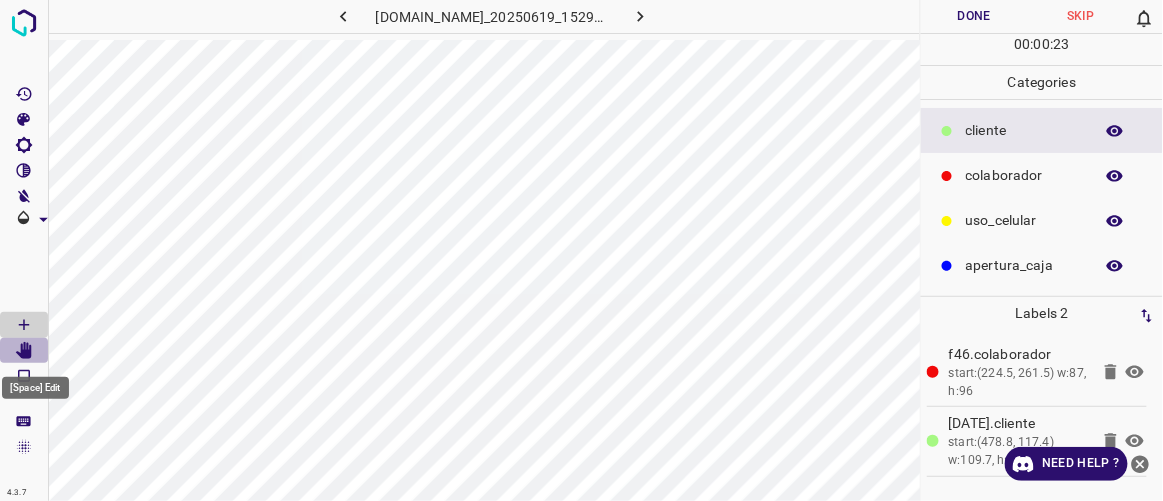 click 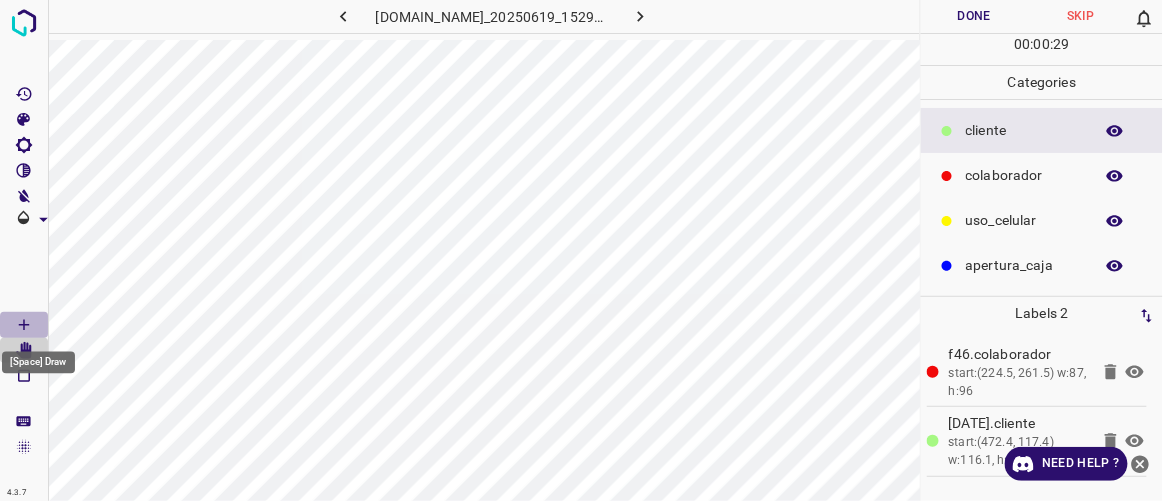click 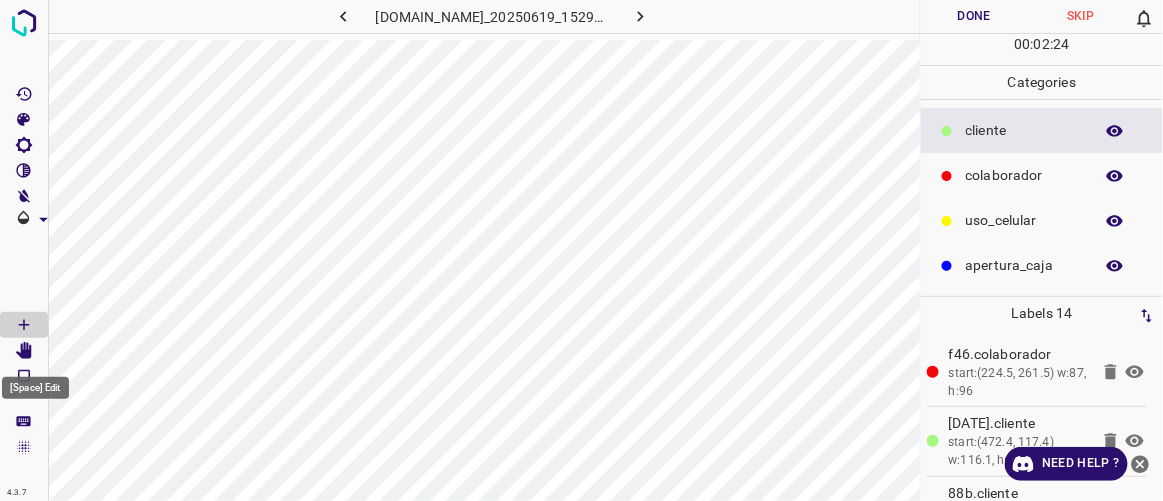 click 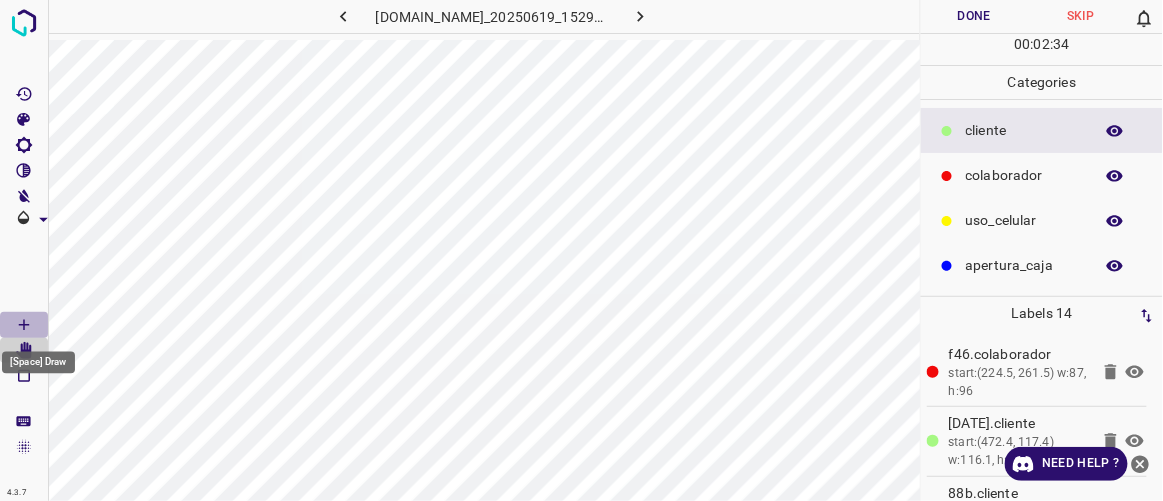 click 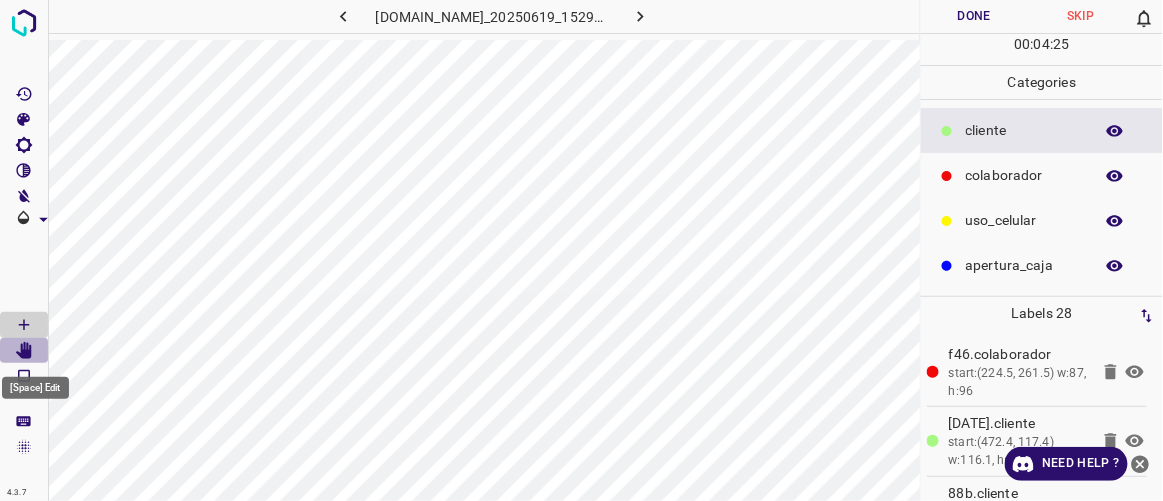 click 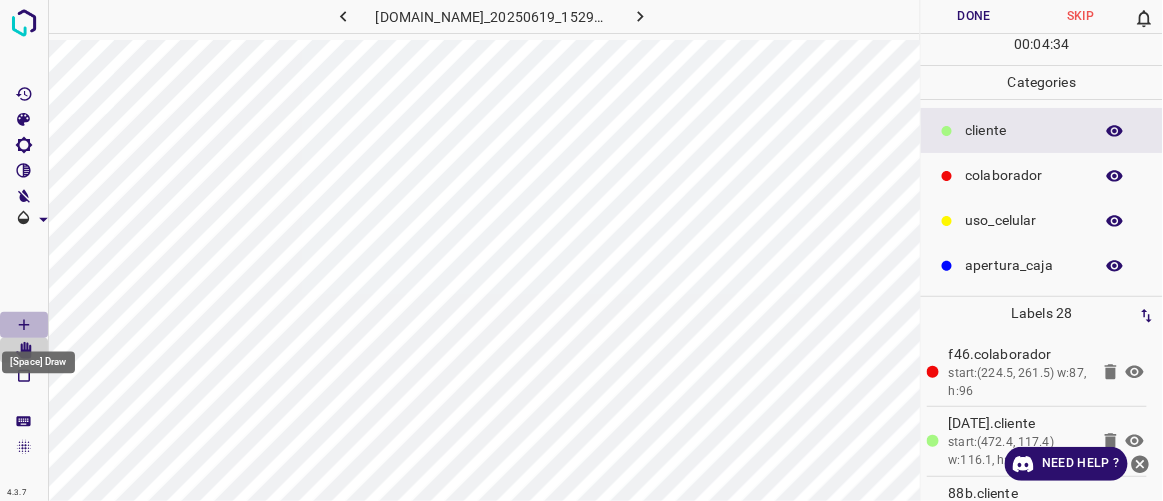 click 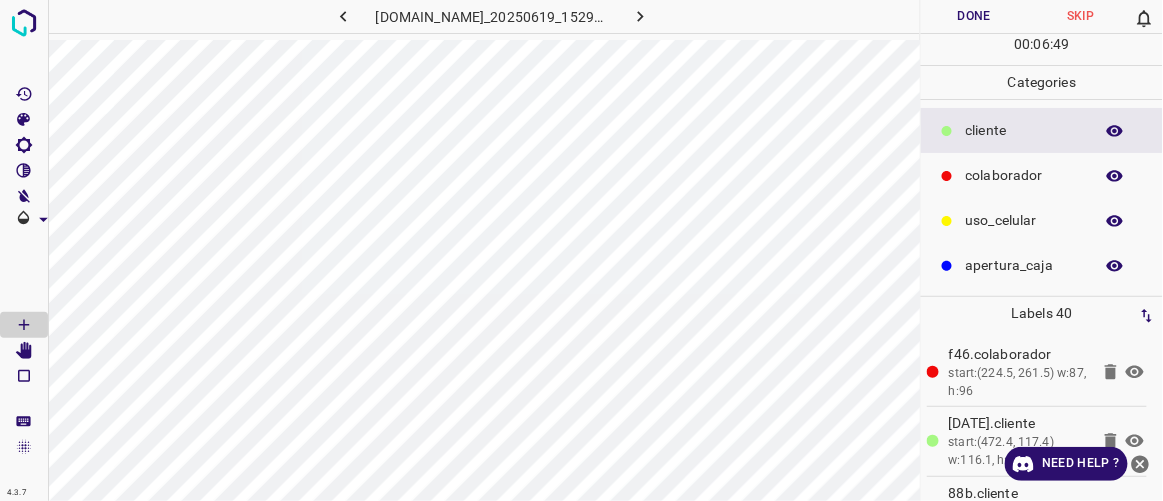 click on "Done" at bounding box center (974, 16) 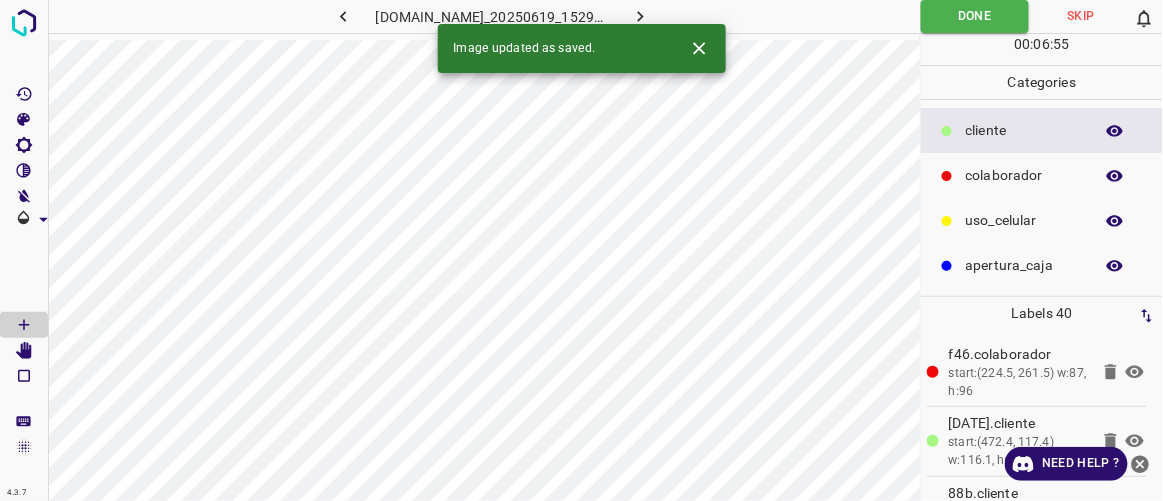 type 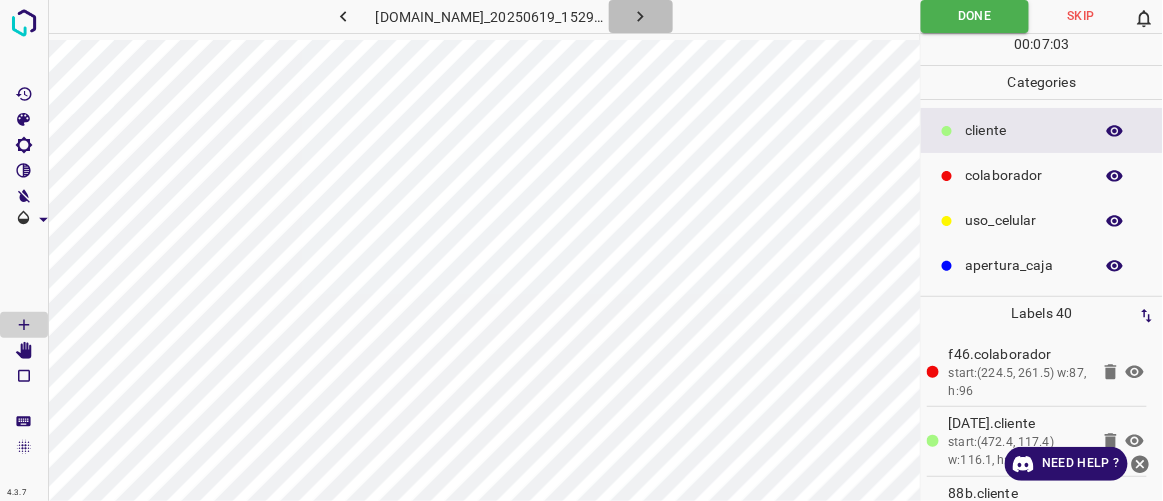 click at bounding box center (641, 16) 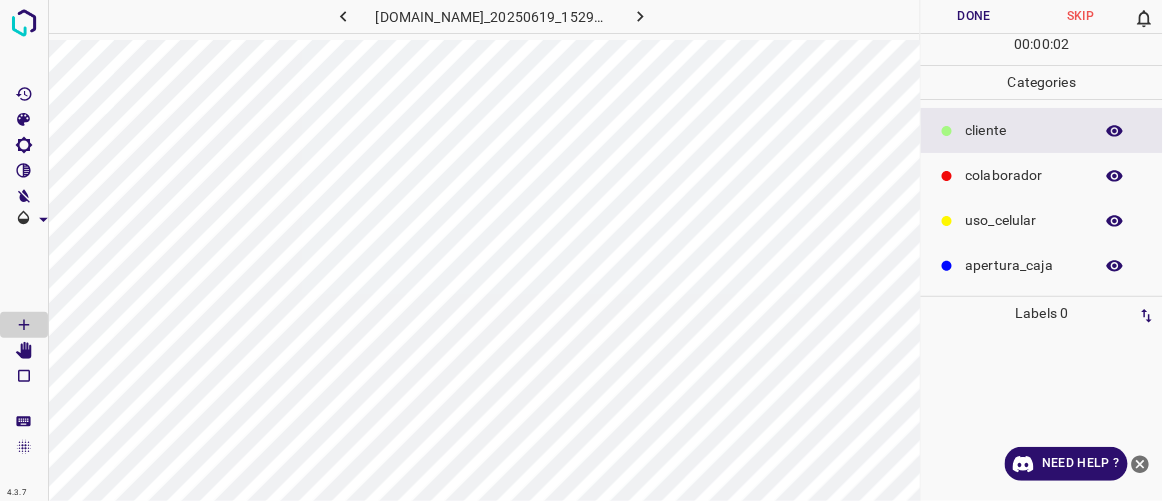 click on "colaborador" at bounding box center (1024, 175) 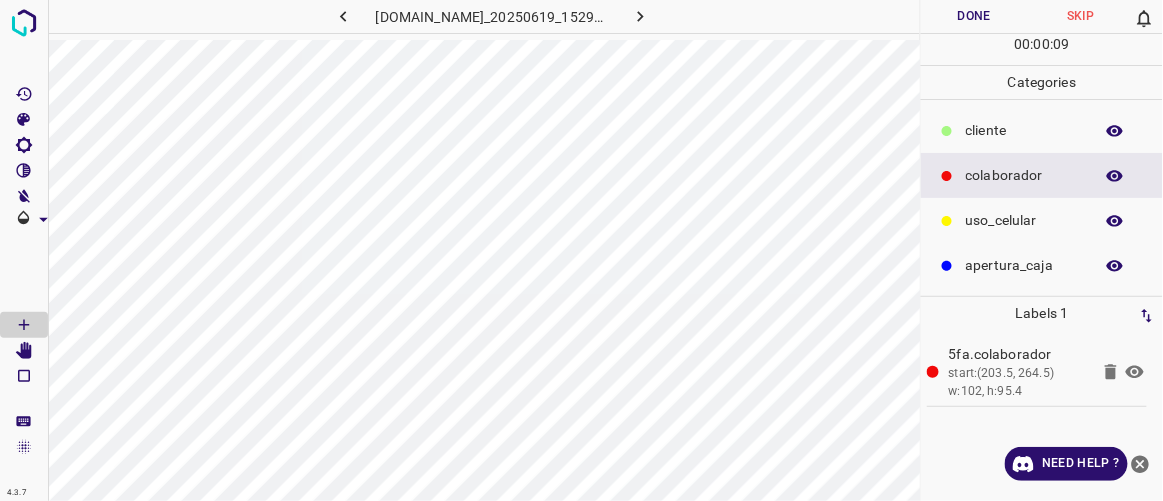 click on "​​cliente" at bounding box center [1024, 130] 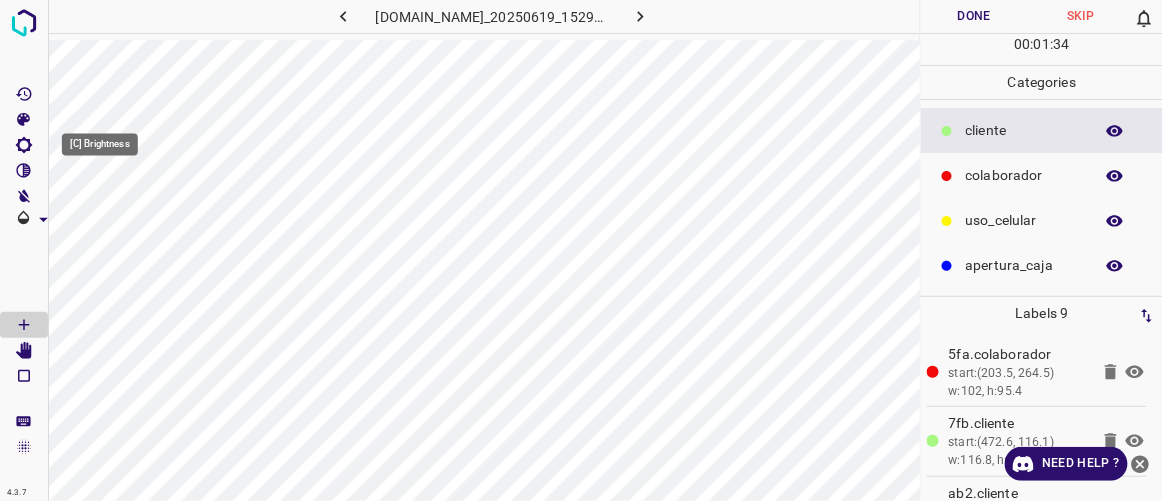 click 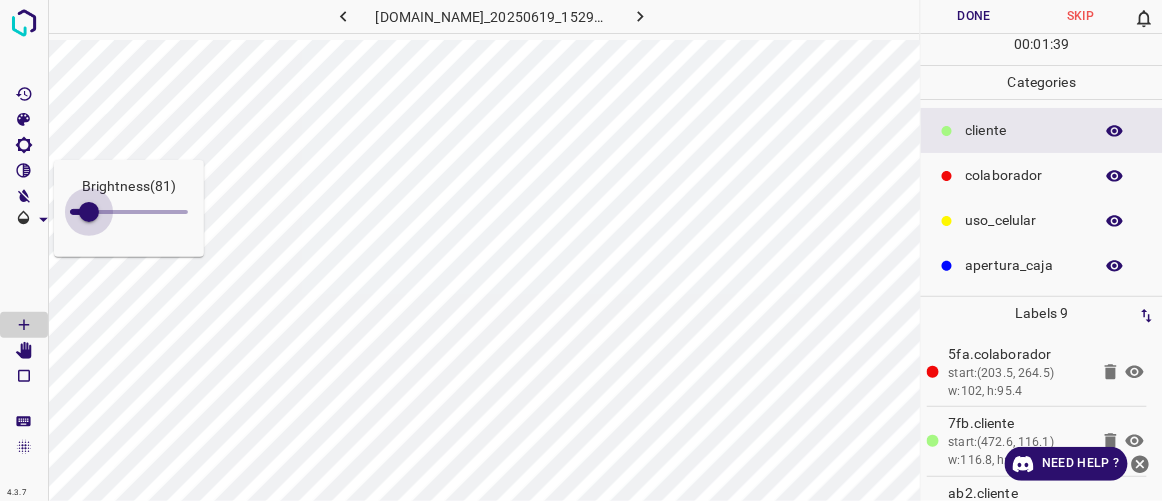 type on "85" 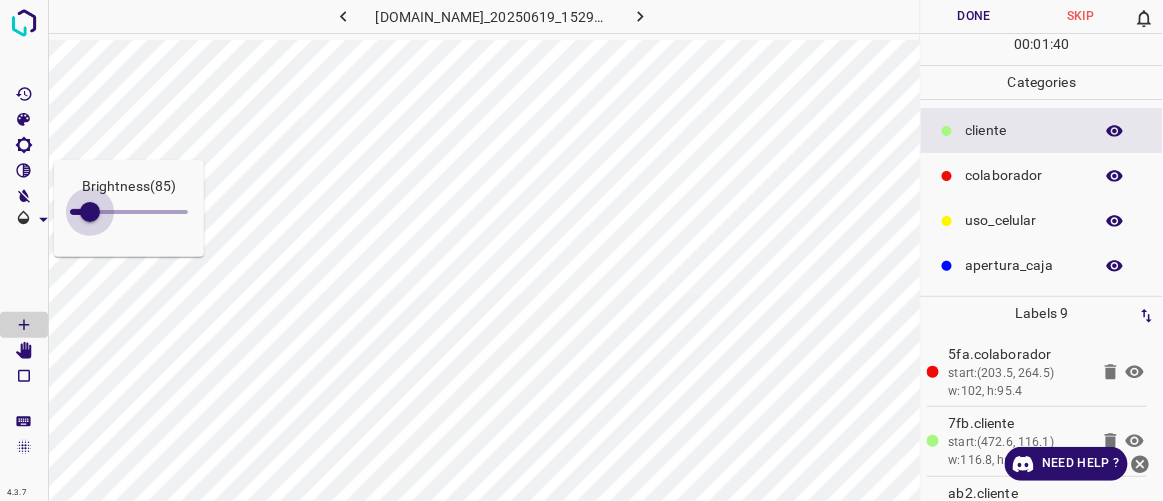 click at bounding box center (90, 212) 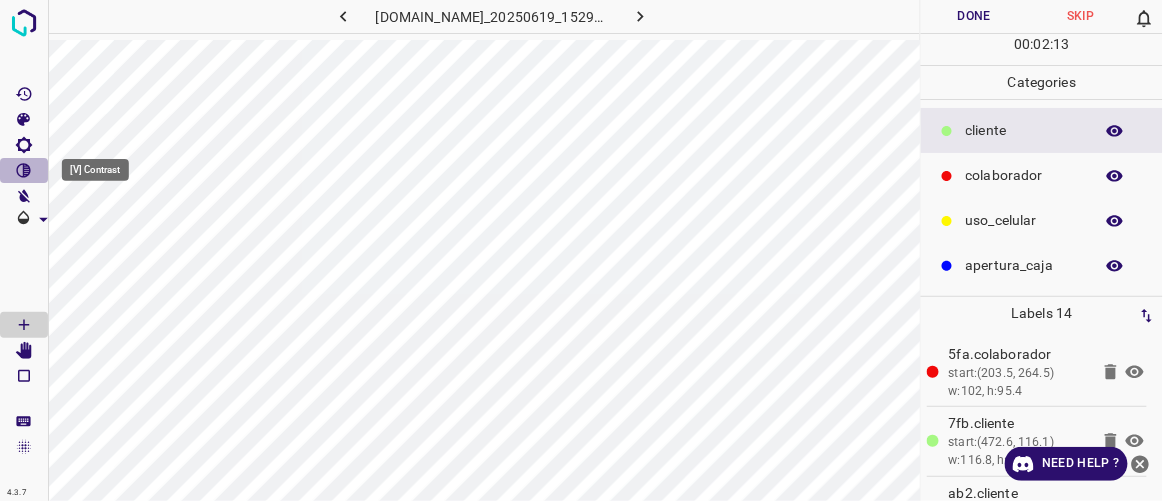 click 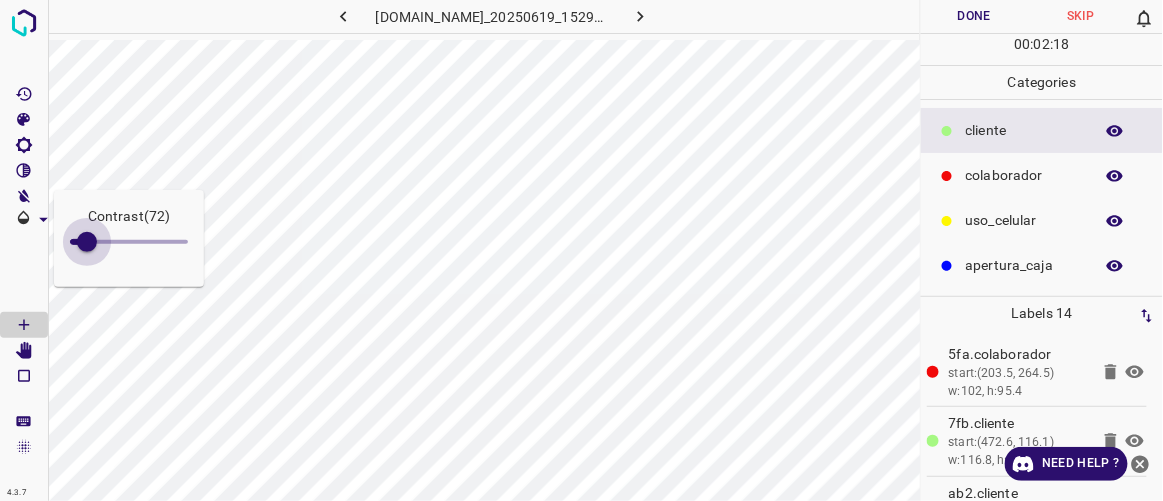 type on "76" 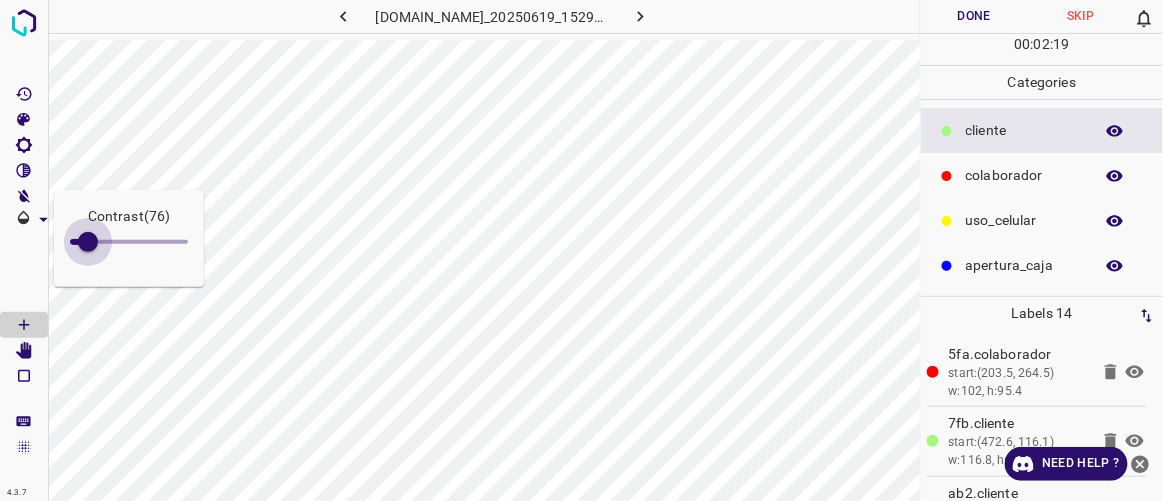 drag, startPoint x: 99, startPoint y: 234, endPoint x: 88, endPoint y: 232, distance: 11.18034 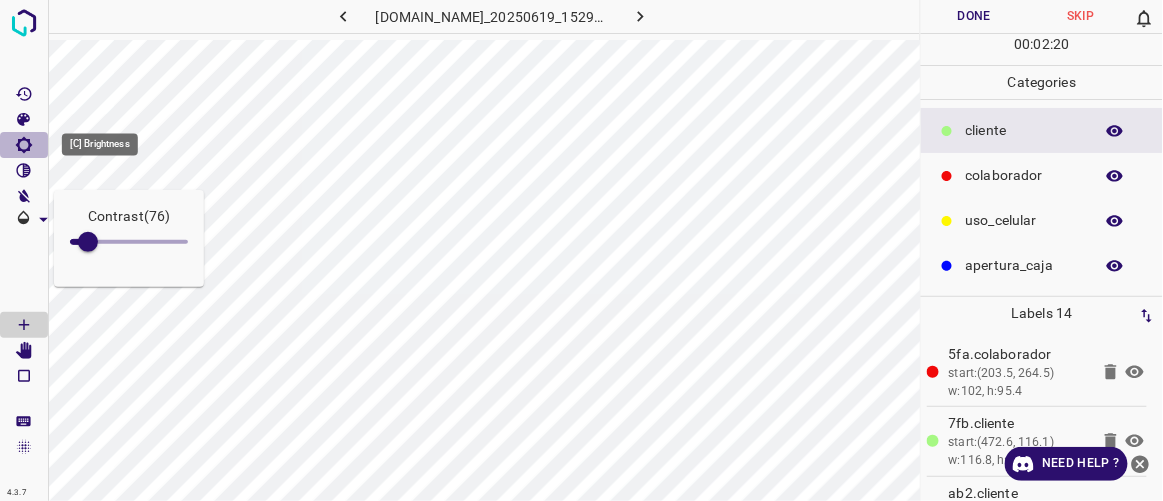 click 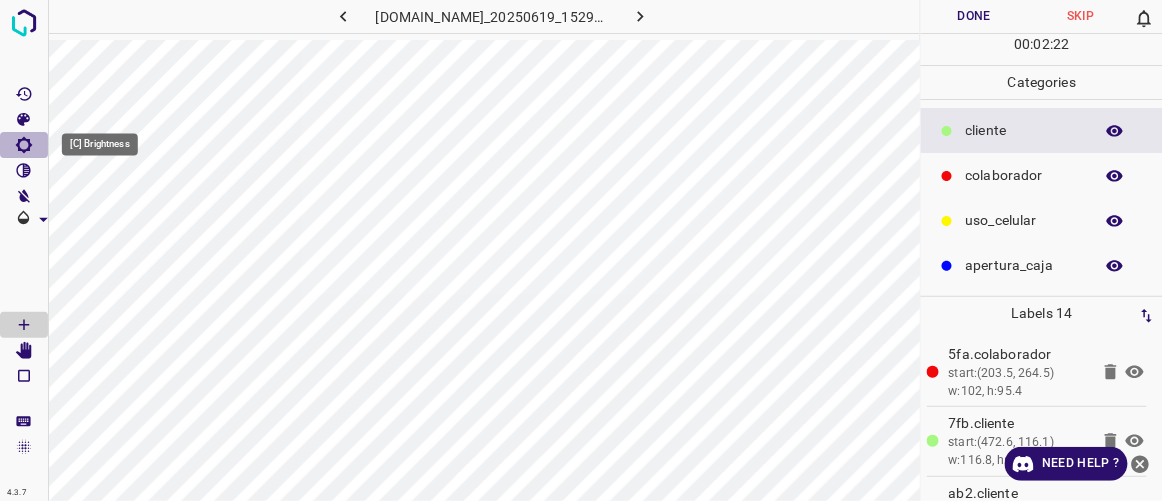 click 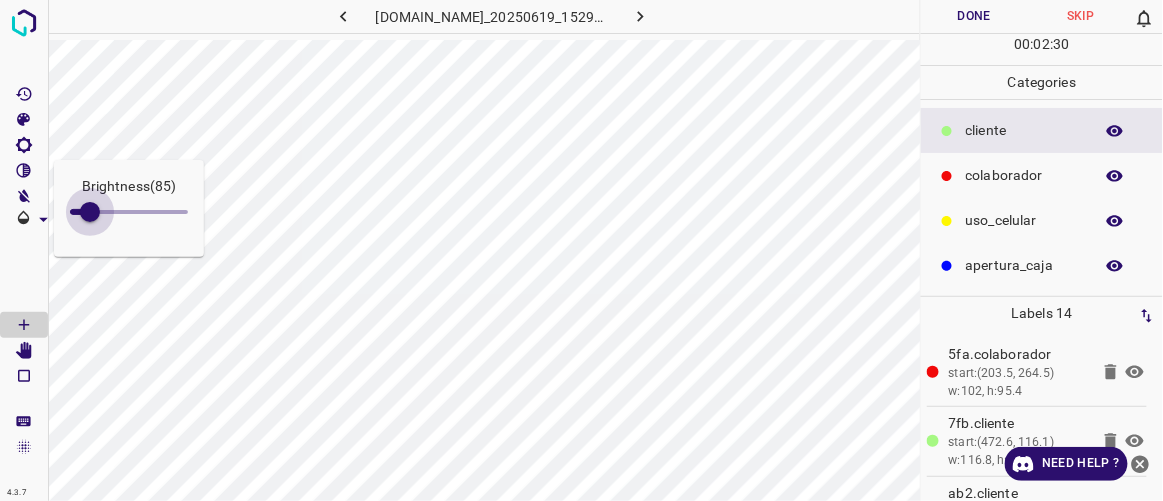 type on "93" 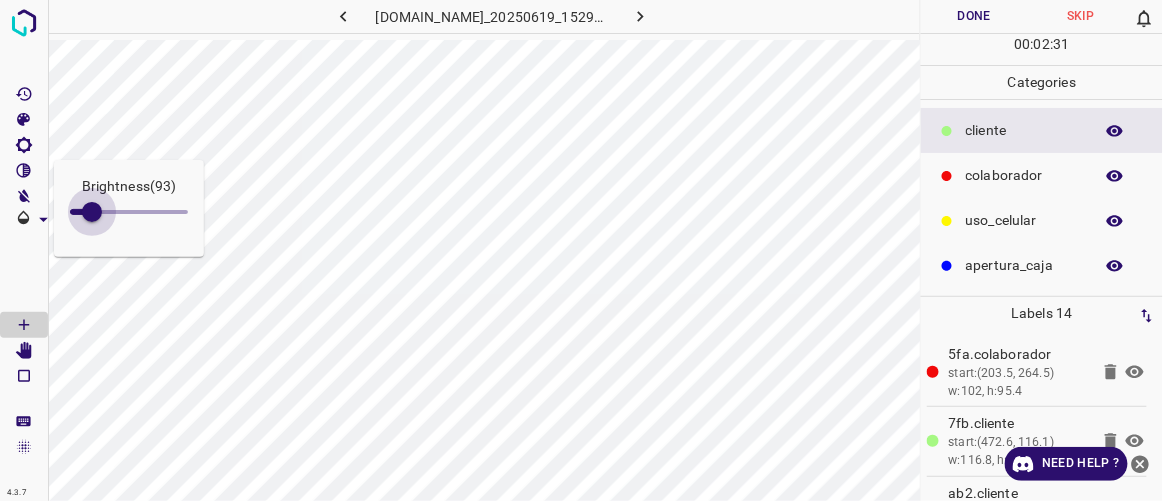drag, startPoint x: 91, startPoint y: 209, endPoint x: 92, endPoint y: 226, distance: 17.029387 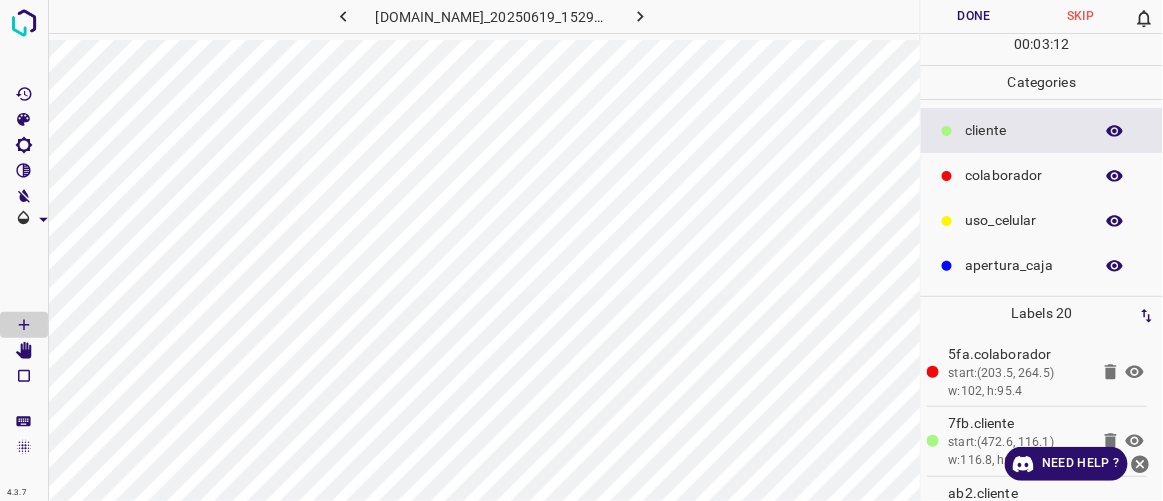 click 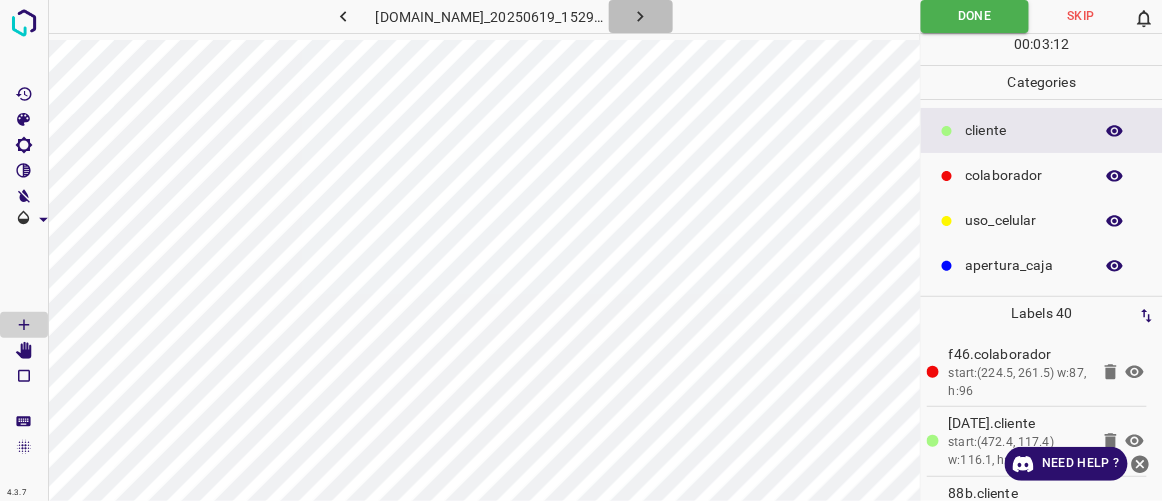 click 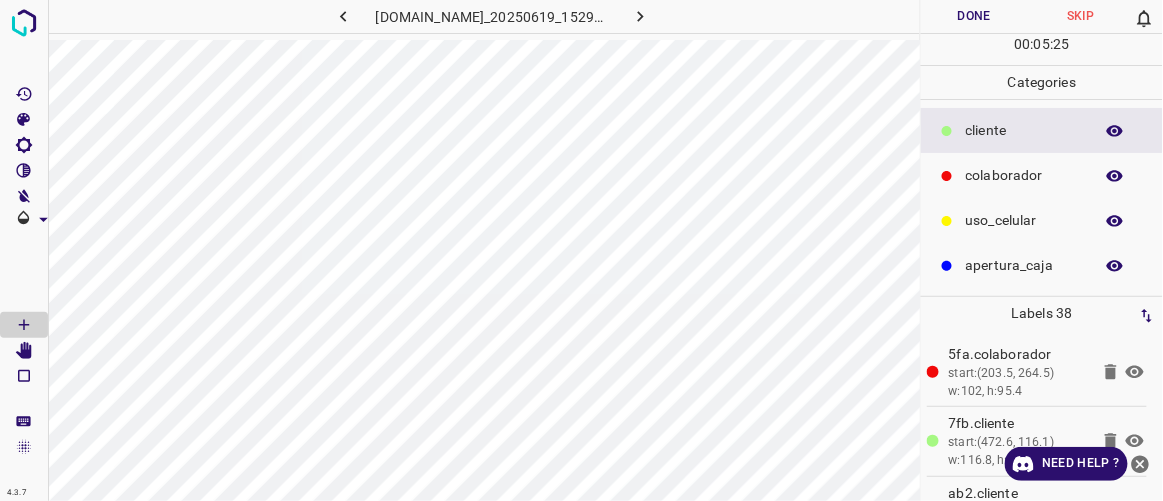 click on "Done" at bounding box center [974, 16] 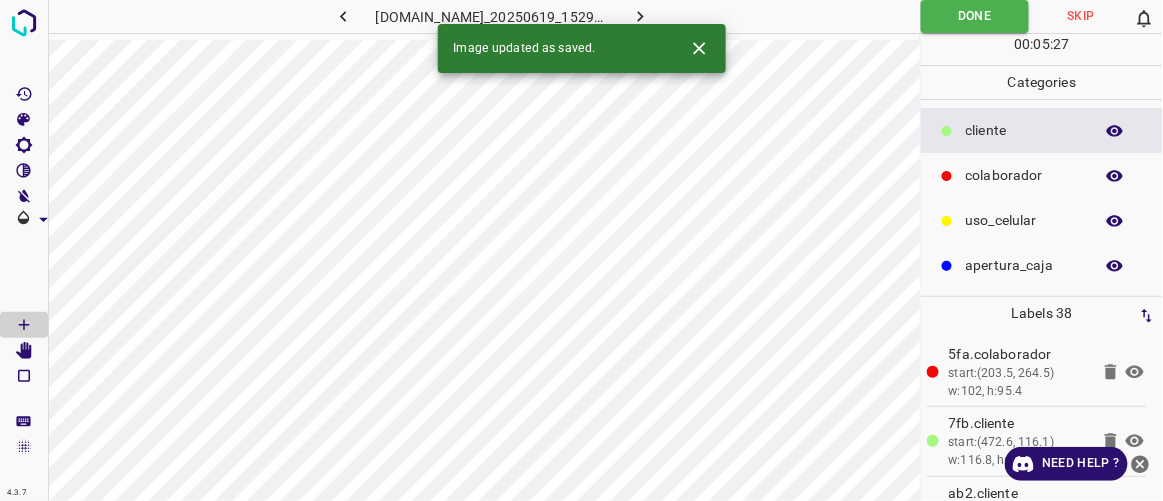 click at bounding box center (641, 16) 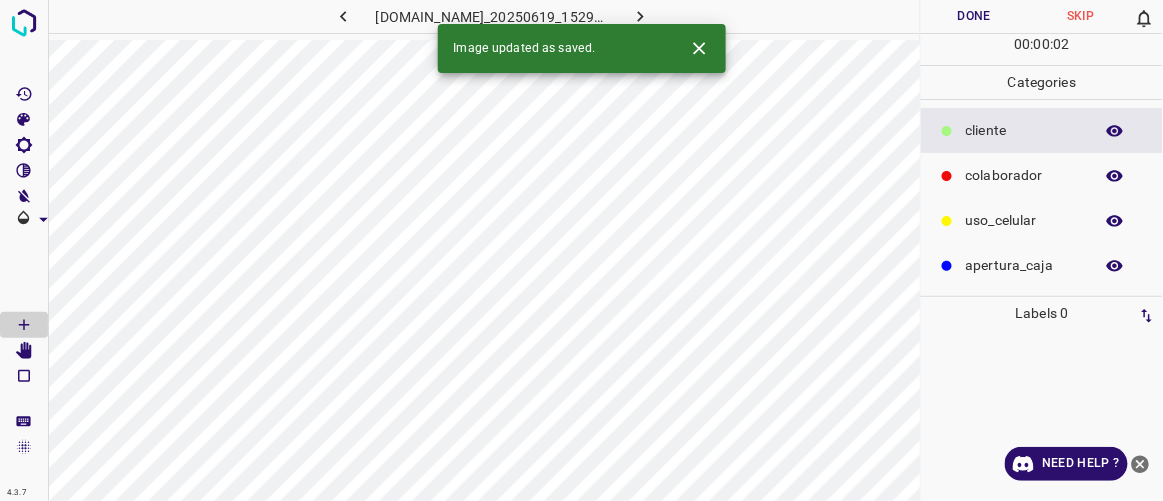 click on "colaborador" at bounding box center (1024, 175) 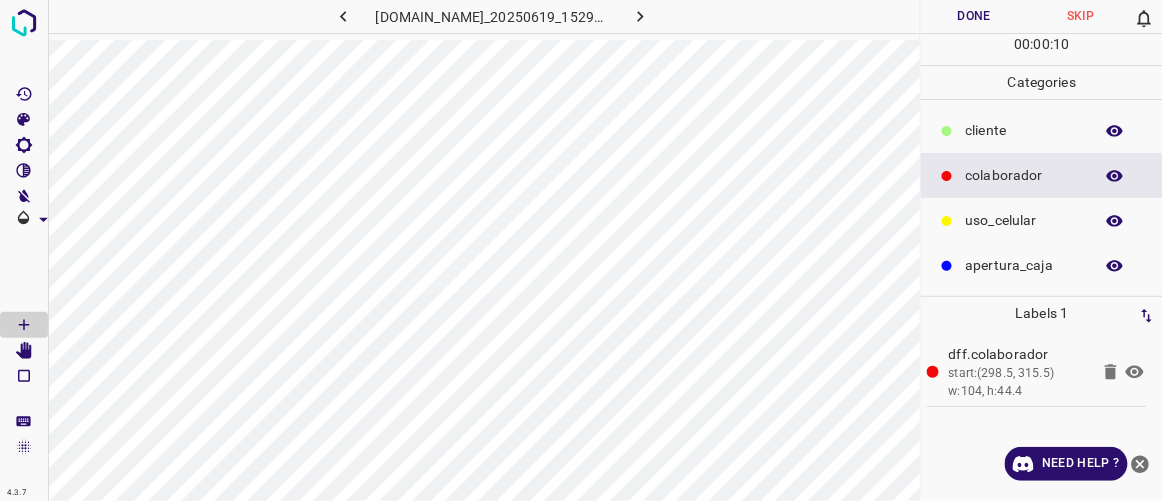 click on "​​cliente" at bounding box center (1024, 130) 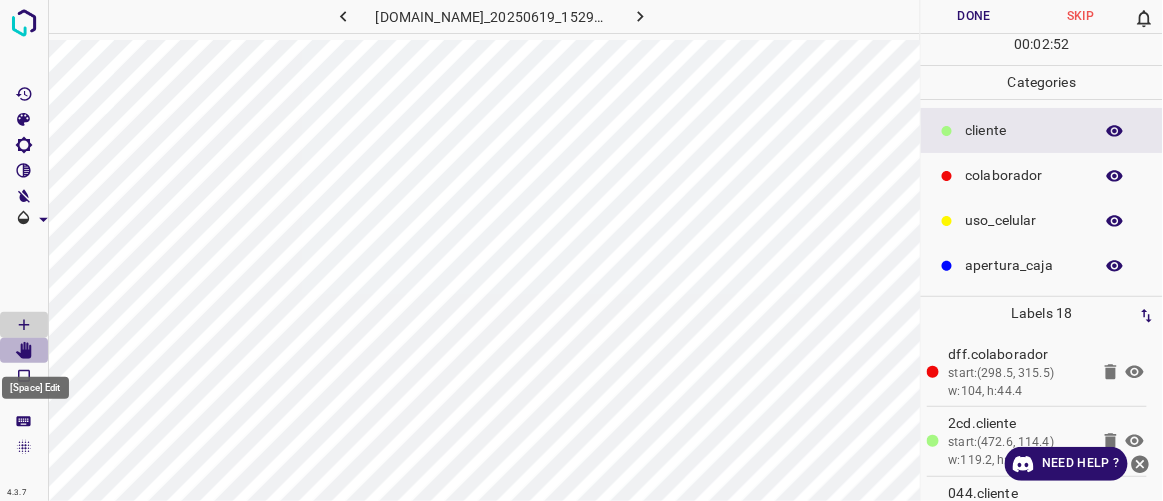 click 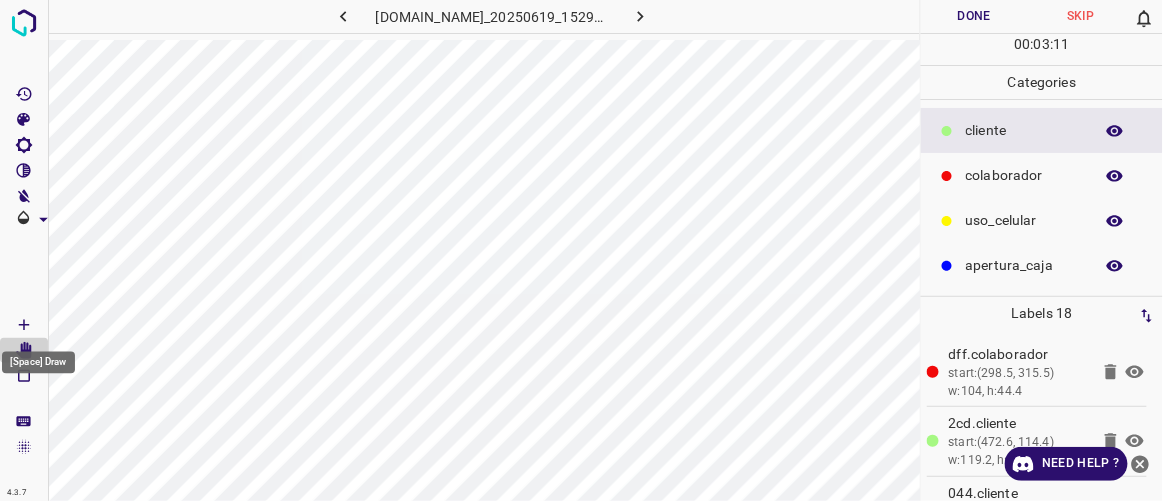 drag, startPoint x: 23, startPoint y: 326, endPoint x: 46, endPoint y: 319, distance: 24.04163 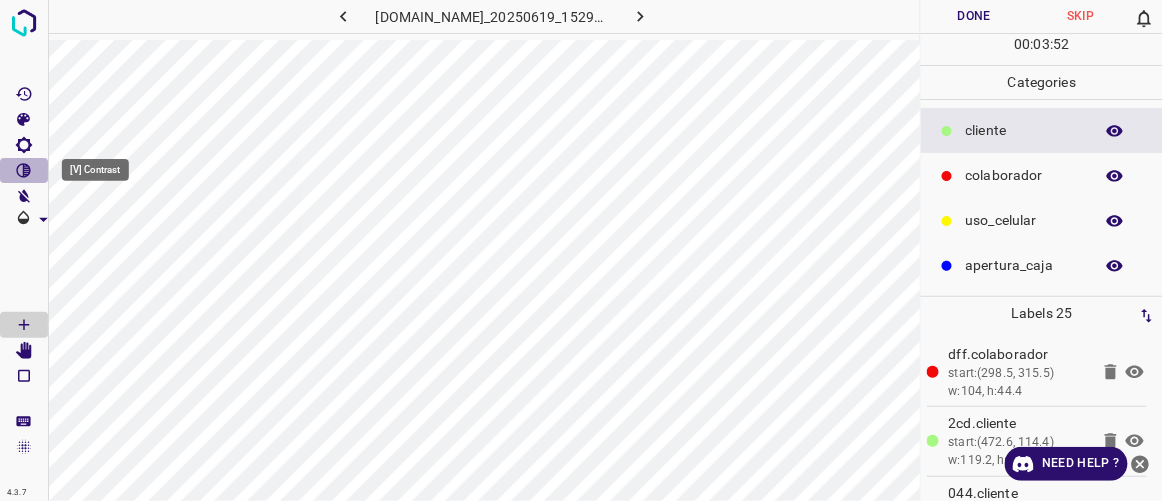 click 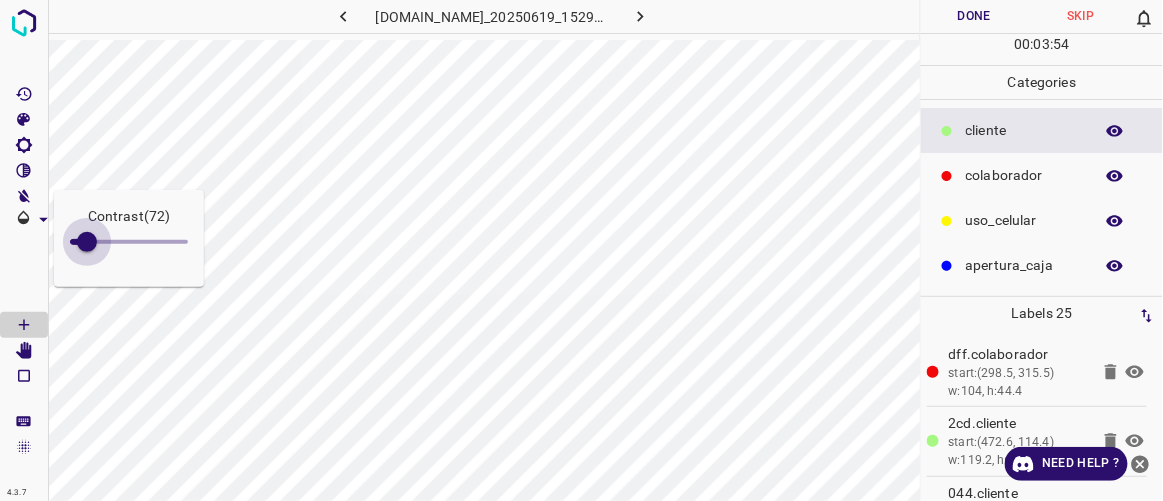 type on "68" 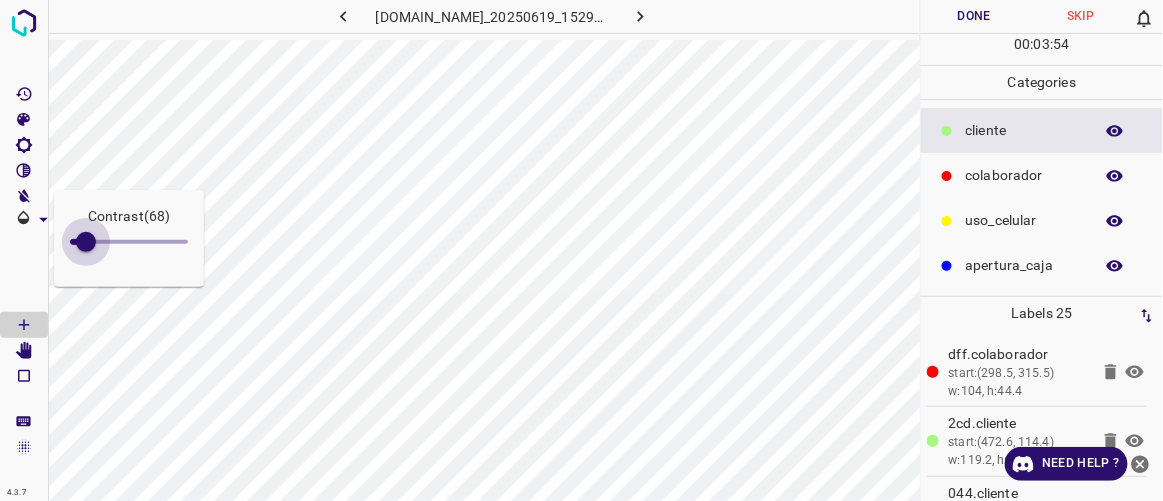 drag, startPoint x: 96, startPoint y: 241, endPoint x: 86, endPoint y: 240, distance: 10.049875 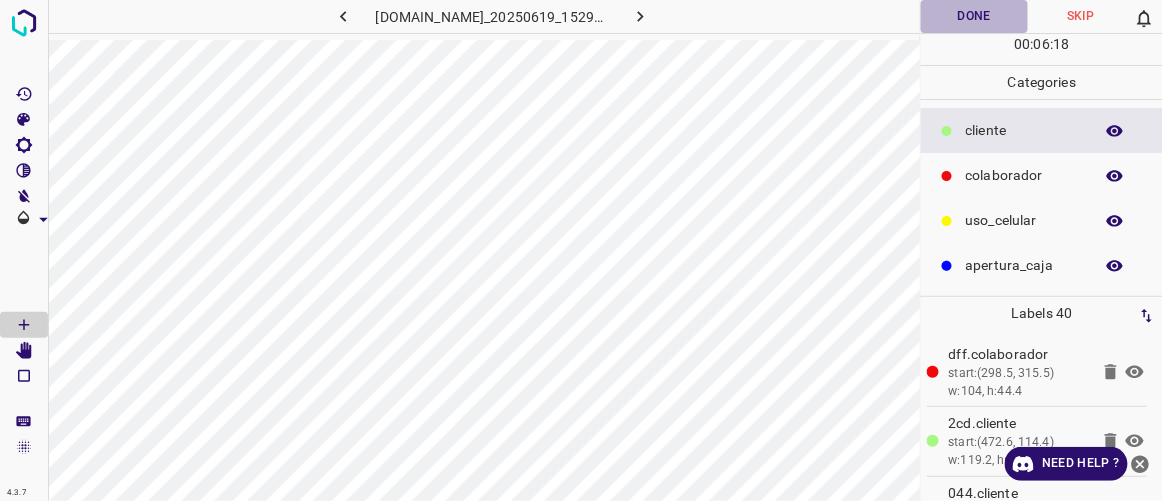 click on "Done" at bounding box center [974, 16] 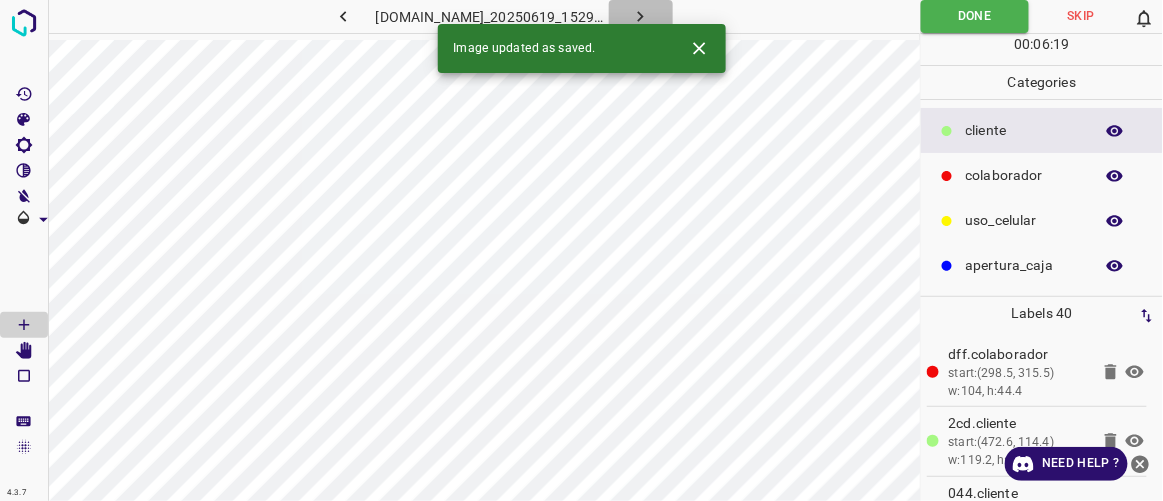 click 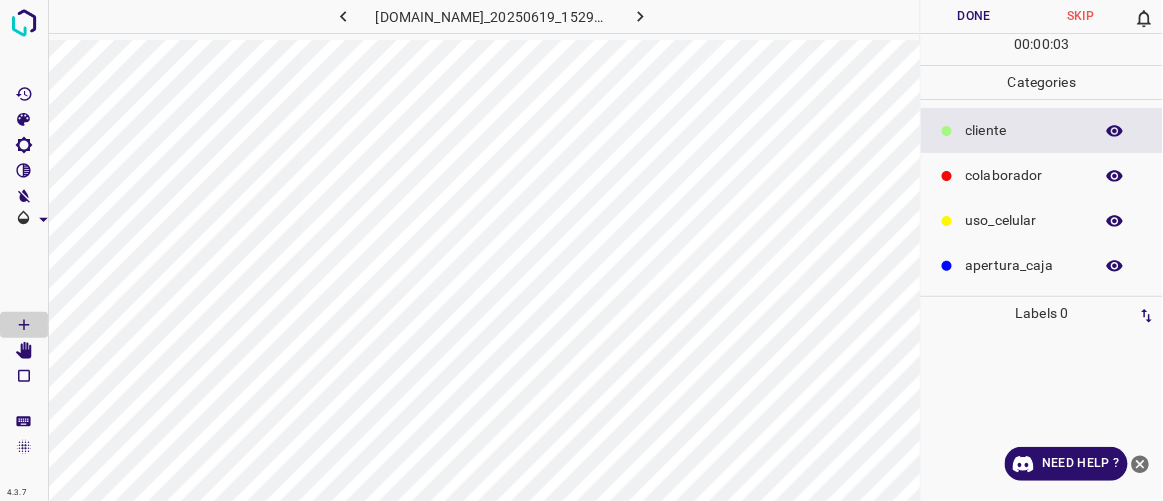 click on "colaborador" at bounding box center [1024, 175] 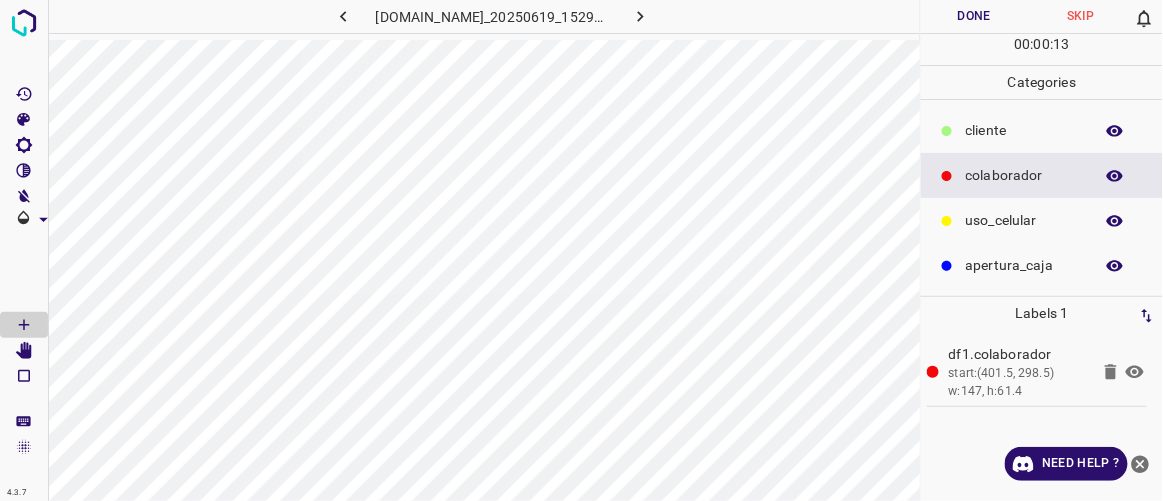click at bounding box center (947, 131) 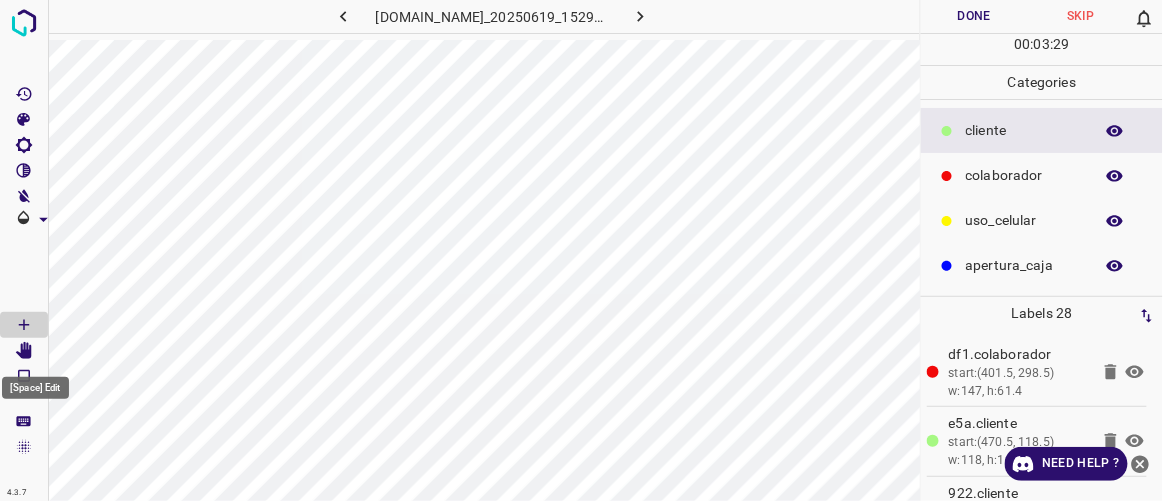 click 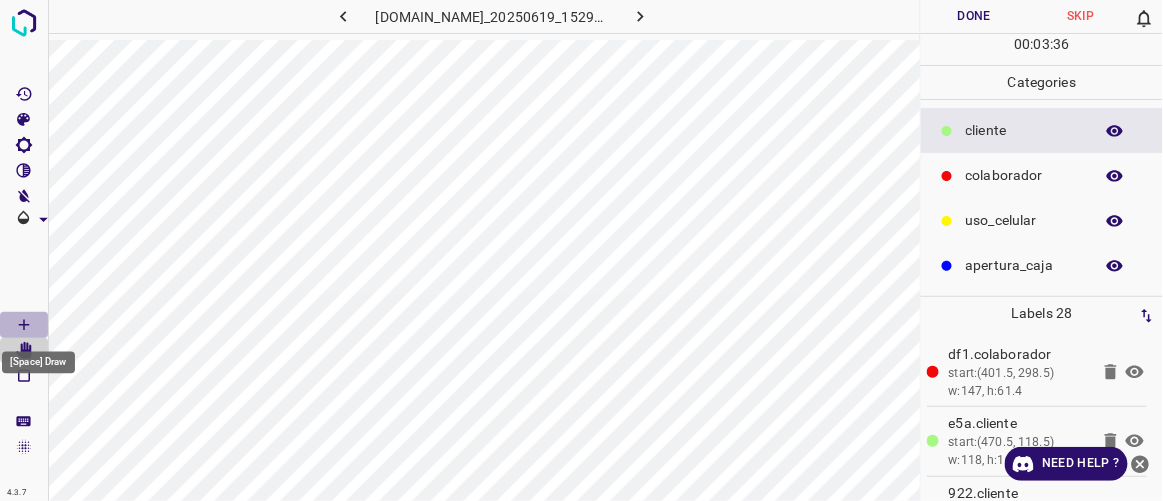click at bounding box center [24, 325] 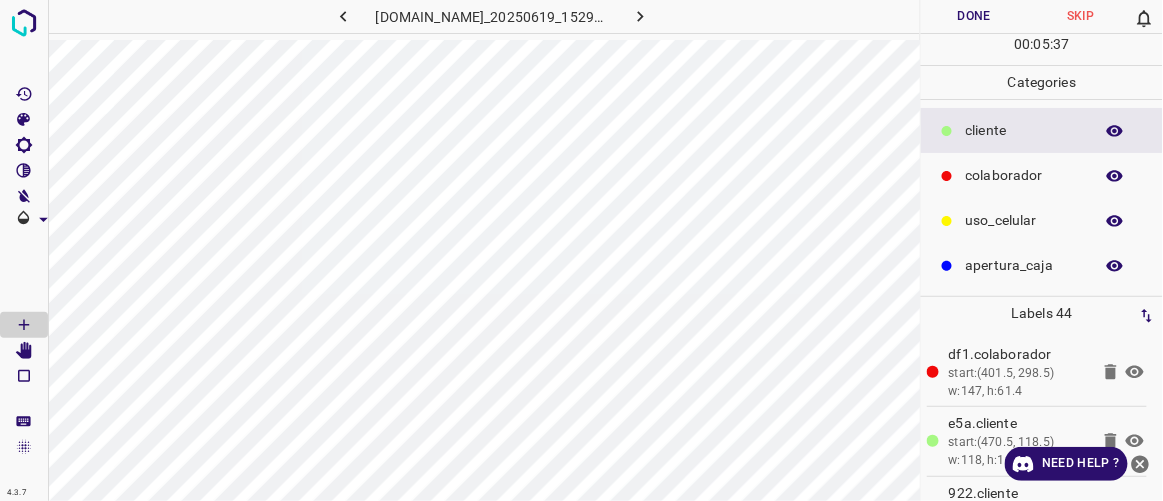 click on "Done" at bounding box center [974, 16] 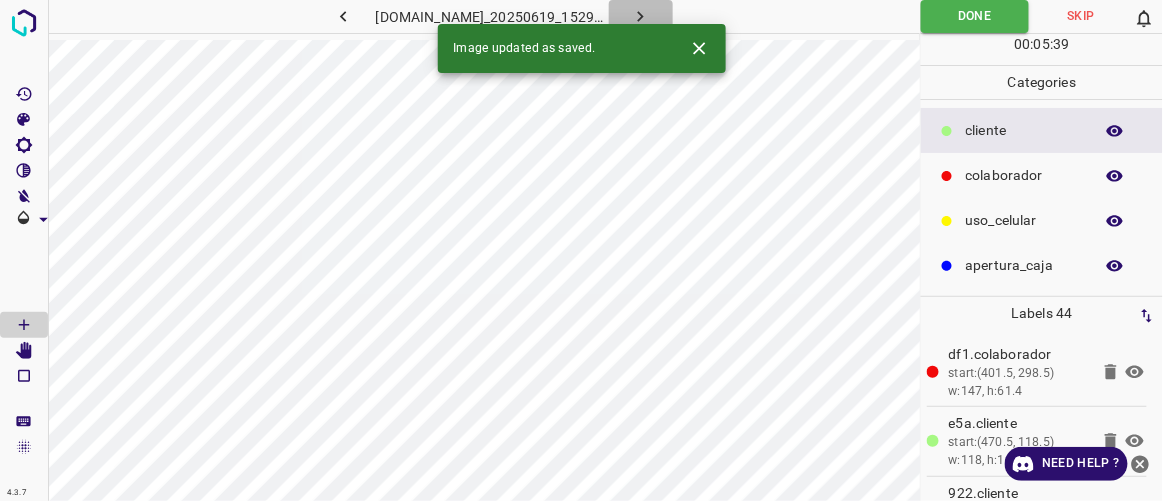 click 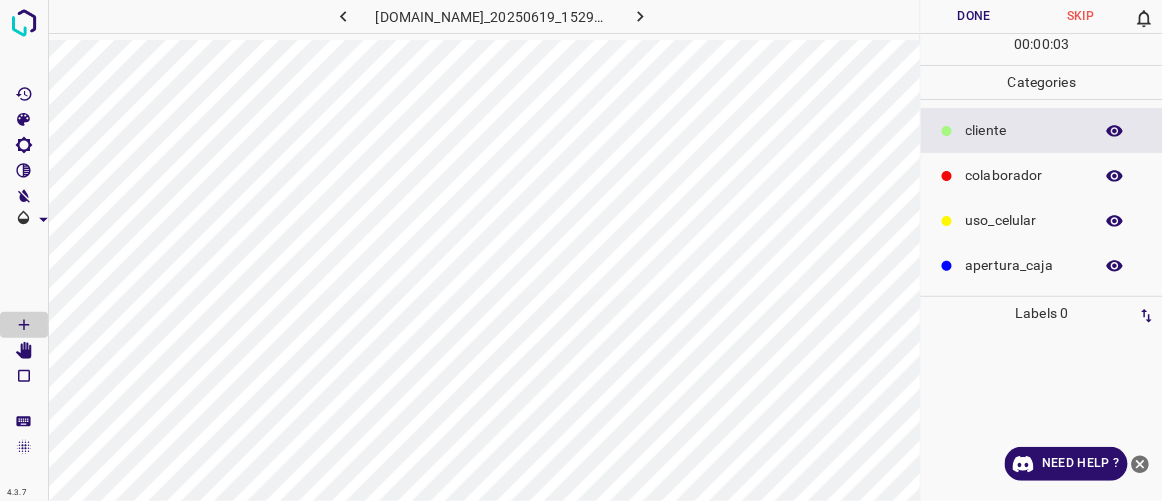 click on "colaborador" at bounding box center (1024, 175) 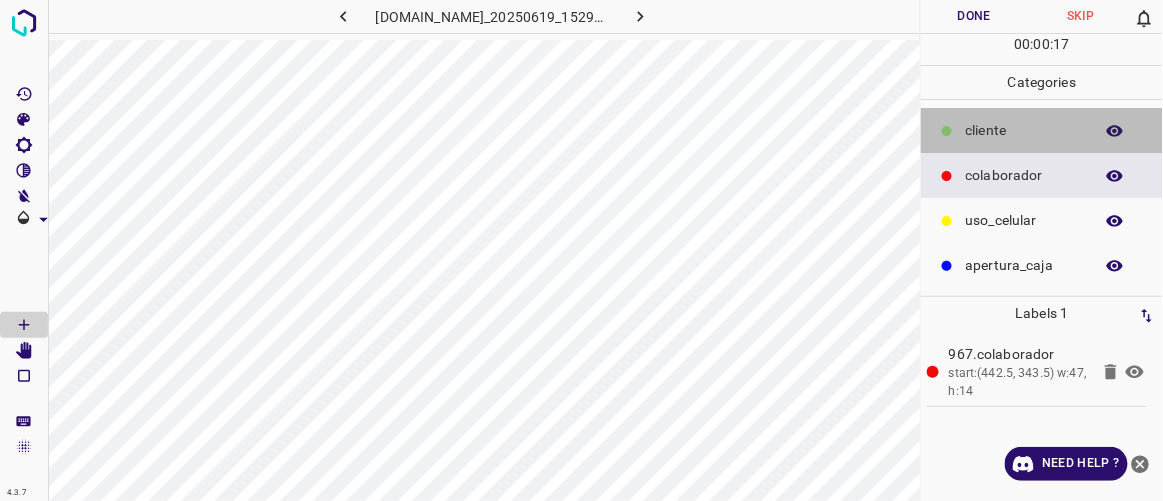 click on "​​cliente" at bounding box center [1024, 130] 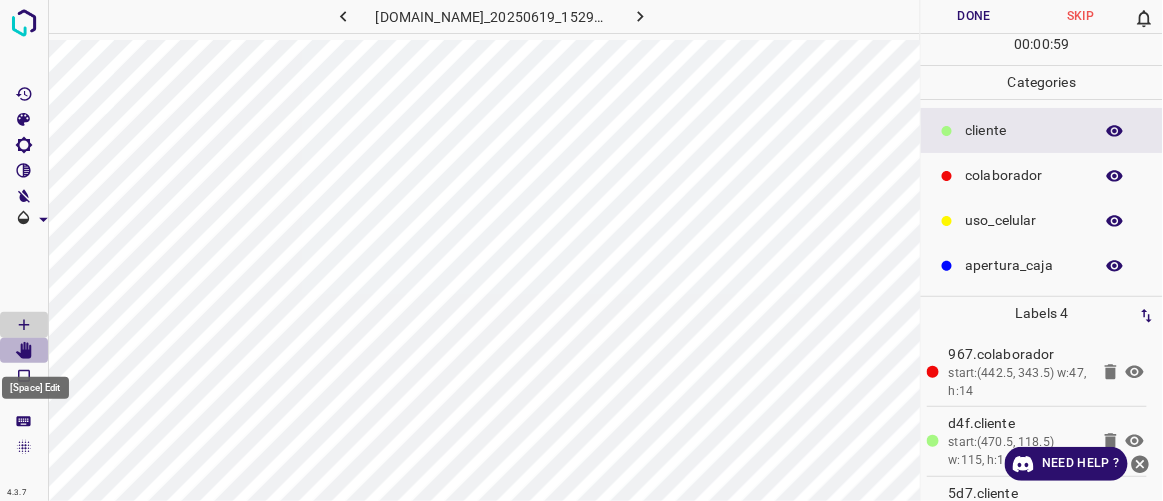 click 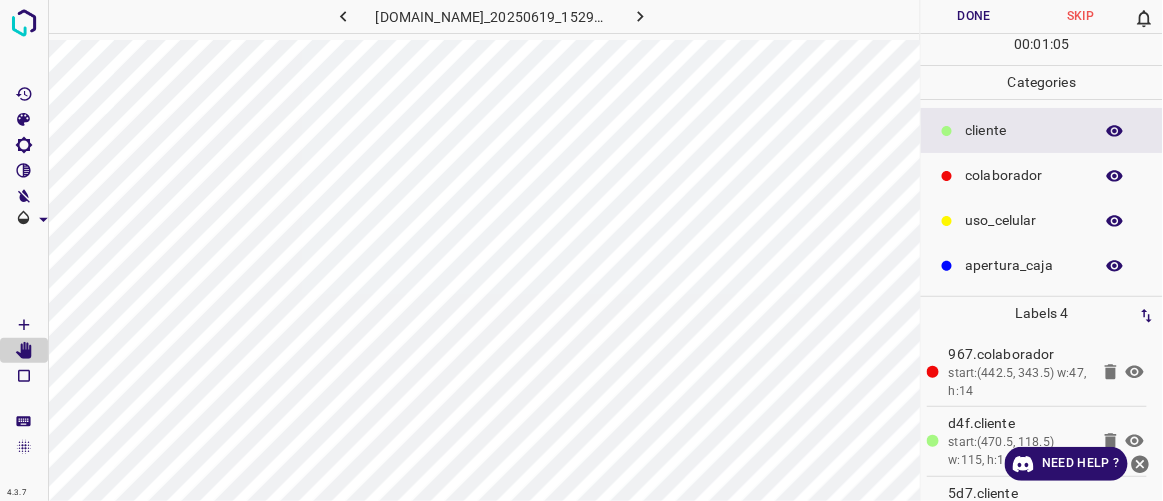 click on "4.3.7 [DOMAIN_NAME]_20250619_152904_000004080.jpg Done Skip 0 00   : 01   : 05   Categories ​​cliente colaborador uso_celular apertura_caja Labels   4 967.colaborador
start:(442.5, 343.5)
w:47, h:14
d4f.​​cliente
start:(470.5, 118.5)
w:115, h:144
5d7.​​cliente
start:(489.9, 81.1)
w:73.1, h:154
5fb.​​cliente
start:(557.9, 48.2)
w:34.4, h:69.9
Categories 1 ​​cliente 2 colaborador 3 uso_celular 4 apertura_caja Tools Space Change between modes (Draw & Edit) I Auto labeling R Restore zoom M Zoom in N Zoom out Delete Delete selecte label Filters Z Restore filters X Saturation filter C Brightness filter V Contrast filter B Gray scale filter General O Download Need Help ? - Text - Hide - Delete" at bounding box center [581, 250] 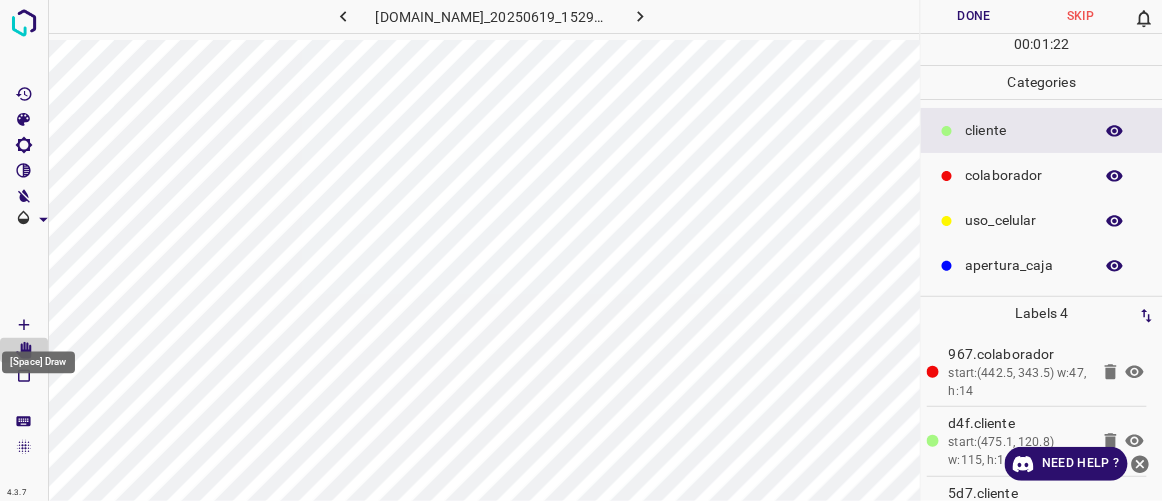 click 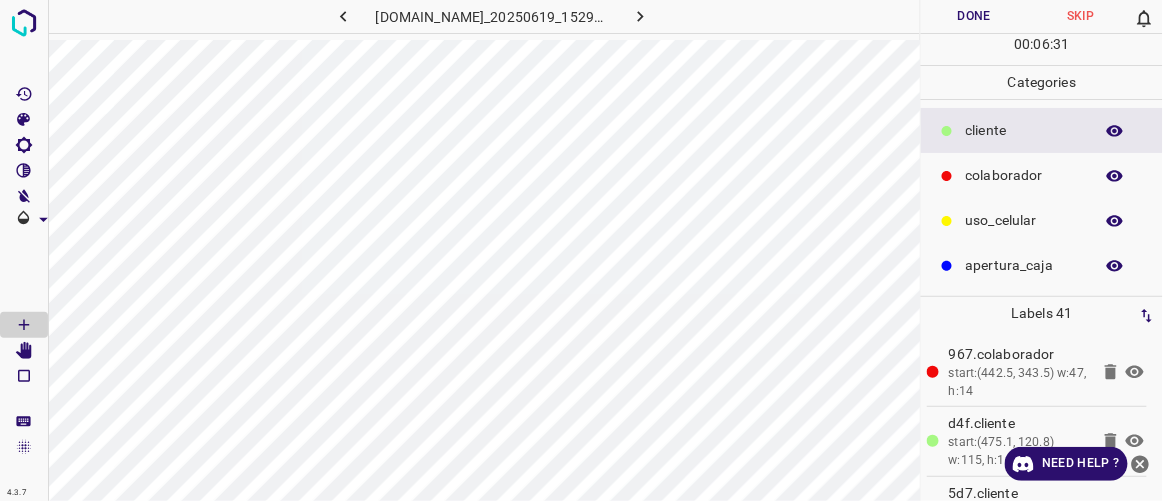 click on "Done" at bounding box center (974, 16) 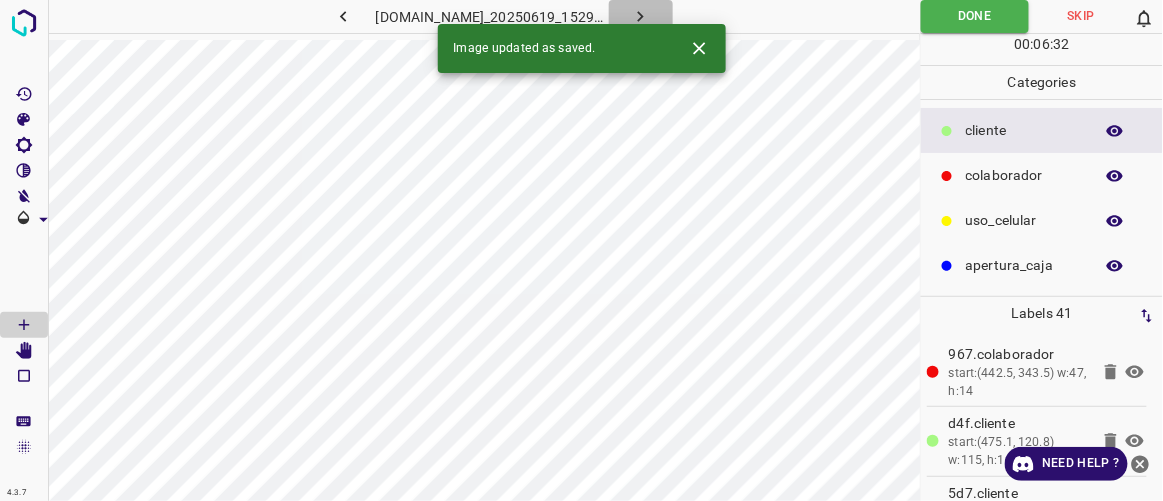 click 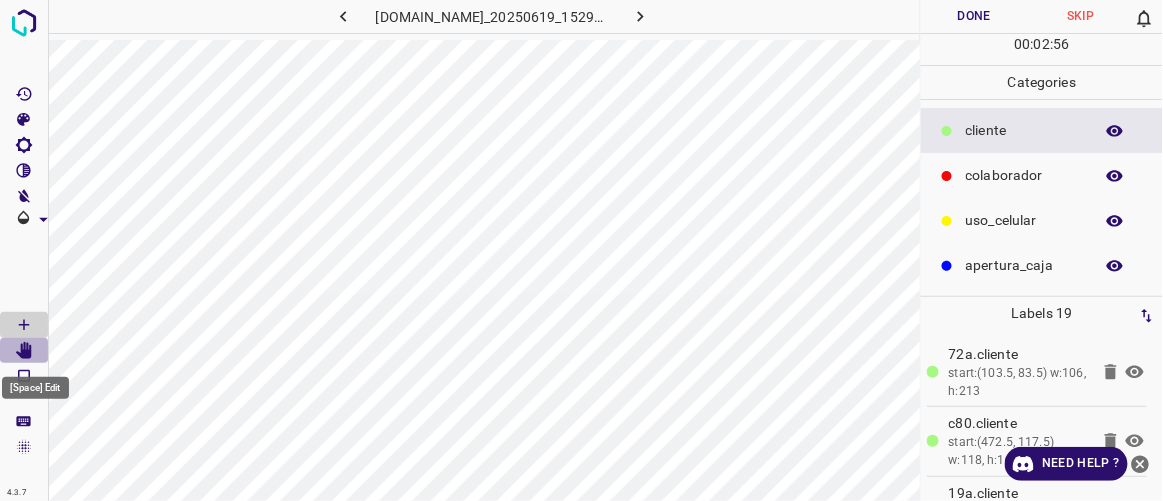 click 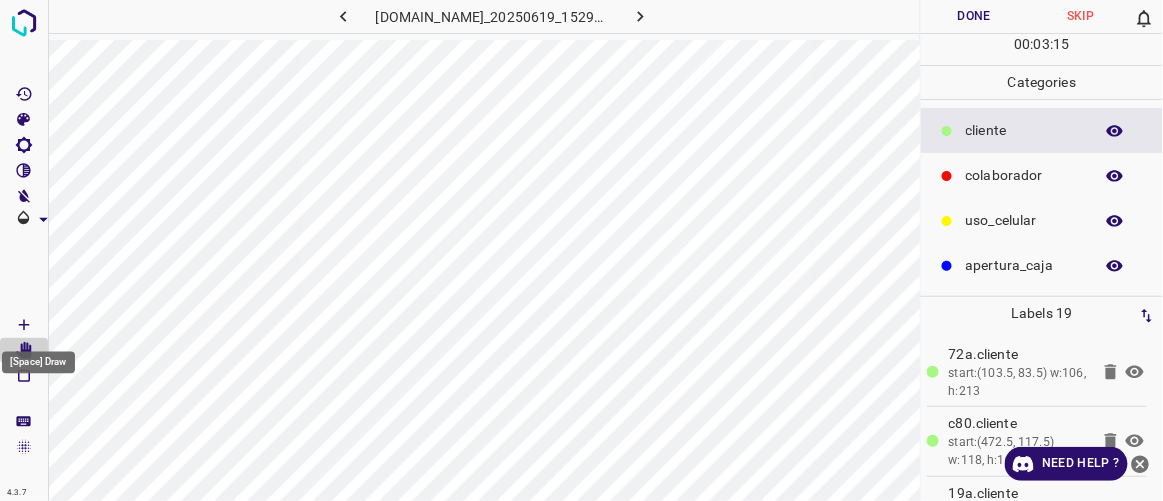 click 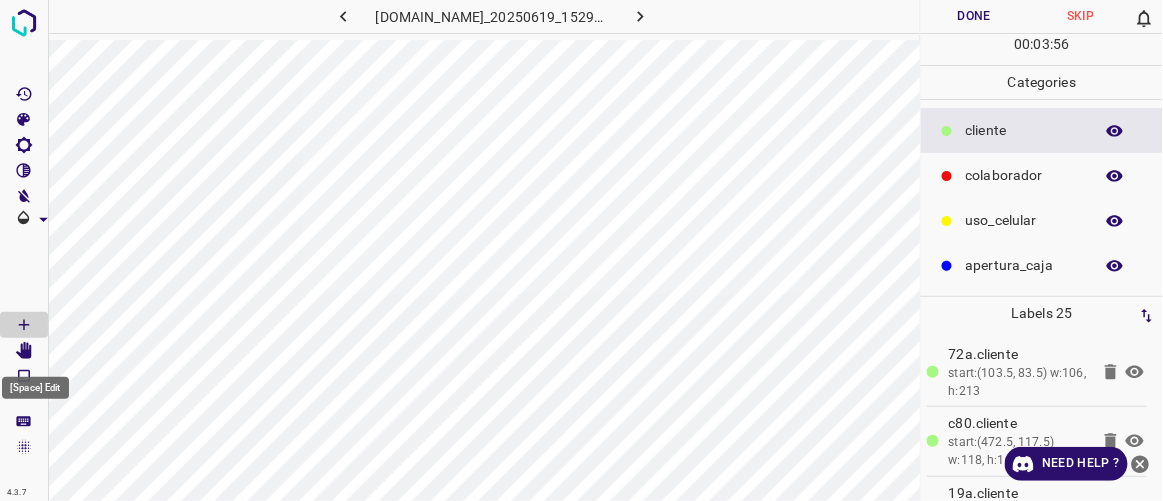 click 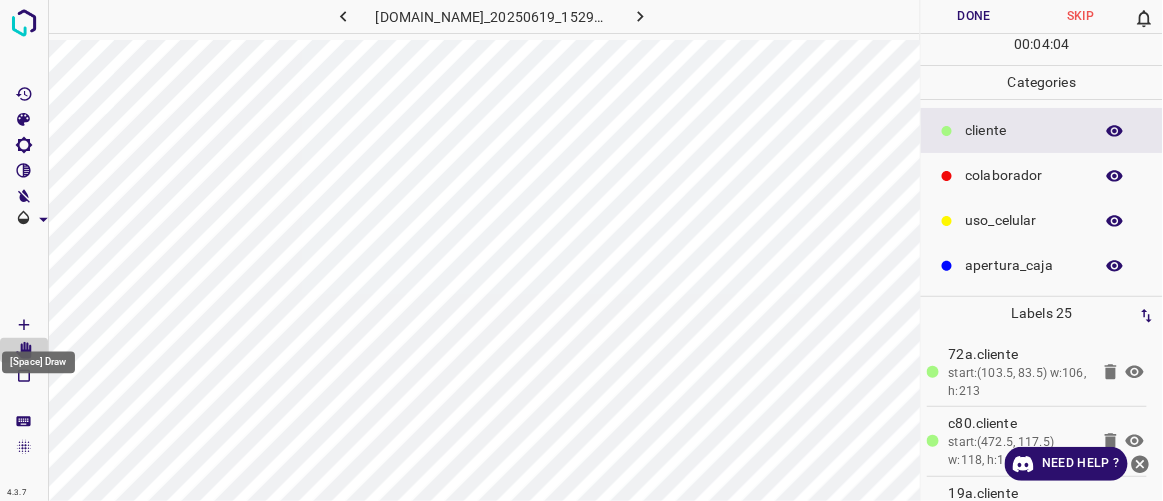 click 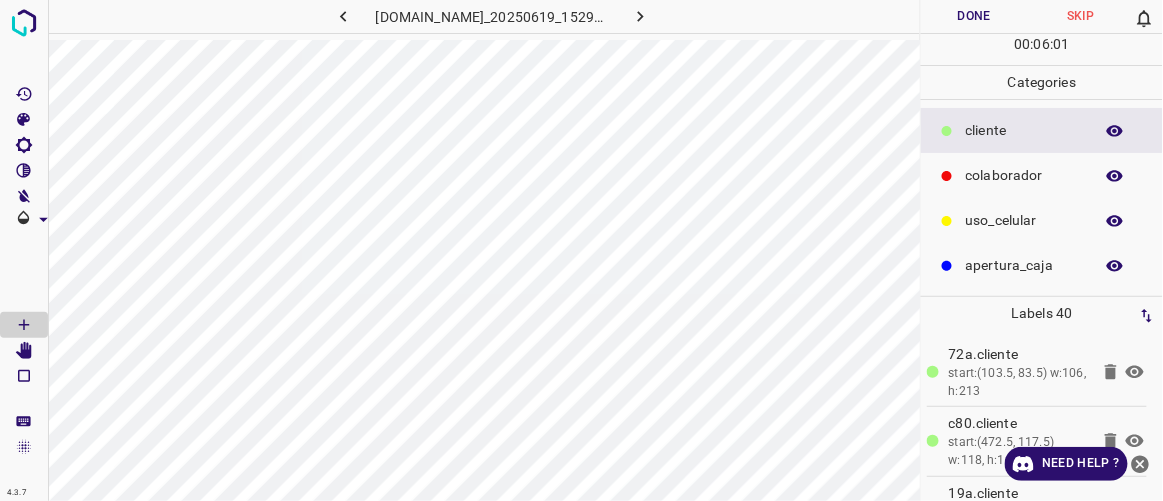click on "Done" at bounding box center (974, 16) 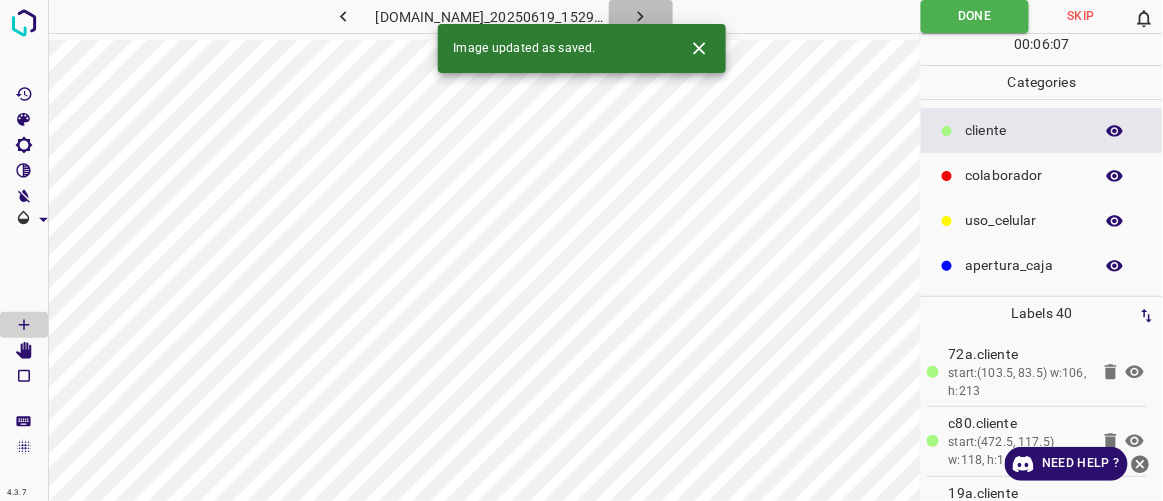 click 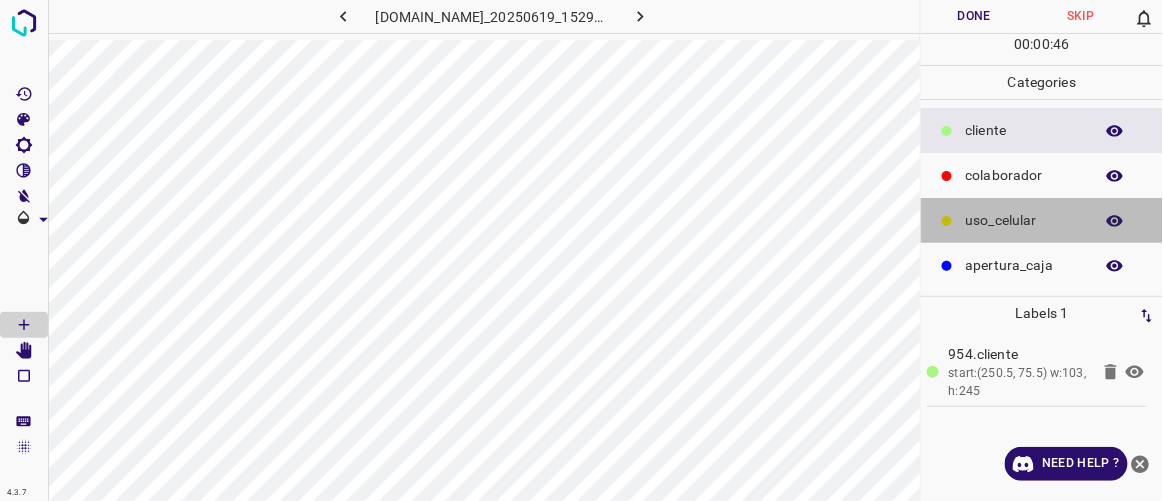 click on "uso_celular" at bounding box center (1024, 220) 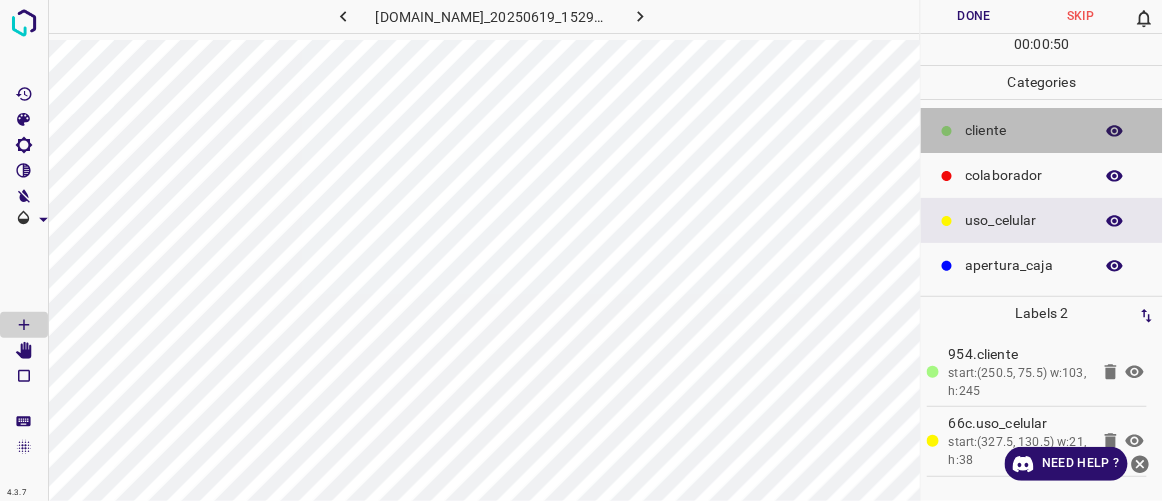 click on "​​cliente" at bounding box center [1024, 130] 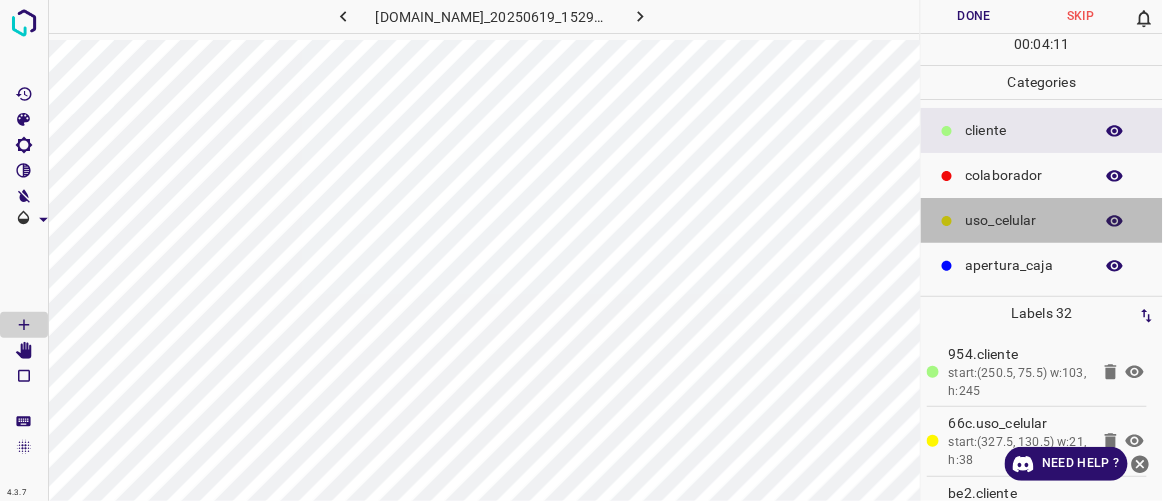click on "uso_celular" at bounding box center (1042, 220) 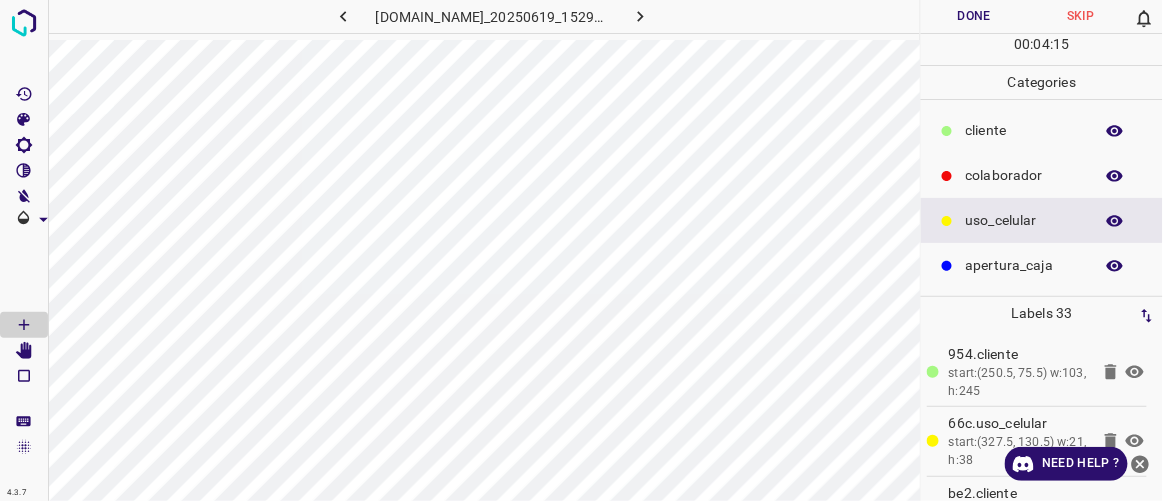click on "​​cliente" at bounding box center [1024, 130] 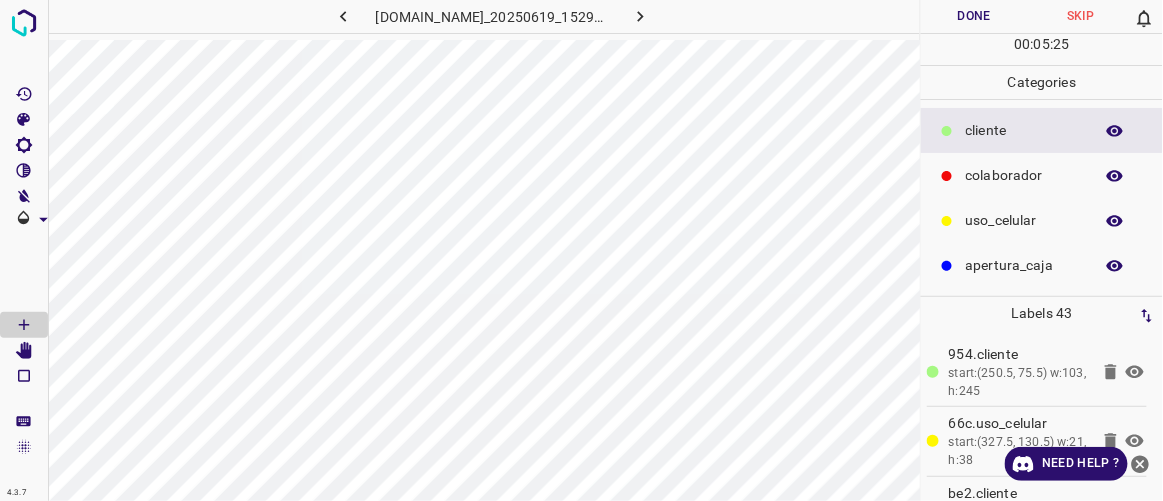 click on "Done" at bounding box center [974, 16] 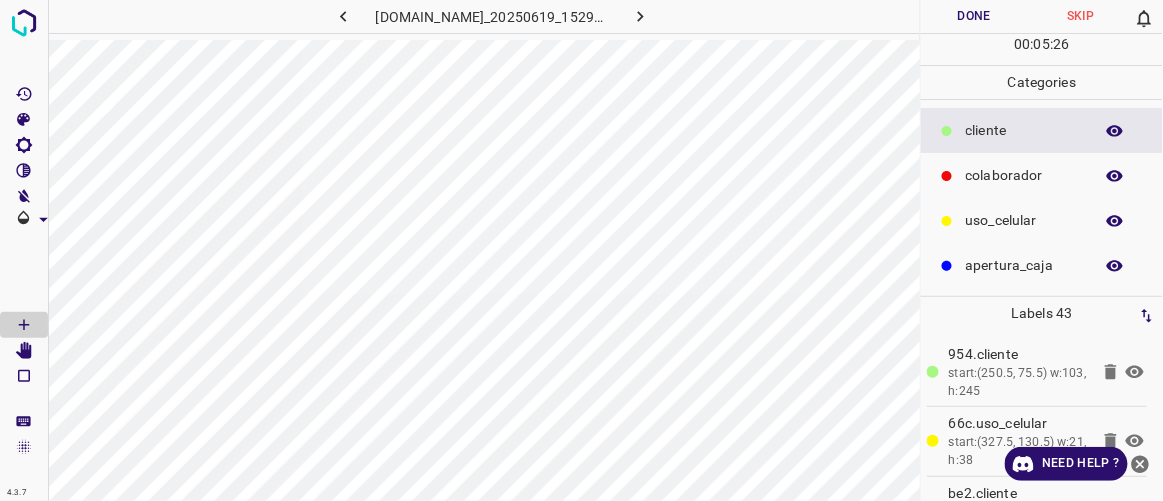 click 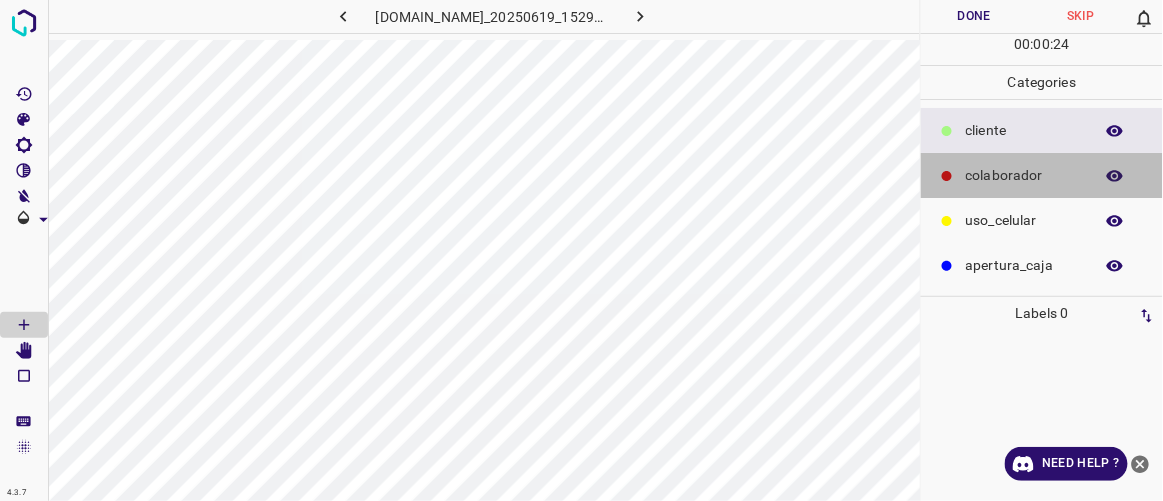 drag, startPoint x: 983, startPoint y: 168, endPoint x: 926, endPoint y: 178, distance: 57.870544 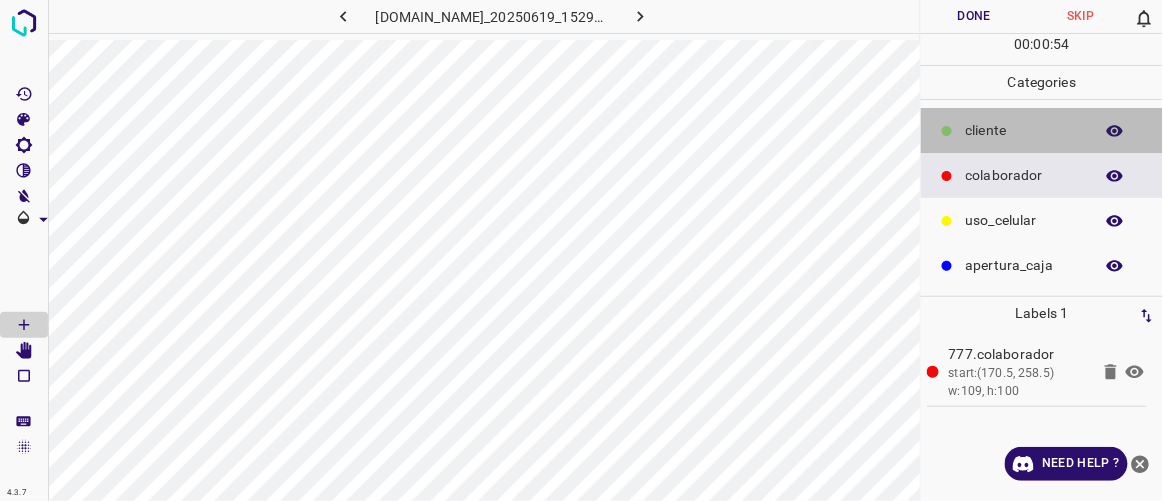 click on "​​cliente" at bounding box center (1024, 130) 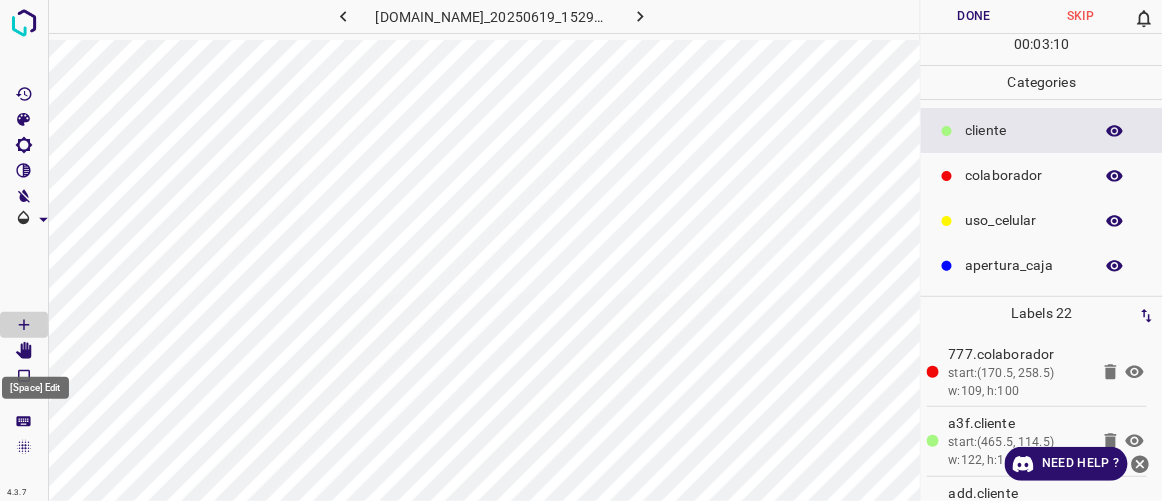 click 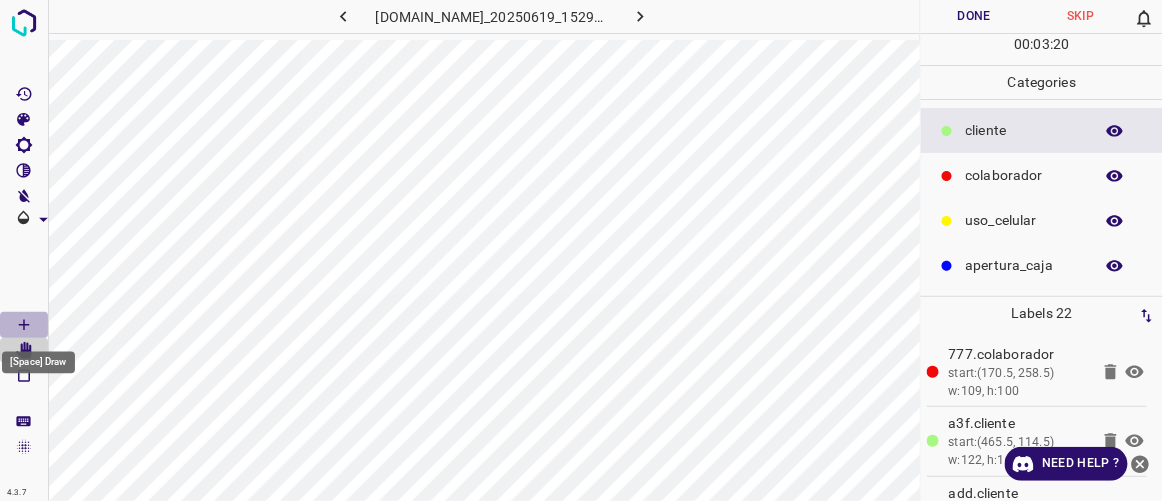 click at bounding box center (24, 325) 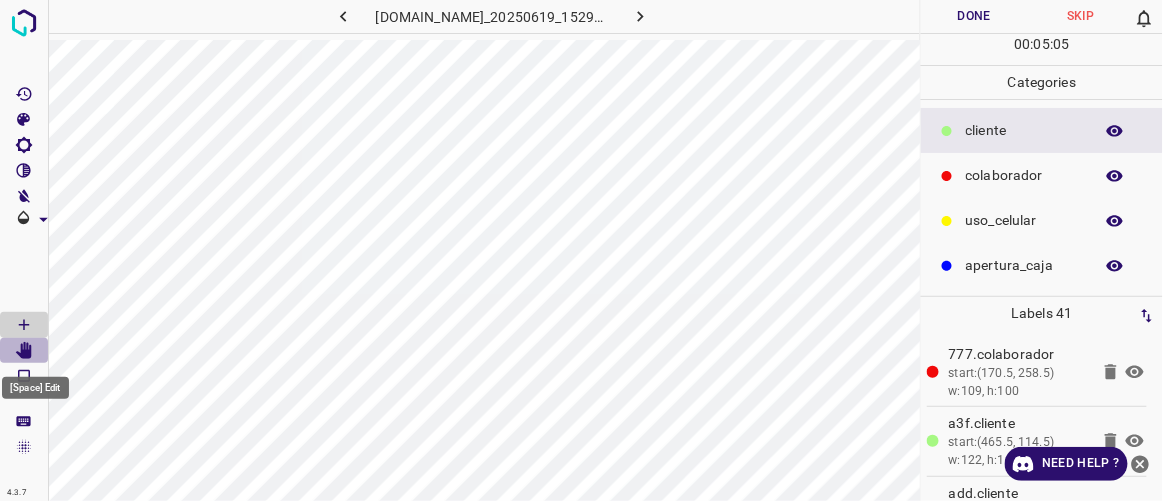 click 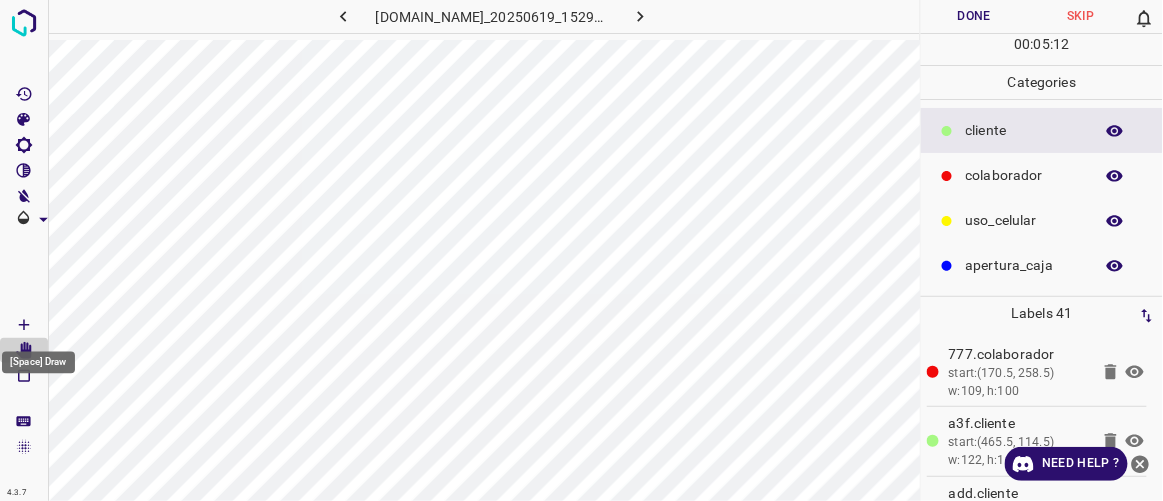drag, startPoint x: 24, startPoint y: 324, endPoint x: 41, endPoint y: 306, distance: 24.758837 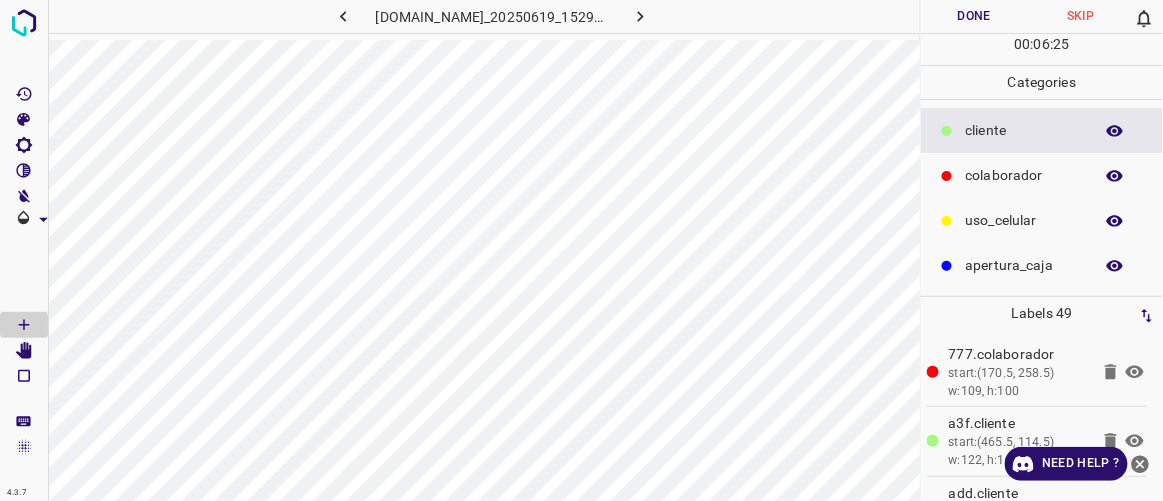 click on "Done" at bounding box center (974, 16) 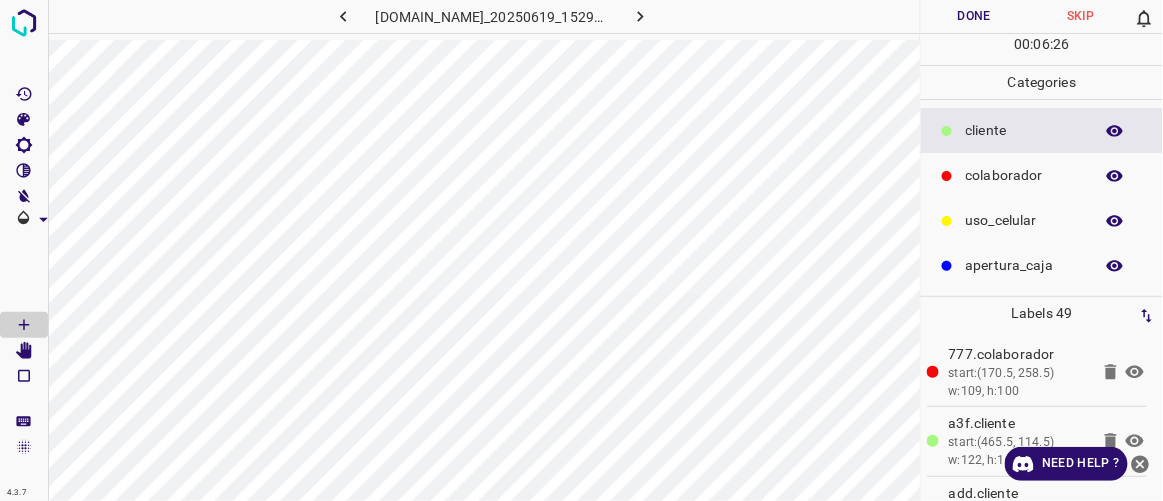 click at bounding box center [641, 16] 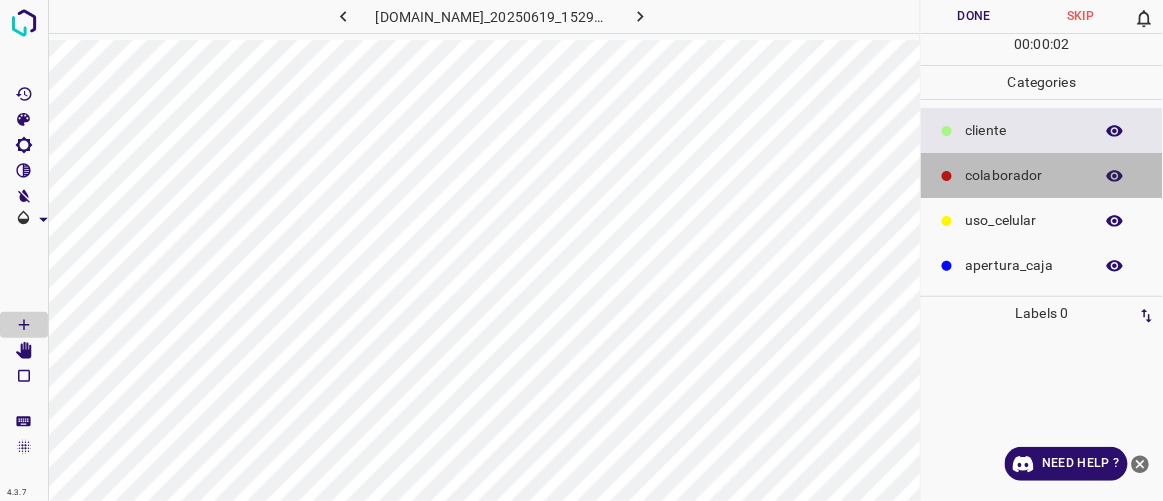 click on "colaborador" at bounding box center (1024, 175) 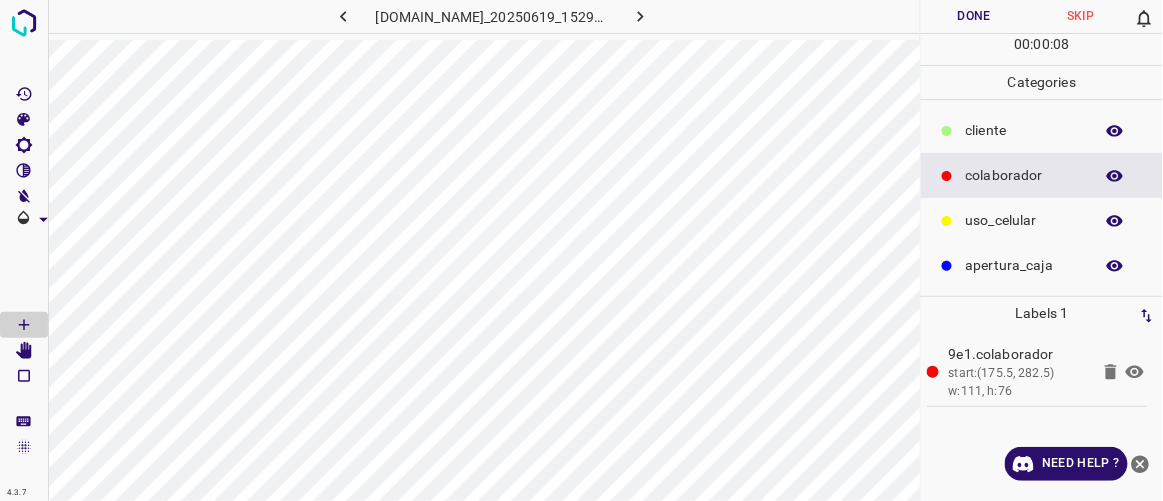 click on "​​cliente" at bounding box center [1024, 130] 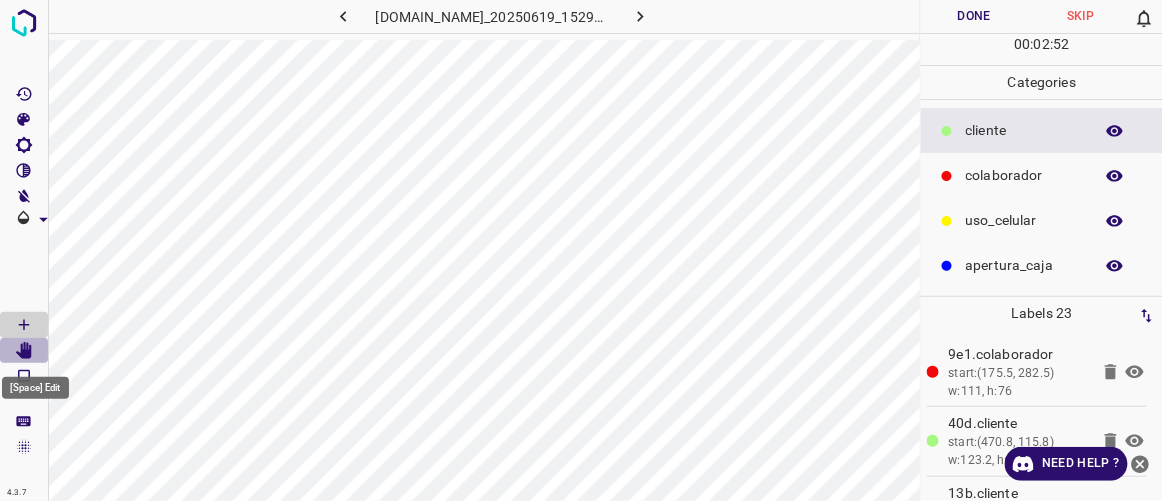 click 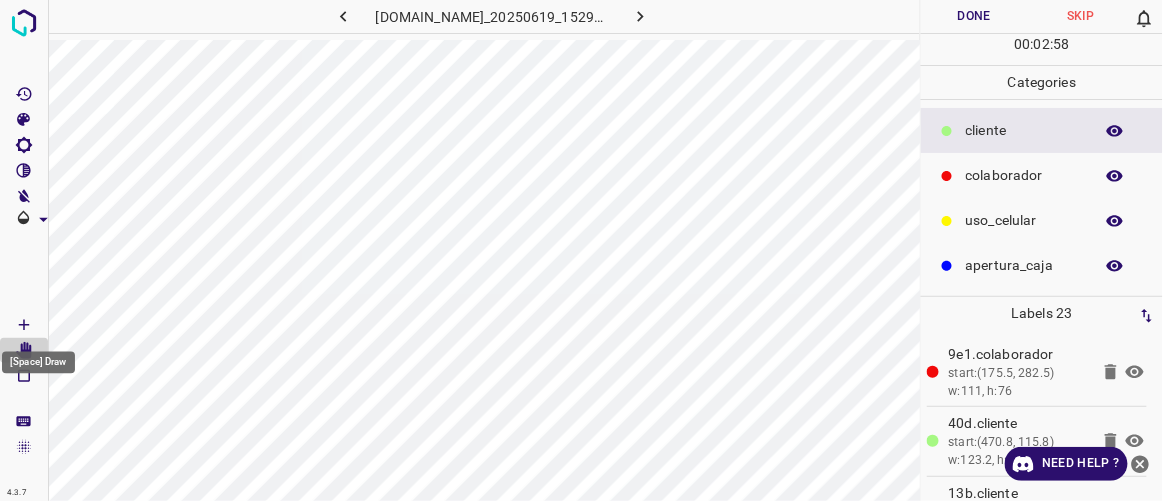 click 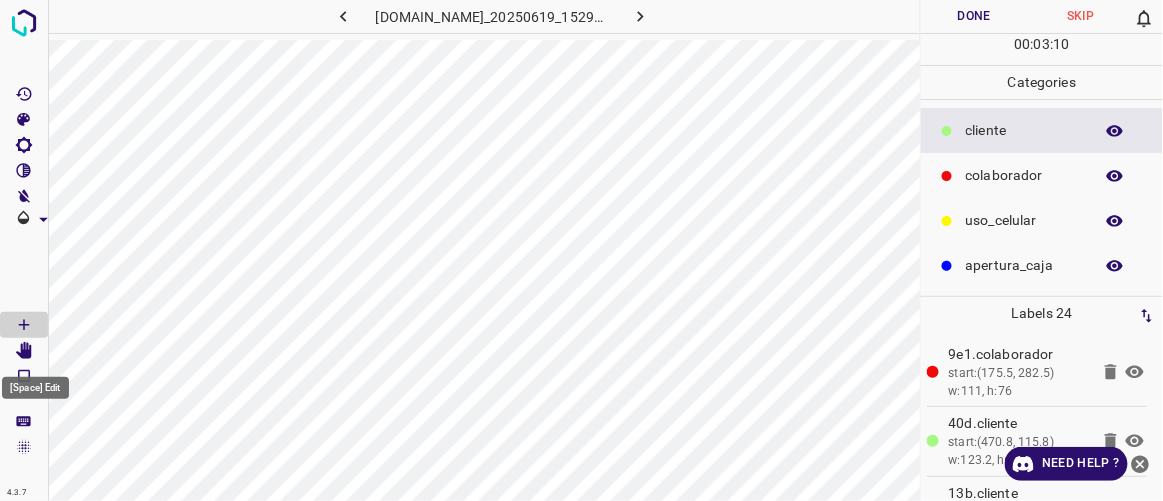 click 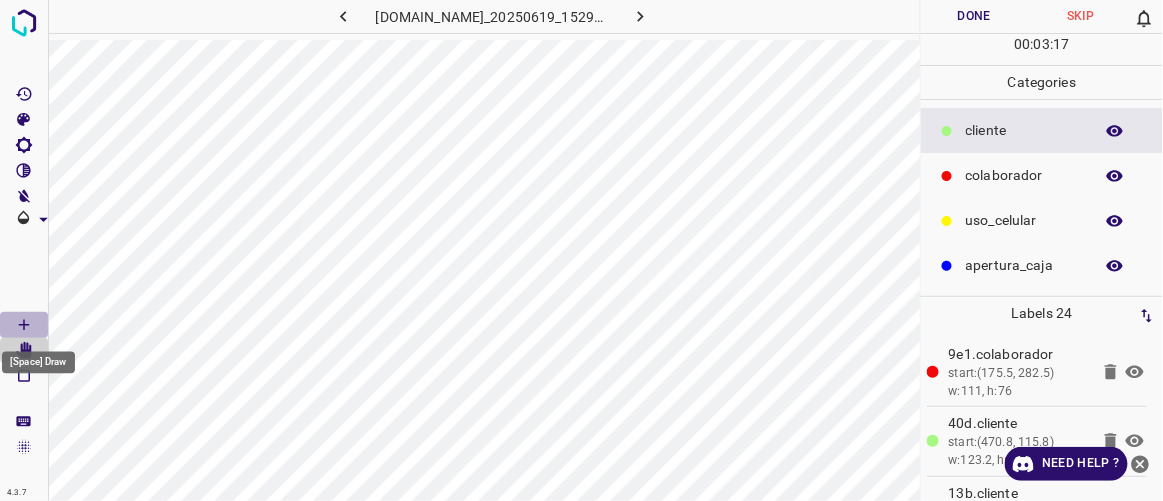 click 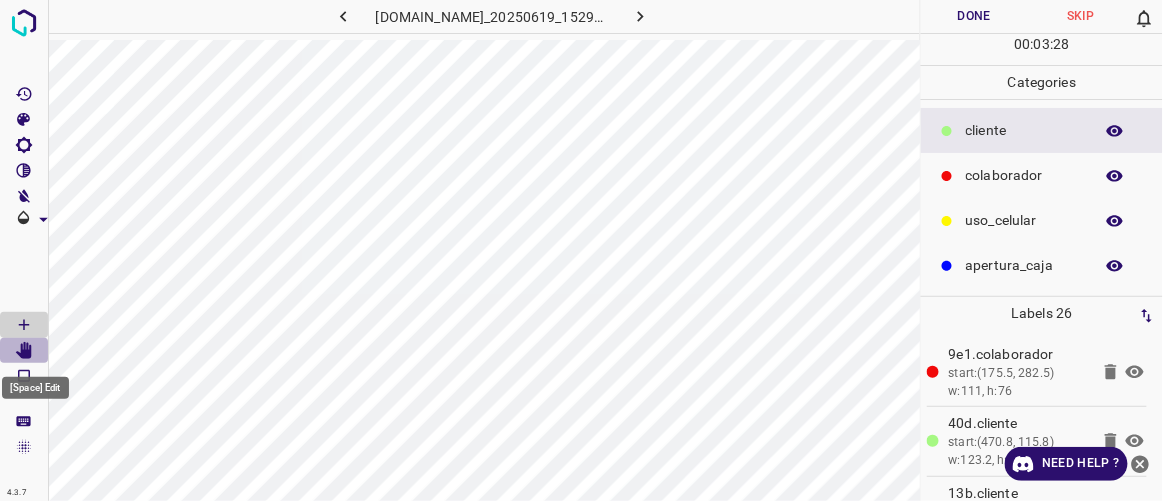click 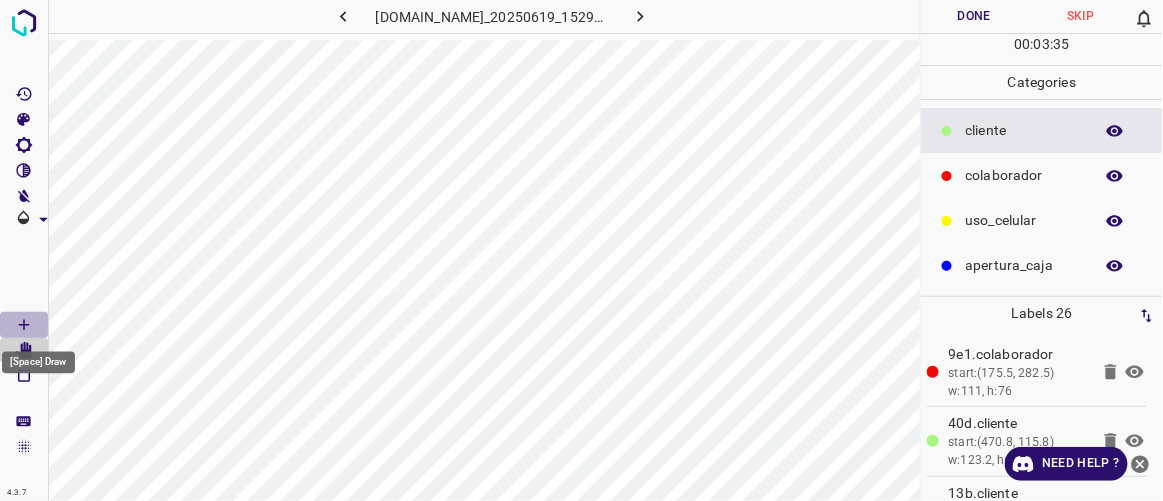 click at bounding box center [24, 325] 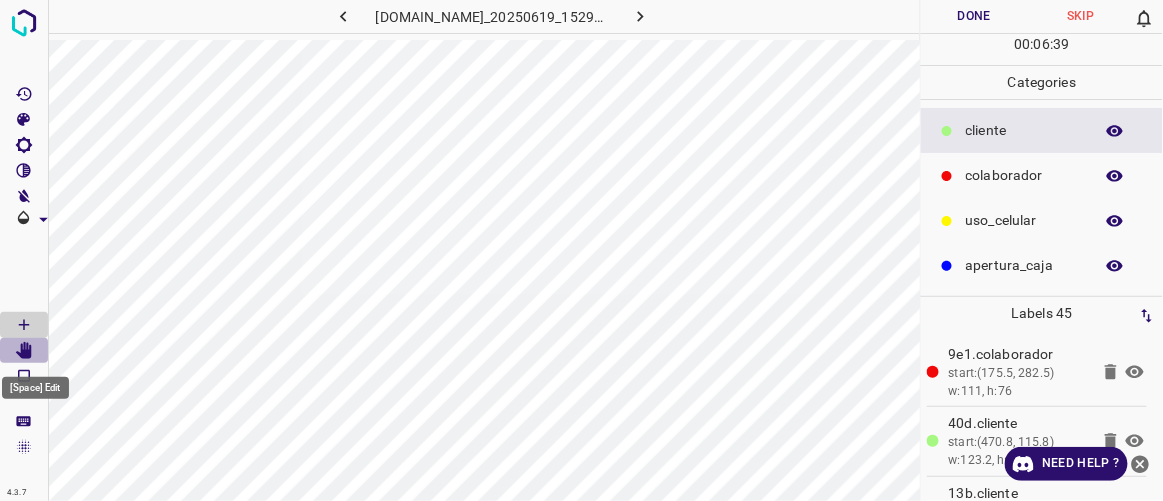 click 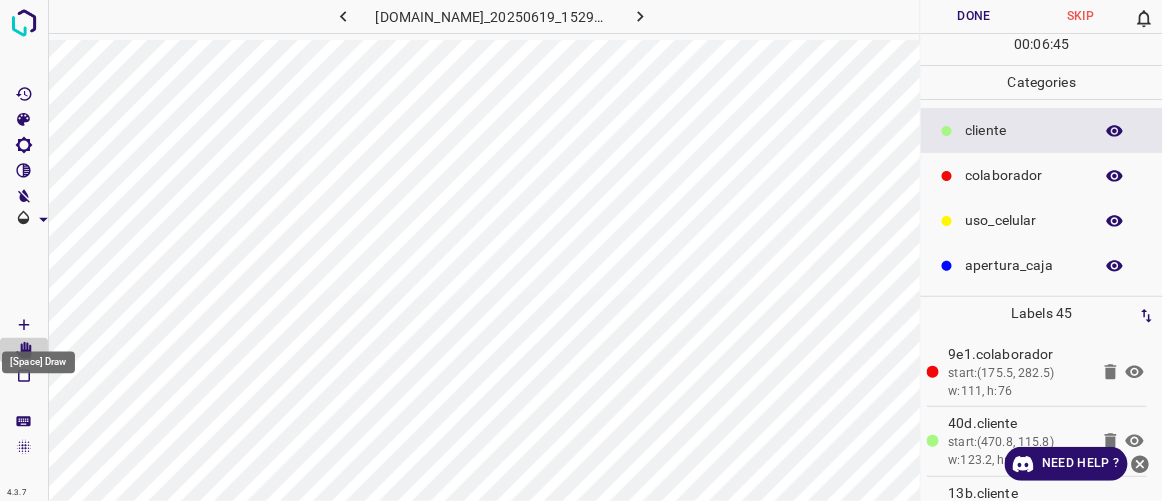 click at bounding box center (24, 325) 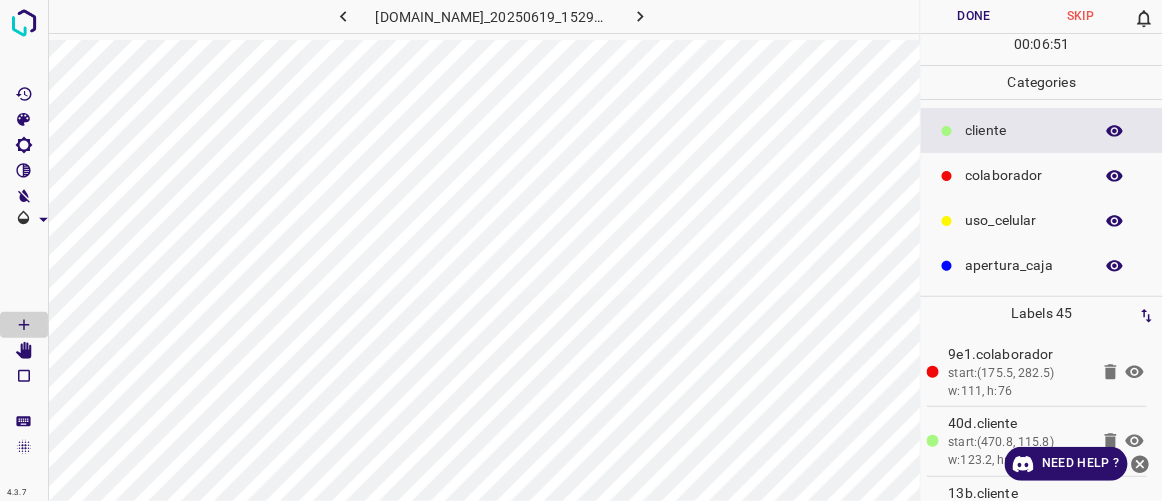 type 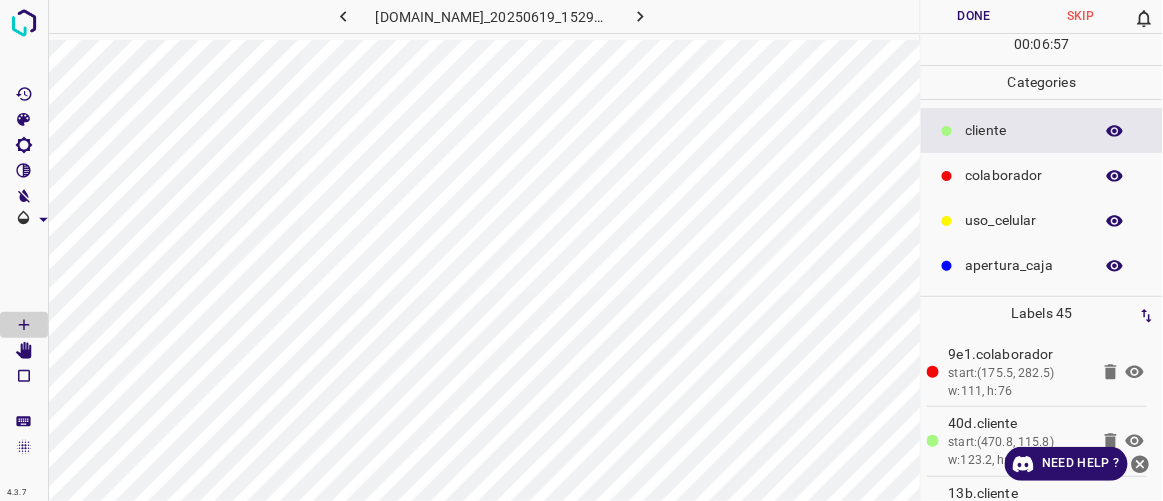 click on "Done" at bounding box center [974, 16] 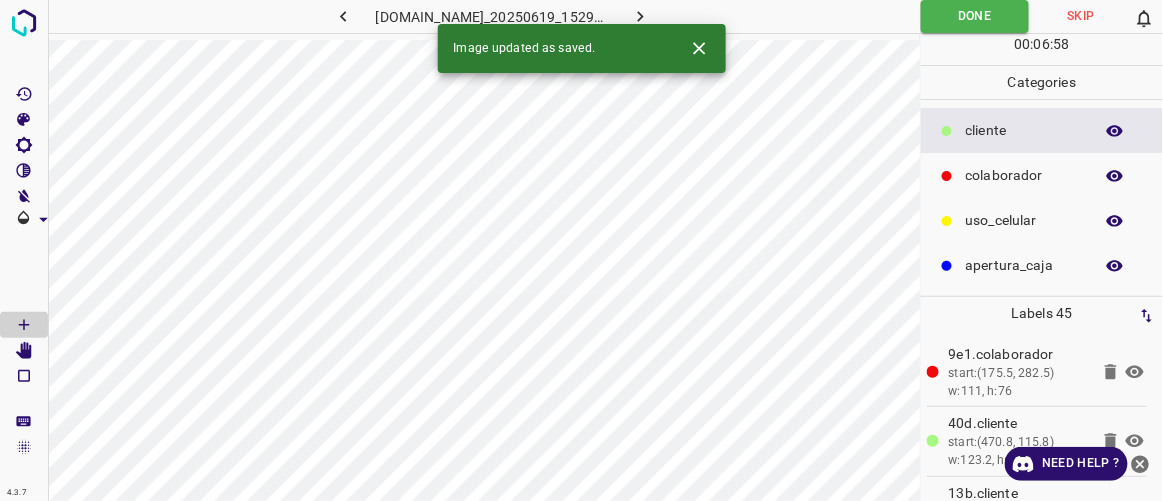 click 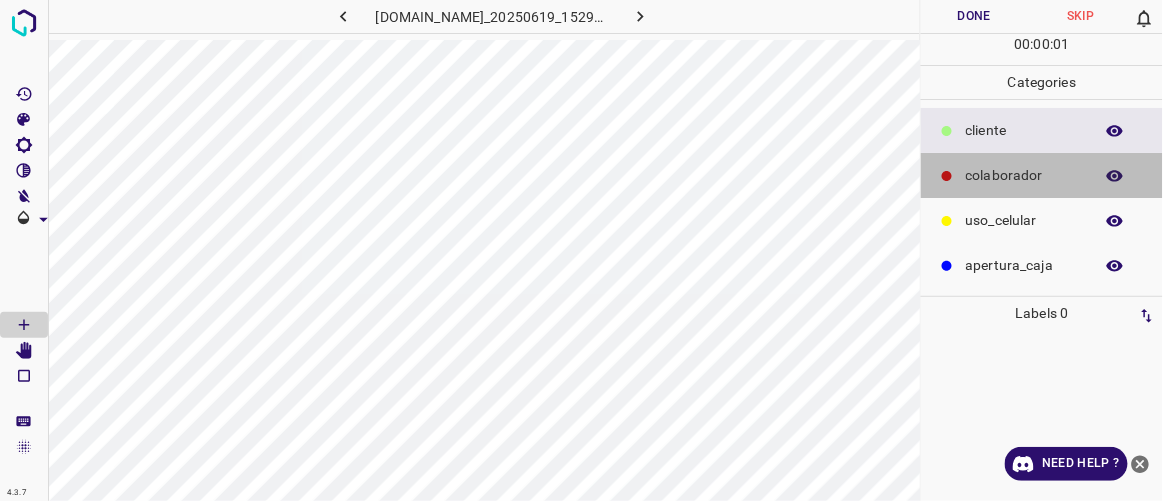 click on "colaborador" at bounding box center (1024, 175) 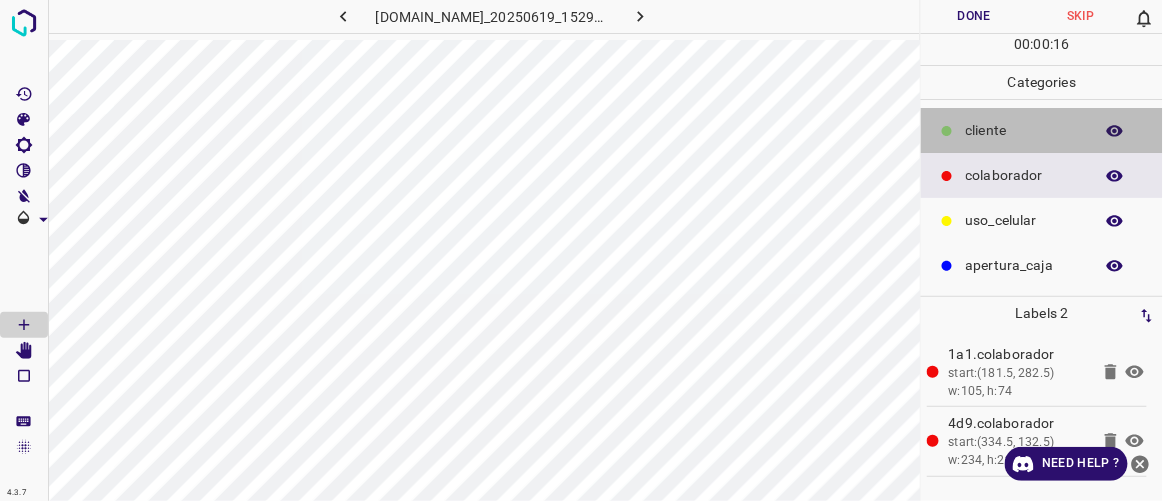click on "​​cliente" at bounding box center (1024, 130) 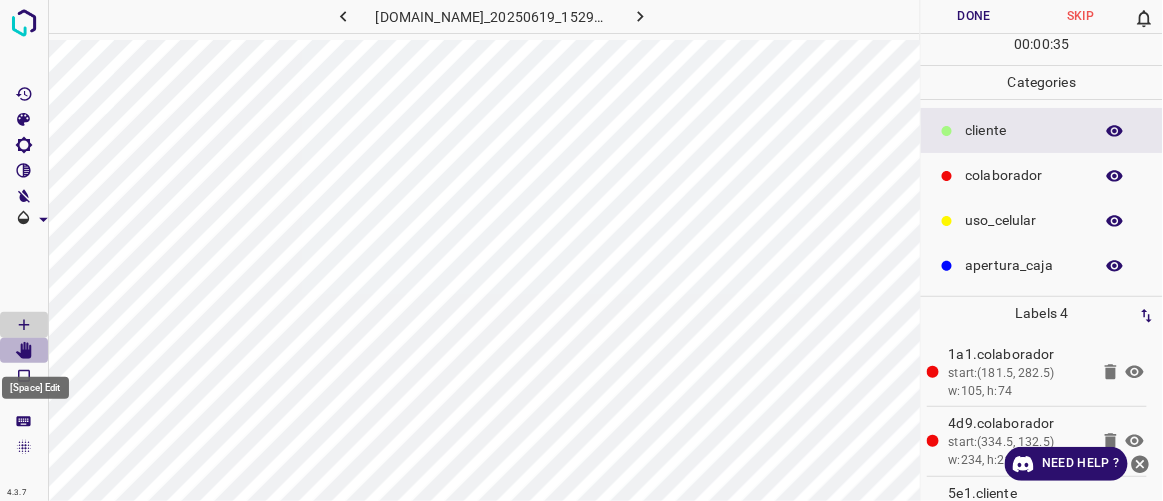 click 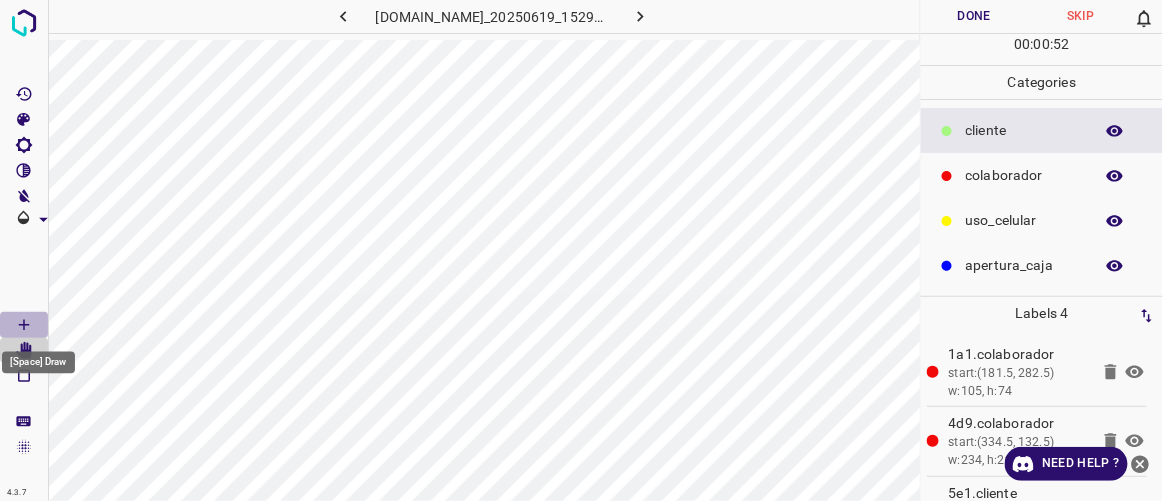 click 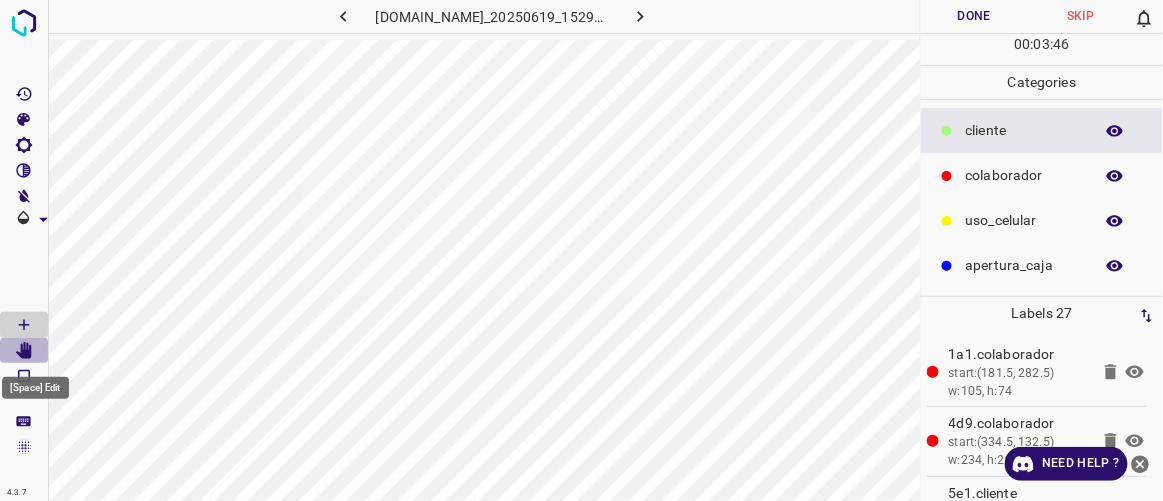 click 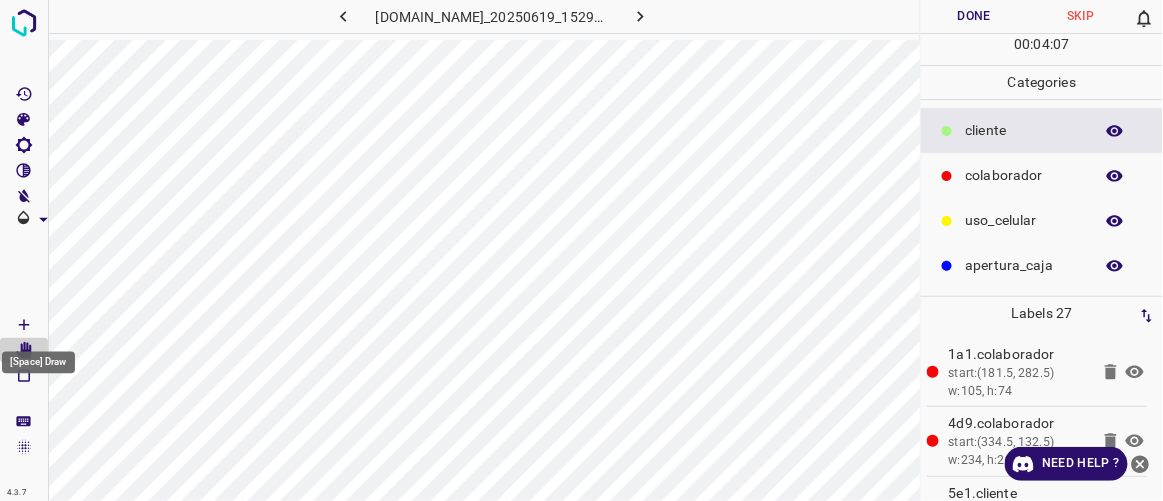 click 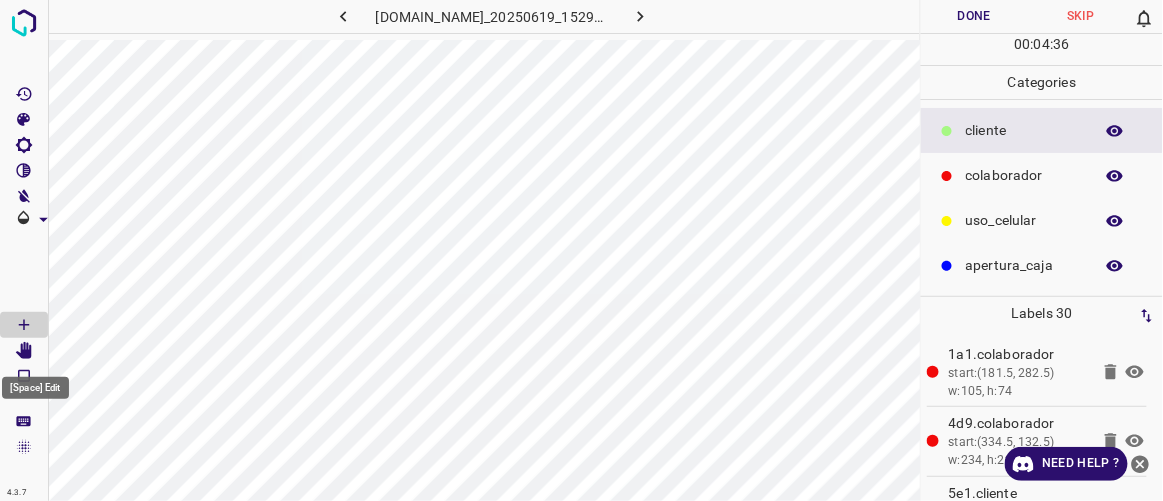 click 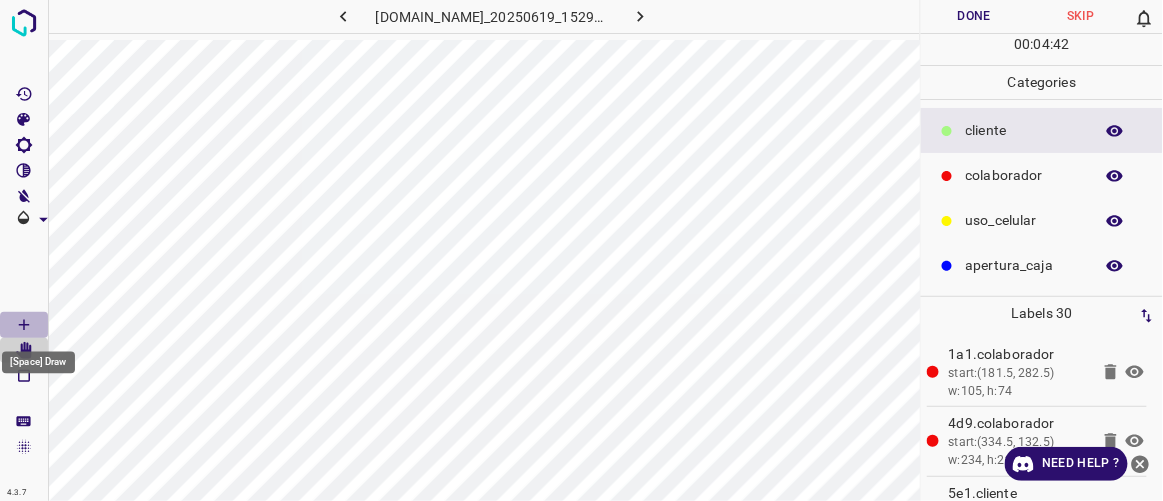 click 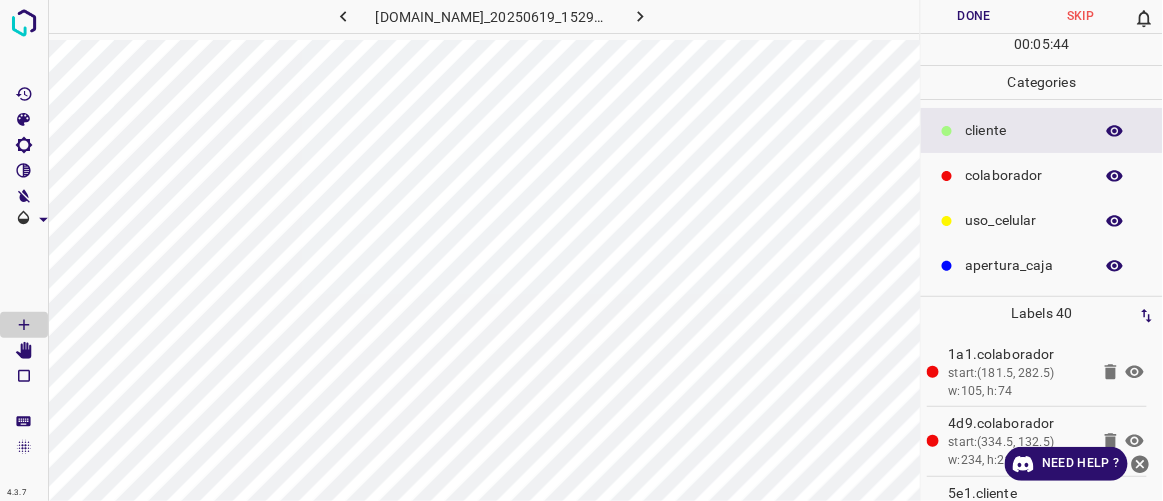 click on "Done" at bounding box center (974, 16) 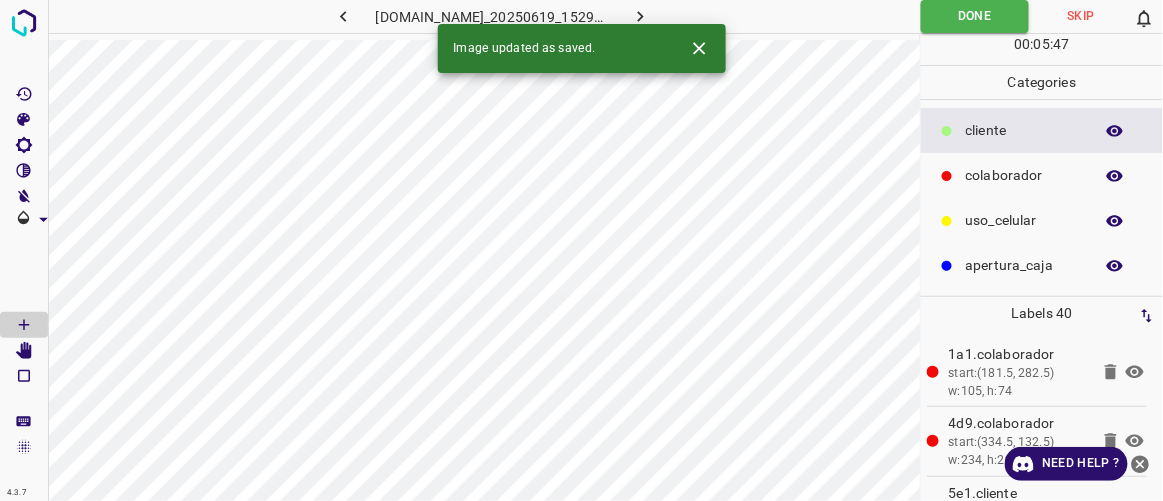 click 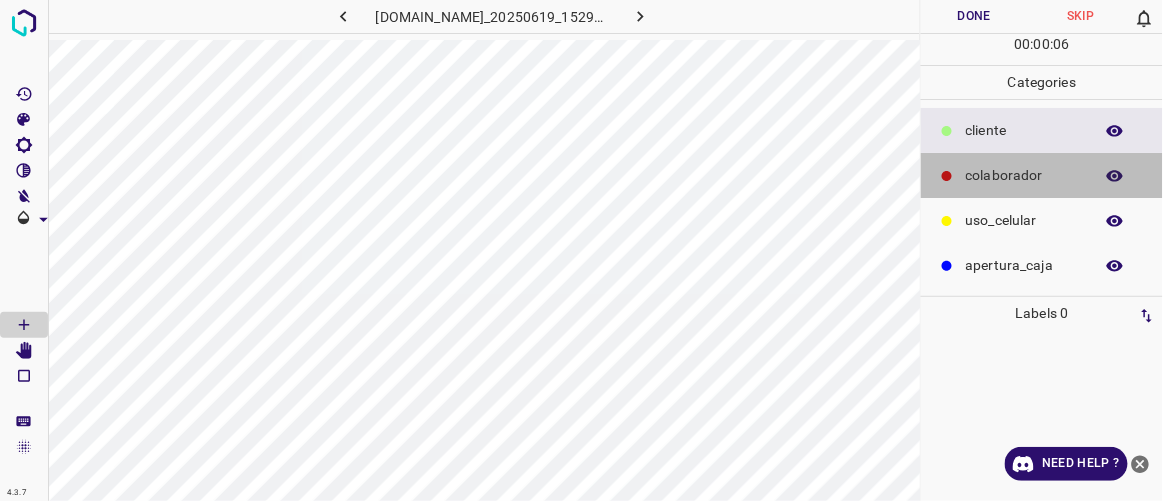 click on "colaborador" at bounding box center [1042, 175] 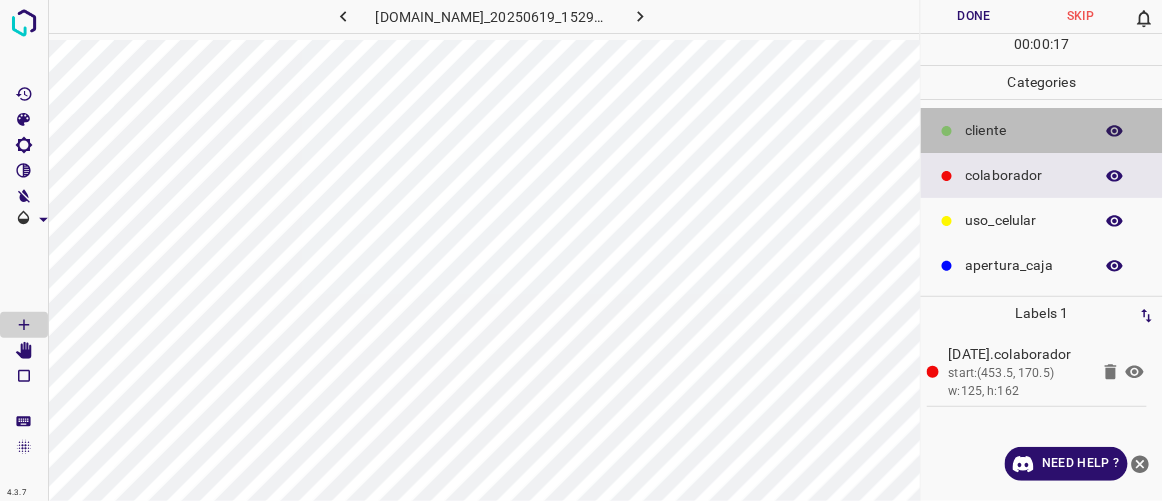 click on "​​cliente" at bounding box center (1024, 130) 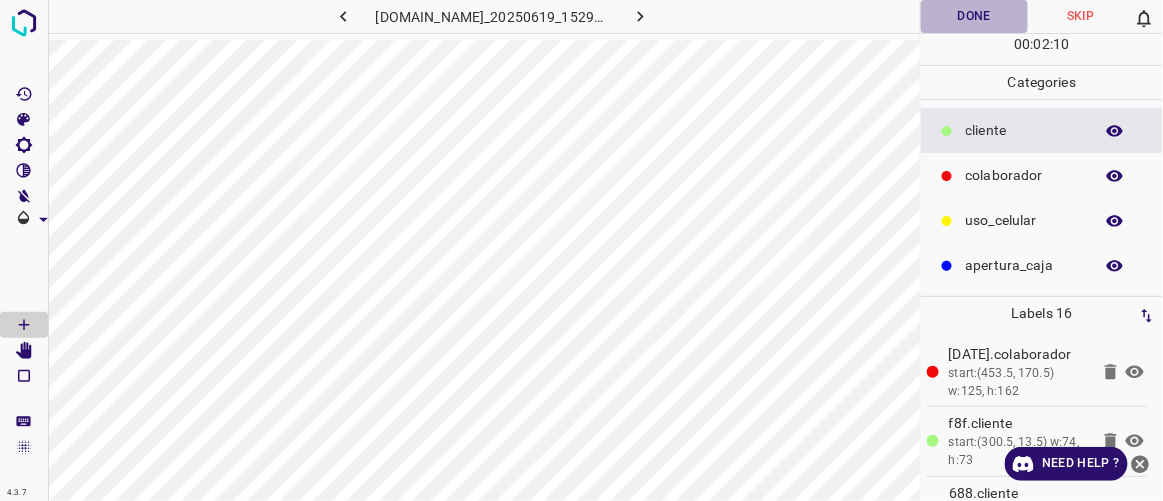 click on "Done" at bounding box center (974, 16) 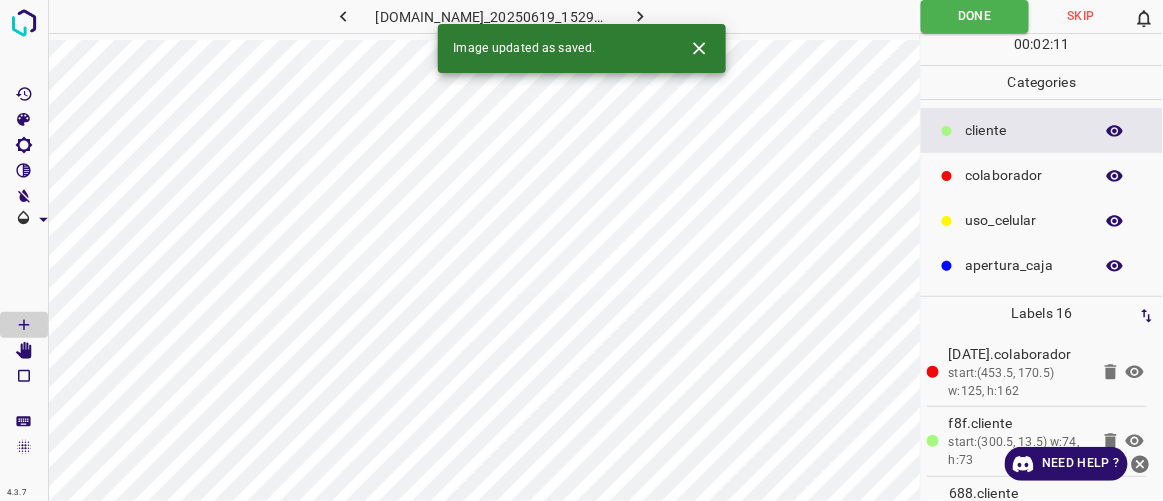 click 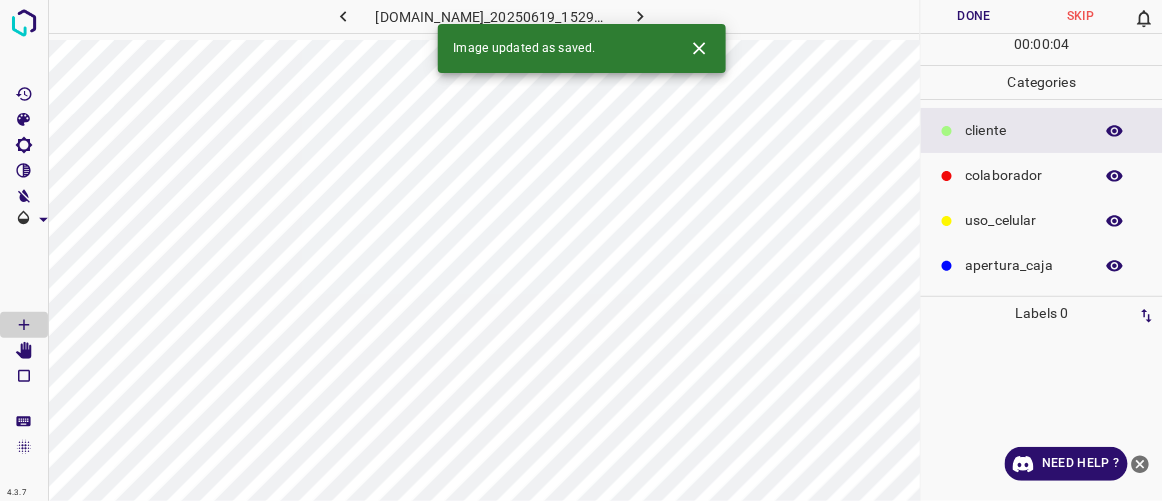click on "colaborador" at bounding box center (1024, 175) 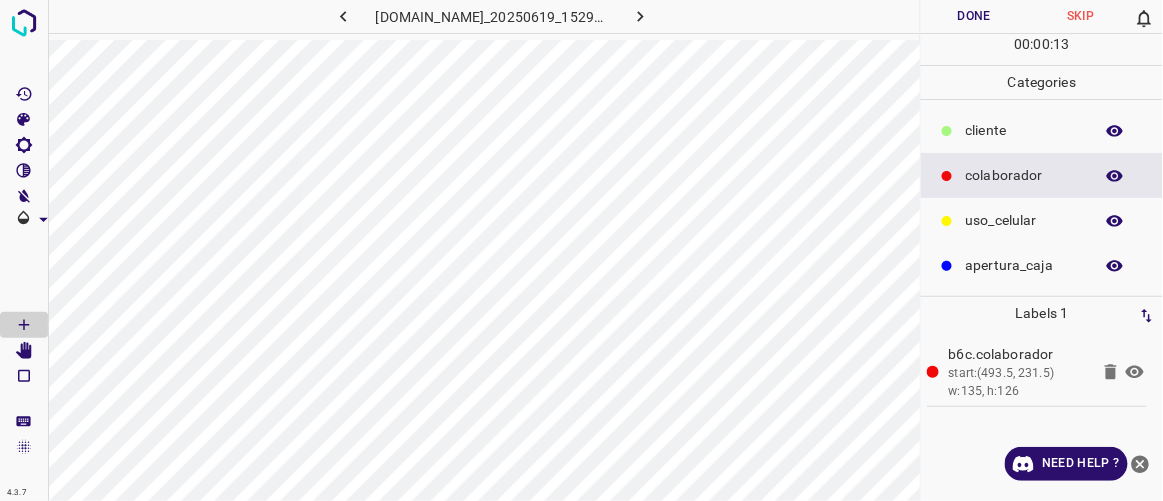 click on "​​cliente" at bounding box center [1024, 130] 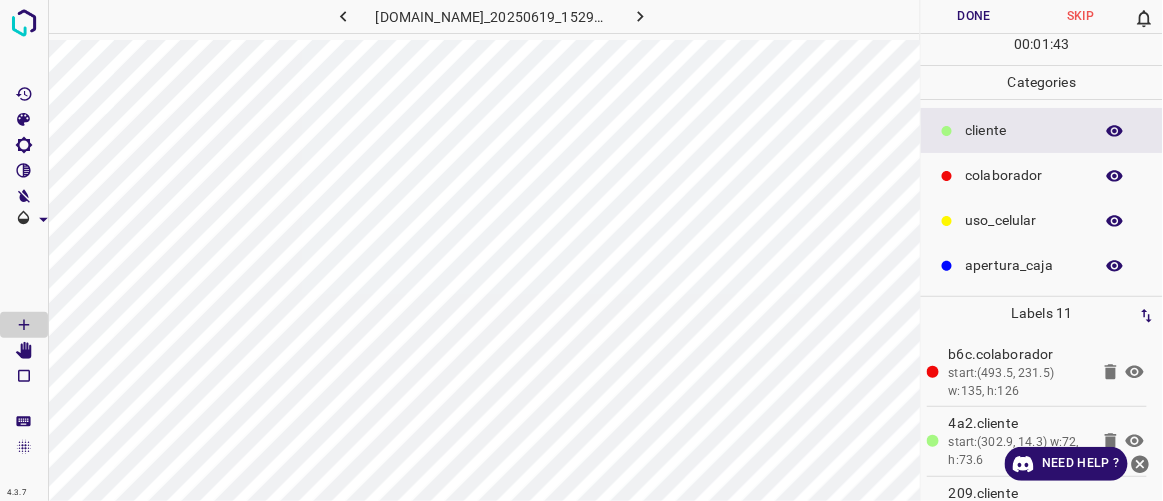 click on "Done" at bounding box center [974, 16] 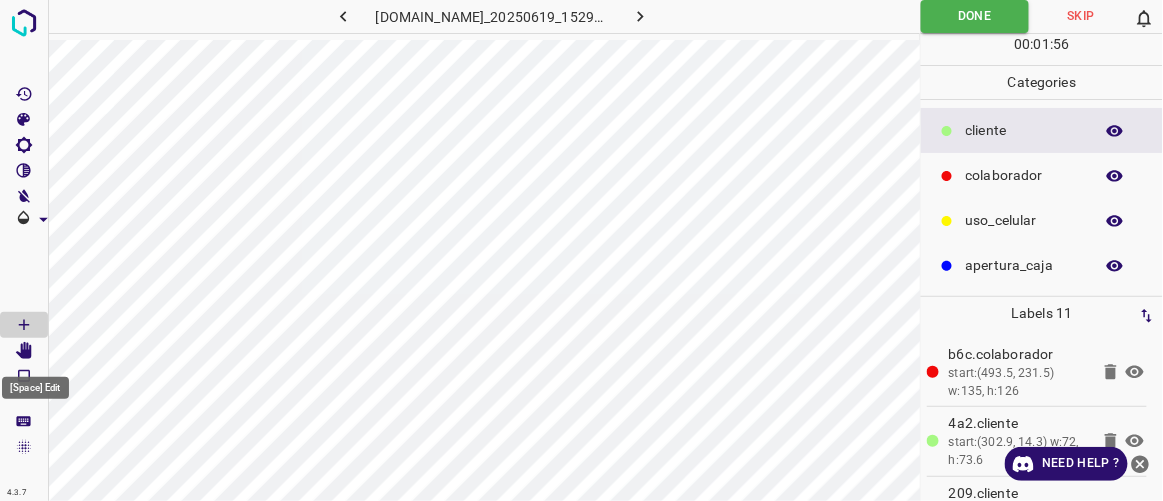 click 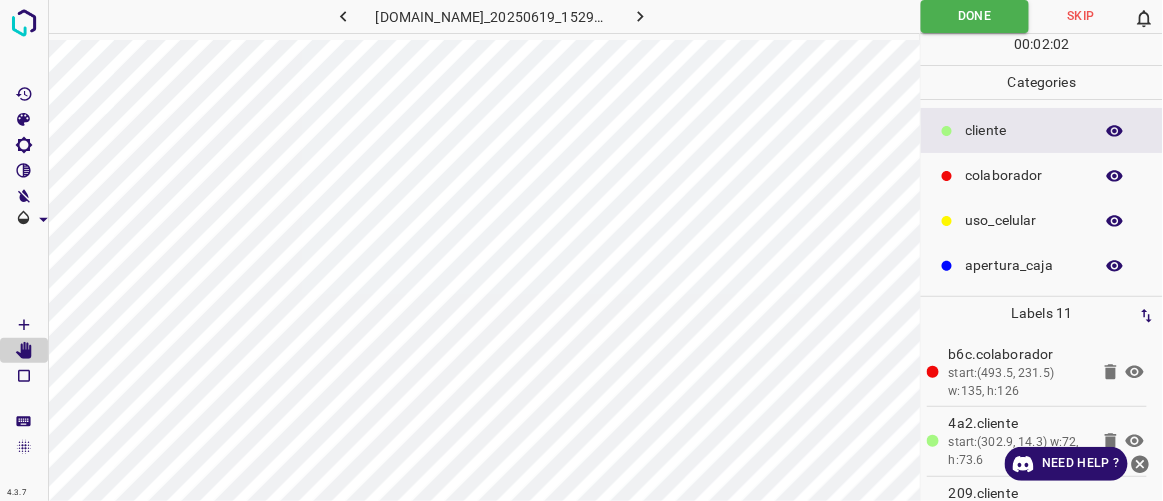click 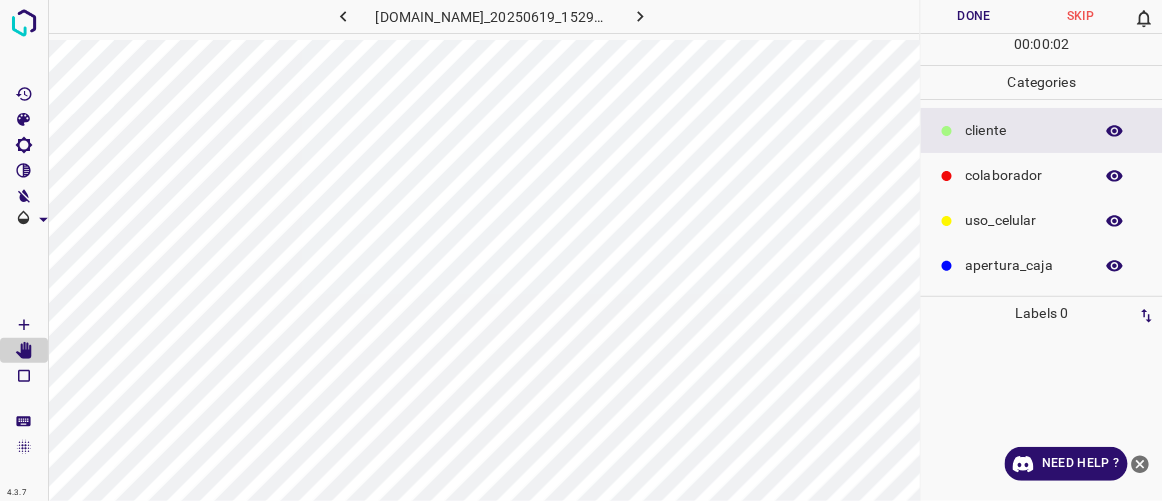 click on "colaborador" at bounding box center [1024, 175] 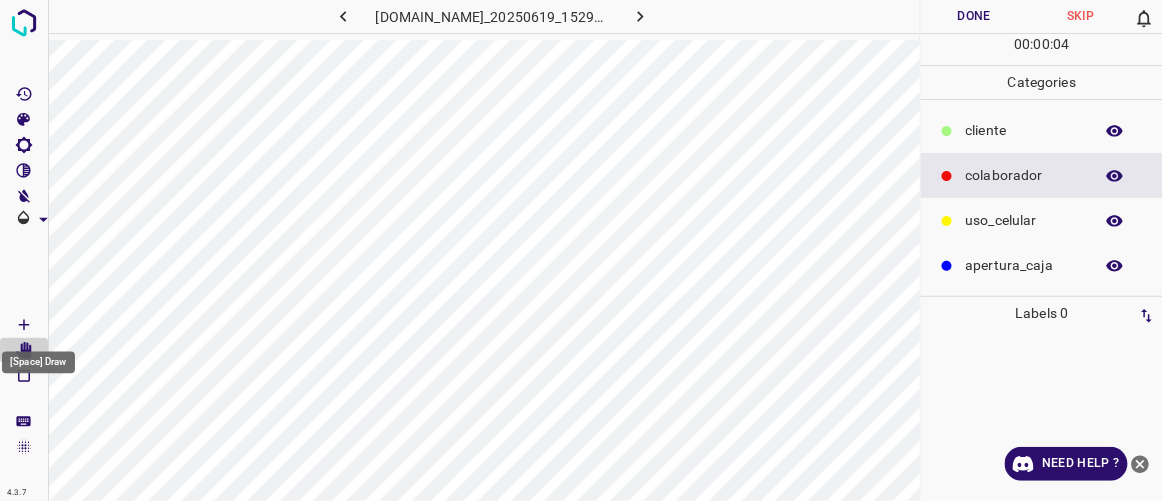 click 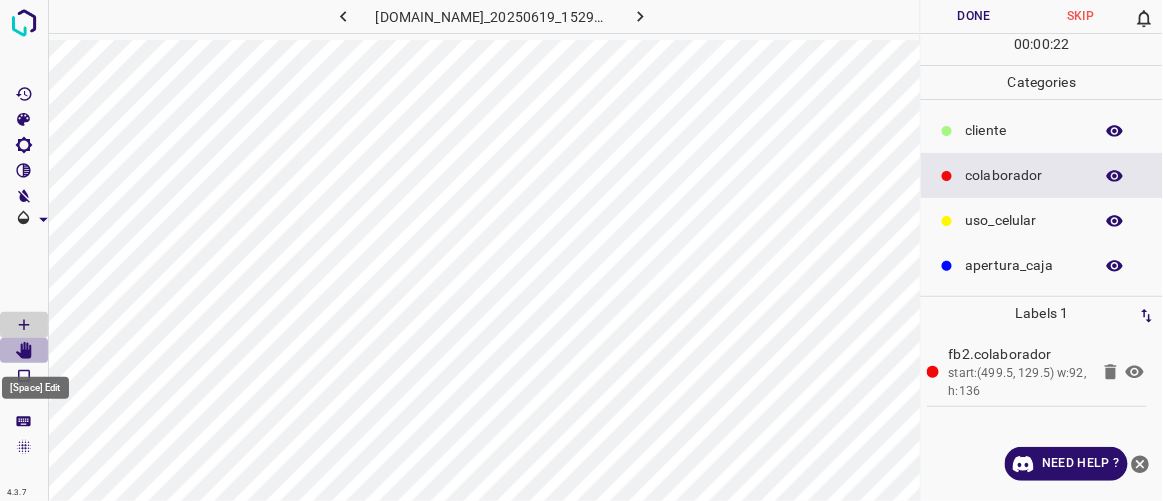 click 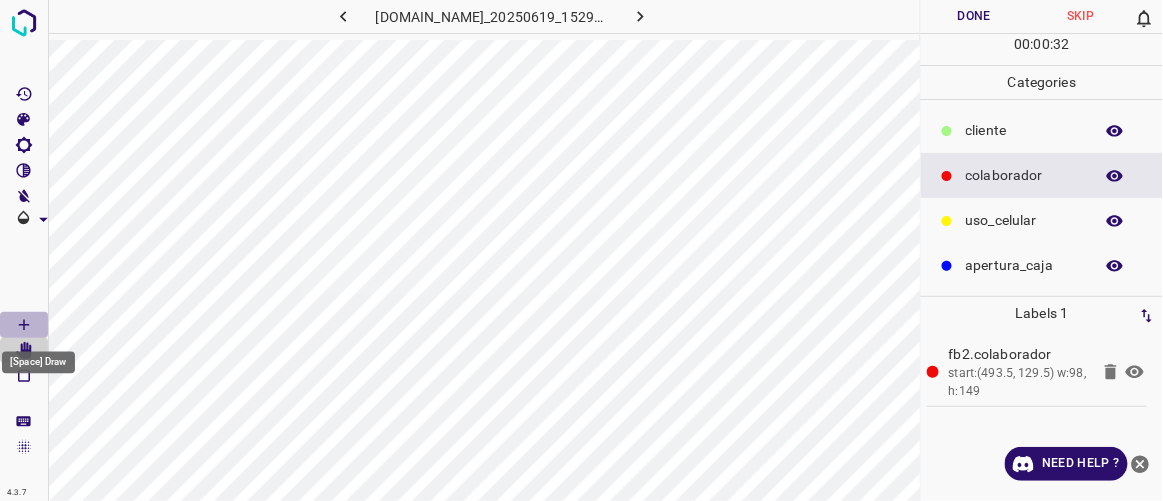 click at bounding box center [24, 325] 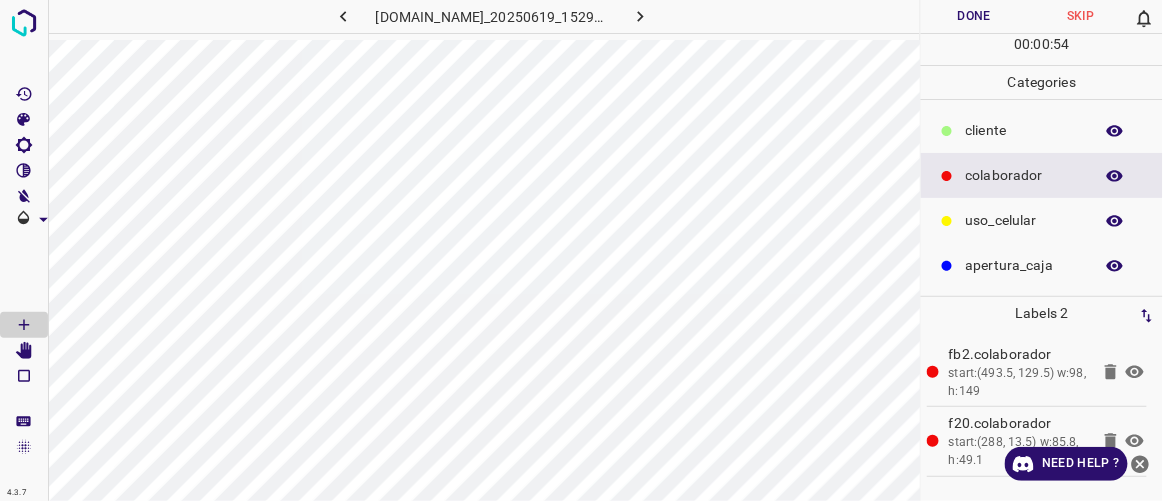 click 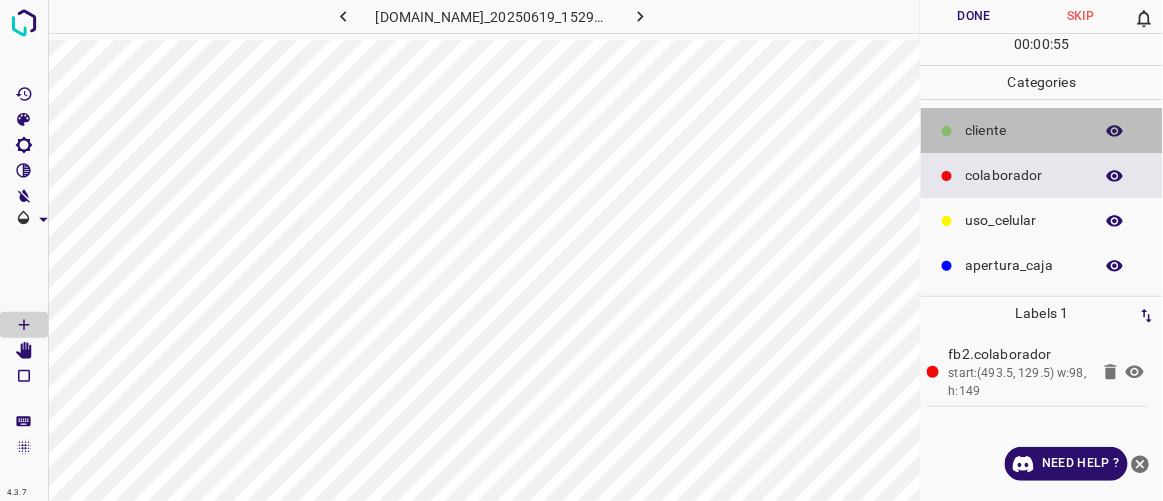 click on "​​cliente" at bounding box center [1024, 130] 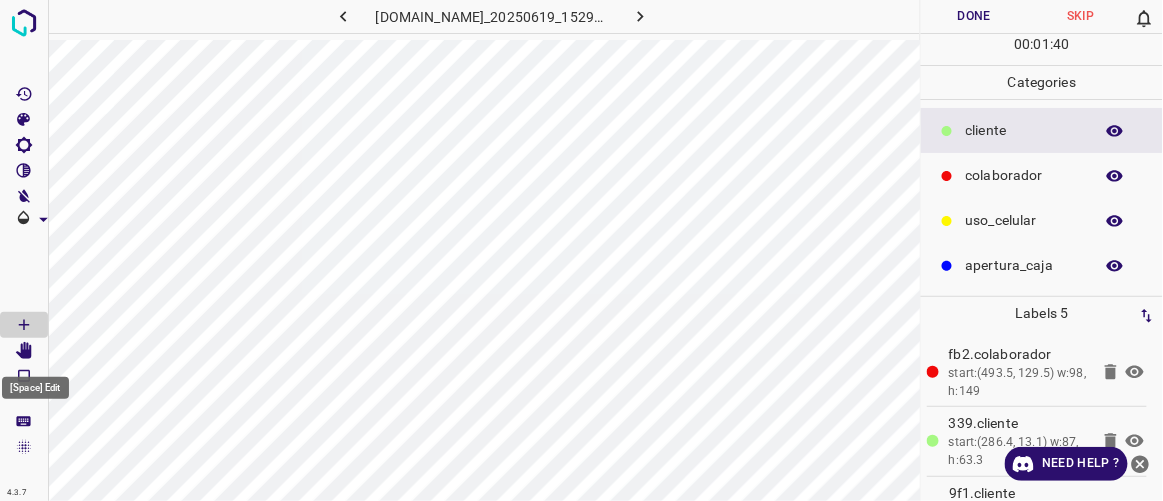 drag, startPoint x: 23, startPoint y: 352, endPoint x: 40, endPoint y: 348, distance: 17.464249 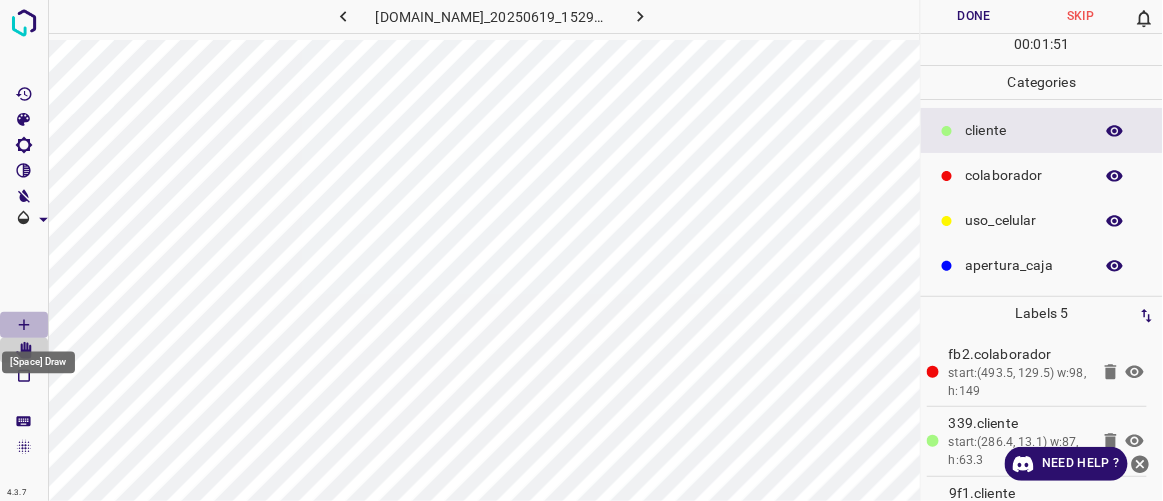 click at bounding box center (24, 325) 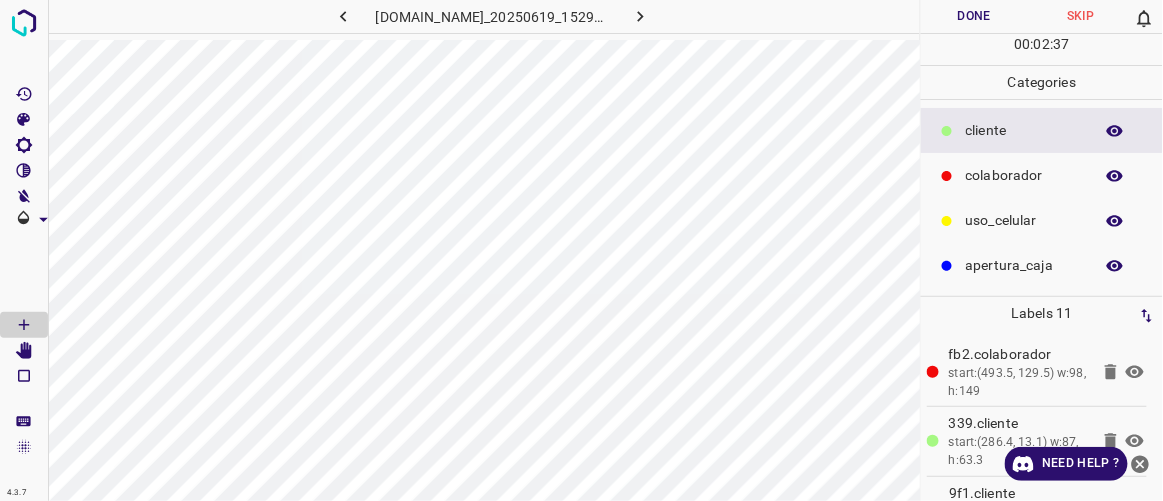 click on "Done" at bounding box center [974, 16] 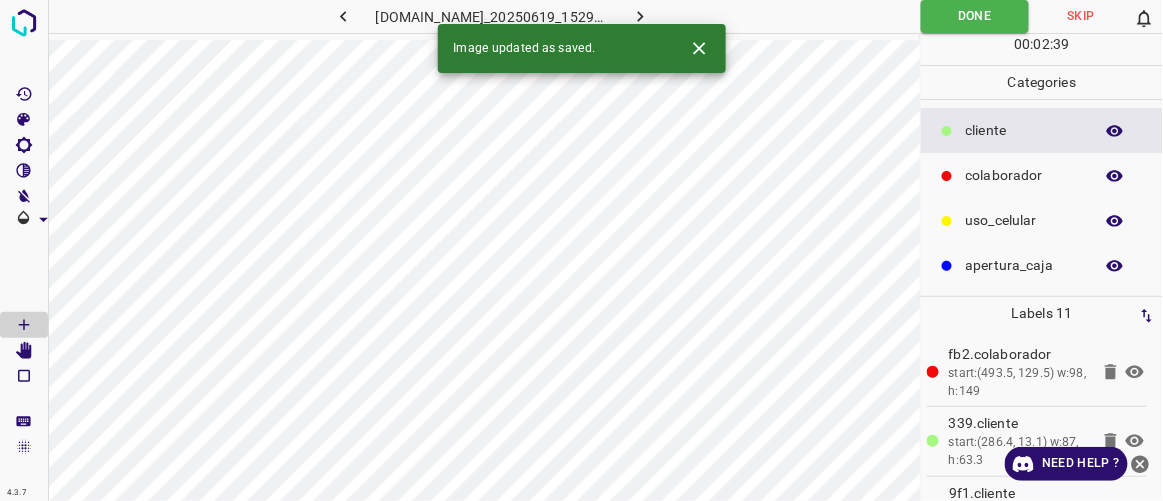 drag, startPoint x: 678, startPoint y: 11, endPoint x: 678, endPoint y: 36, distance: 25 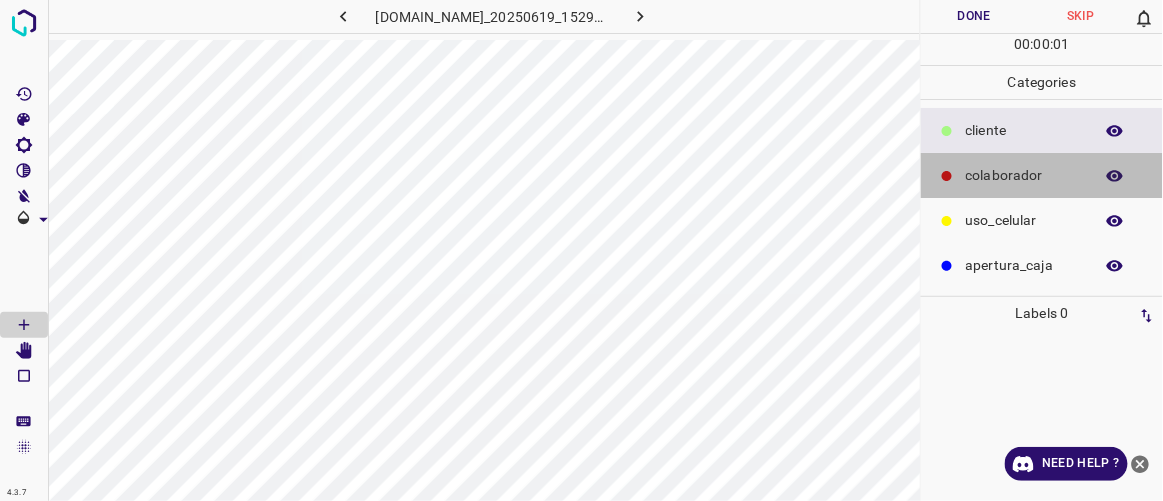 click on "colaborador" at bounding box center [1024, 175] 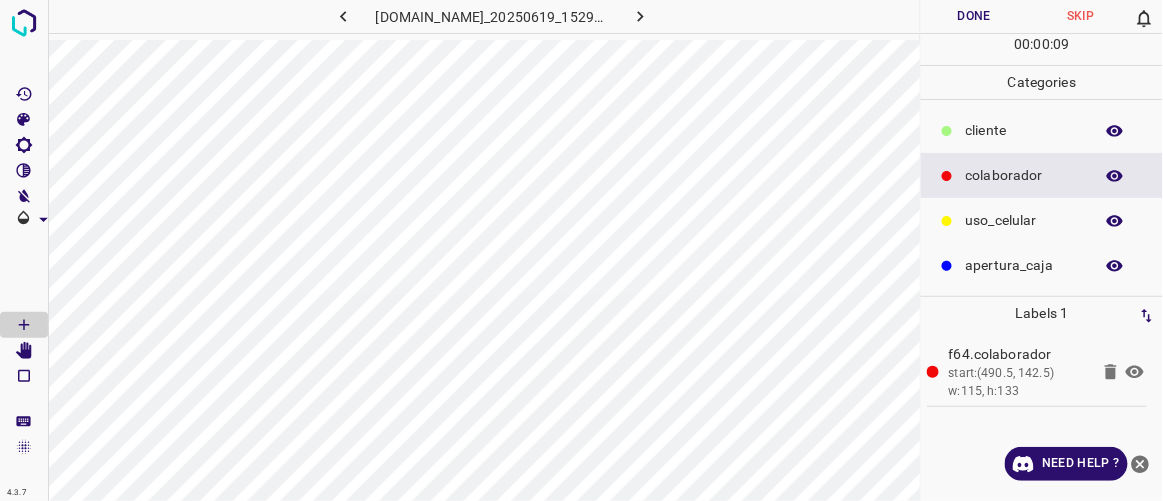 click on "​​cliente" at bounding box center (1024, 130) 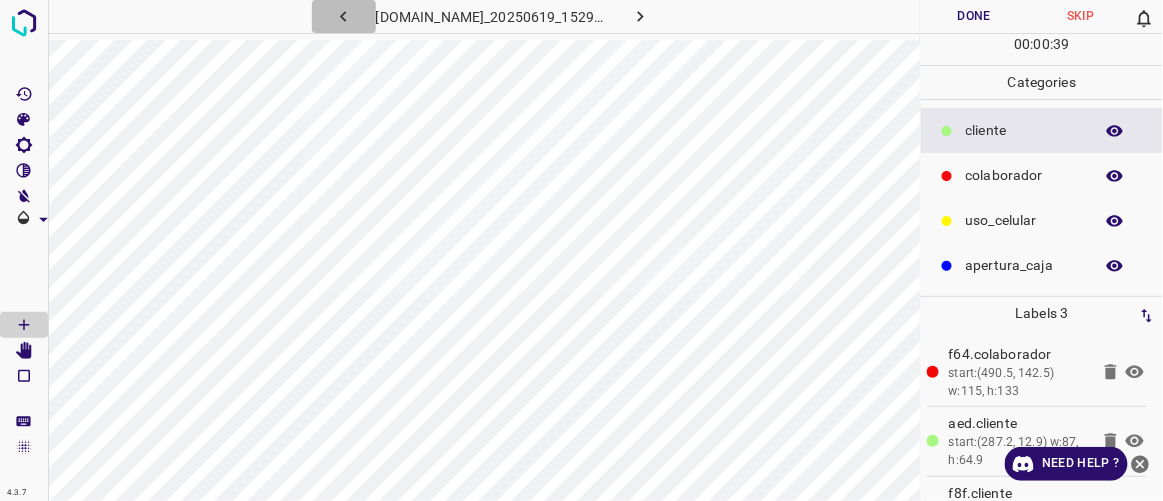 click at bounding box center [344, 16] 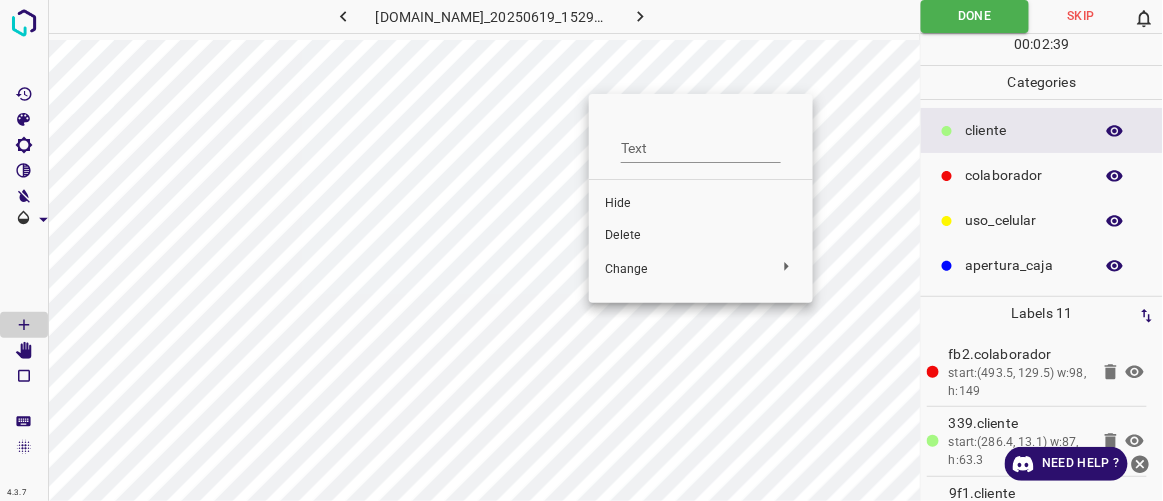 click on "Delete" at bounding box center (701, 236) 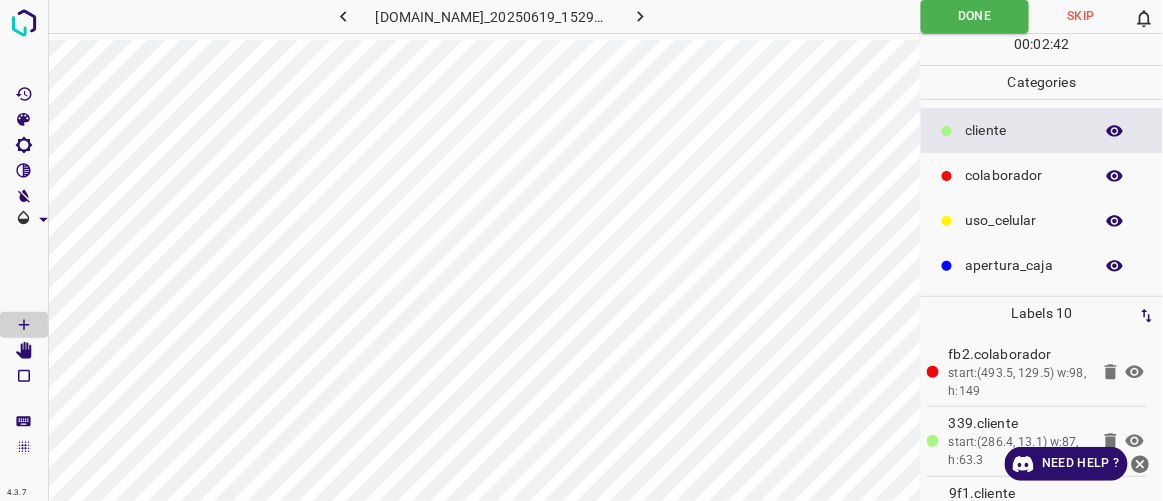 click 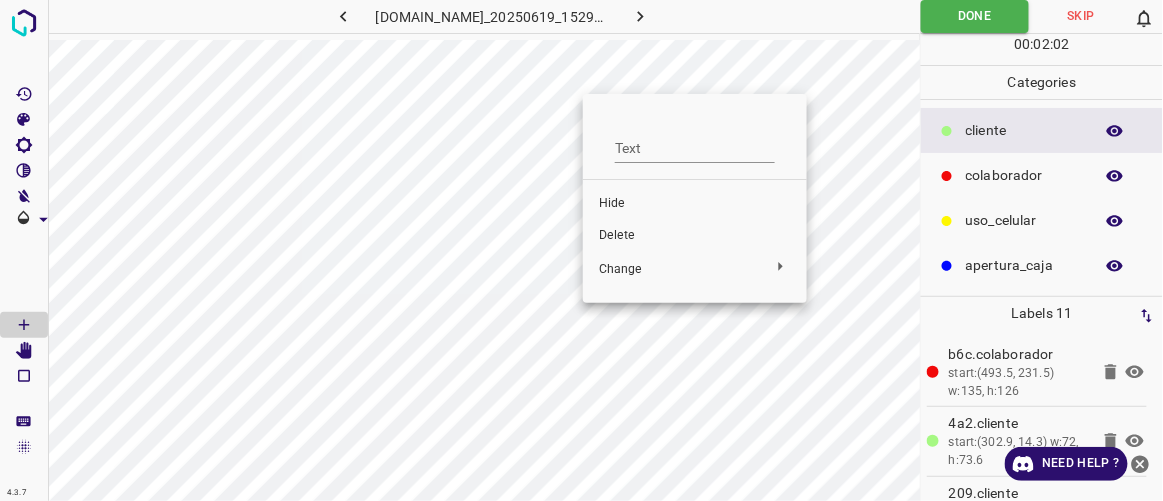 click on "Delete" at bounding box center (695, 236) 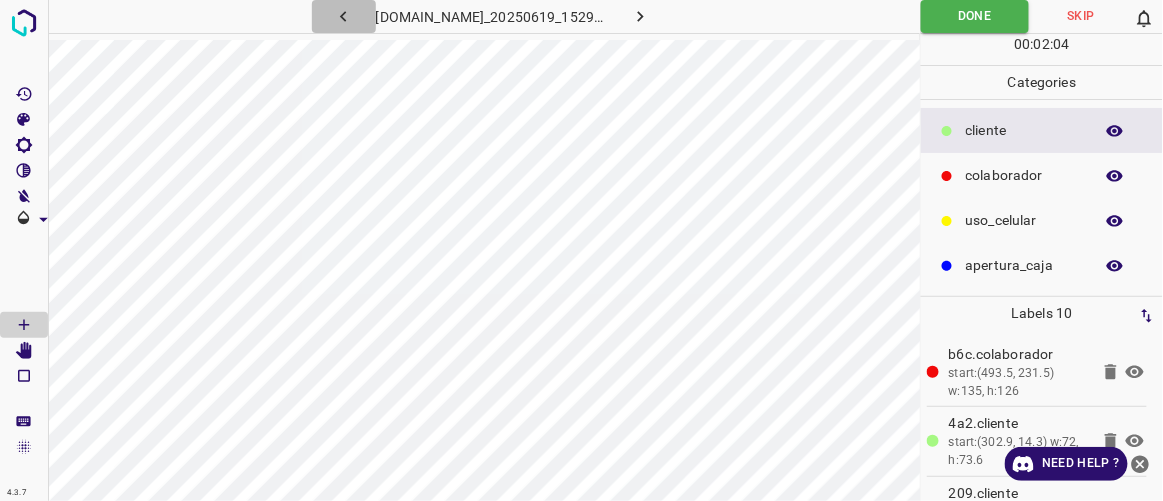 click 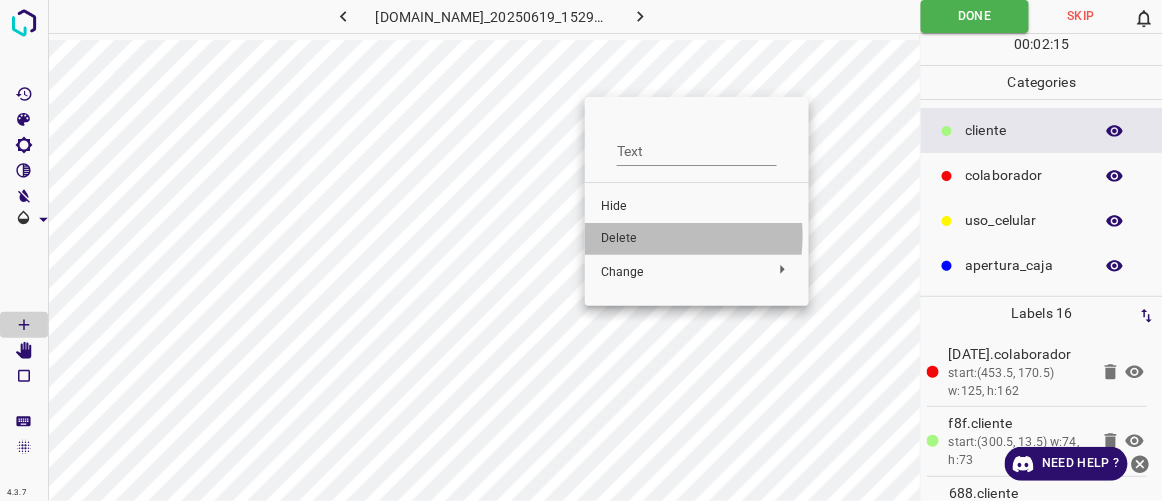 click on "Delete" at bounding box center [697, 239] 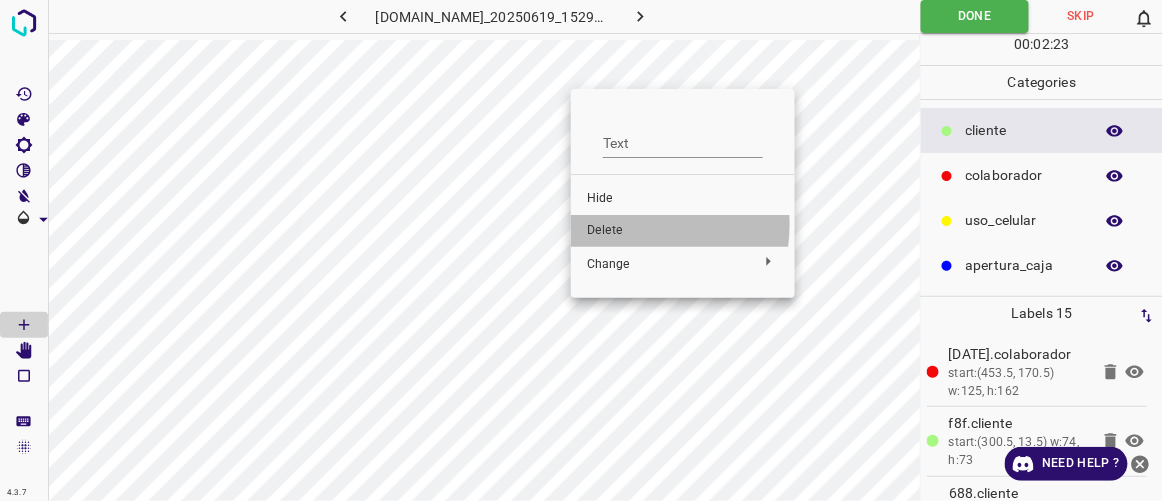 click on "Delete" at bounding box center [683, 231] 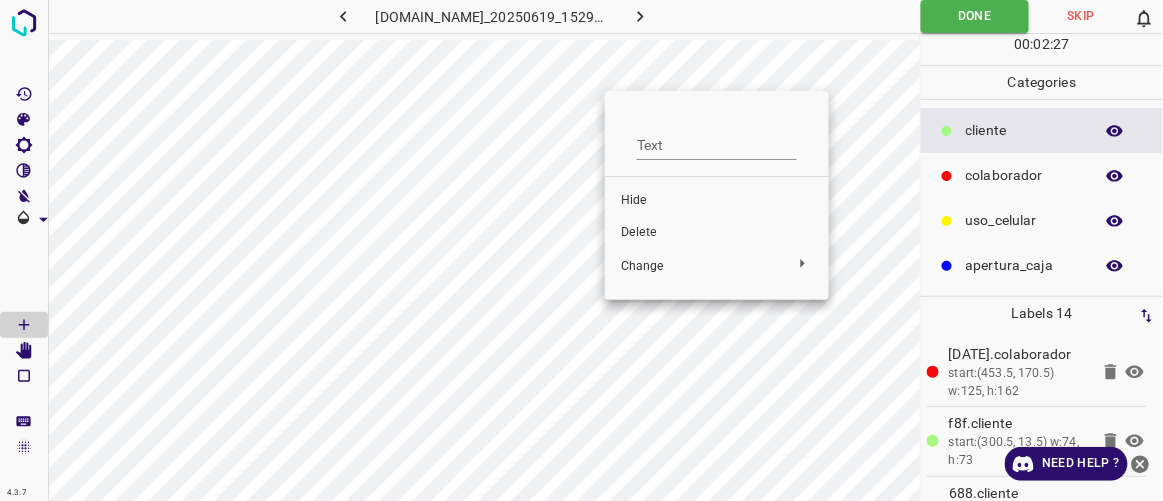 click on "Delete" at bounding box center (717, 233) 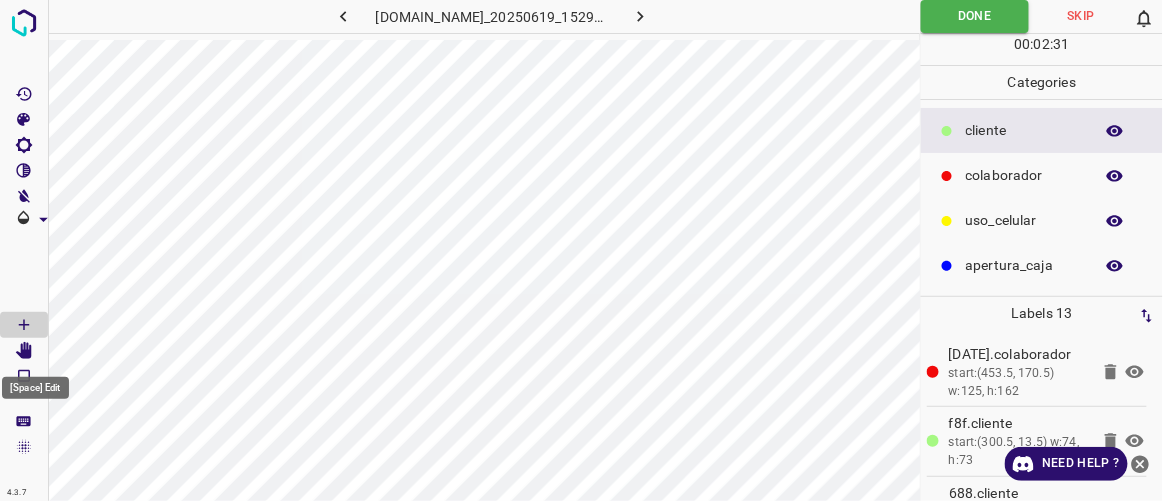 click 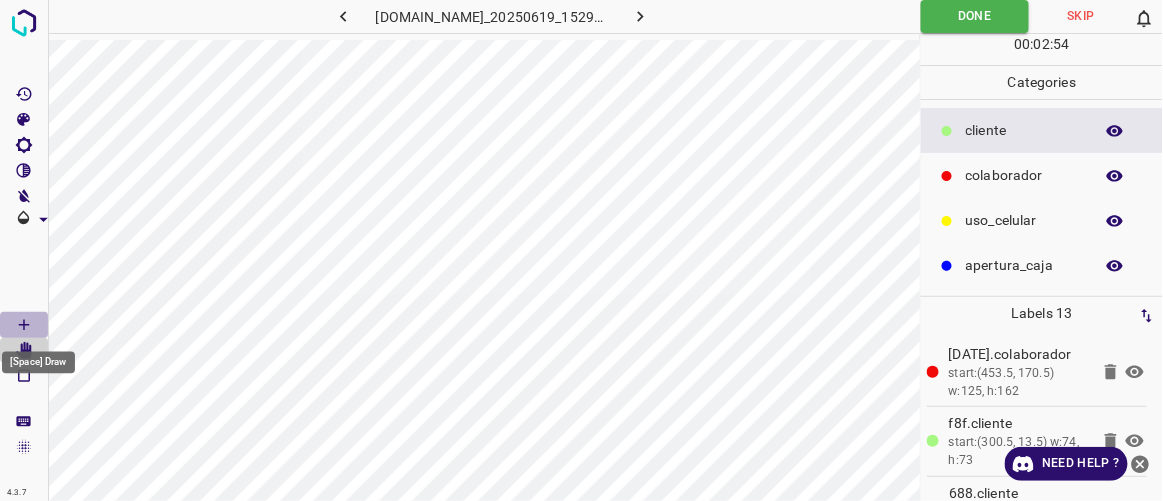 click 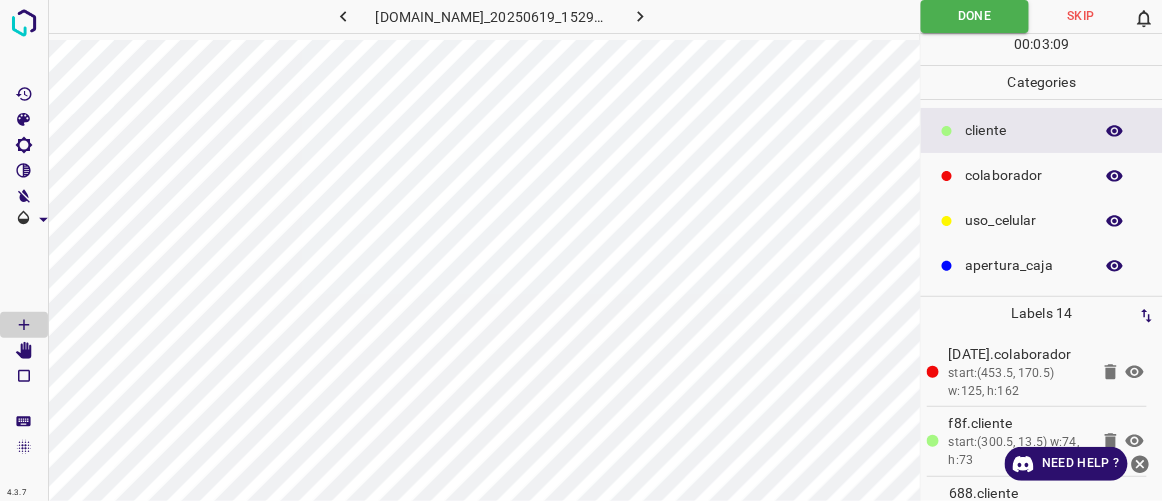 click 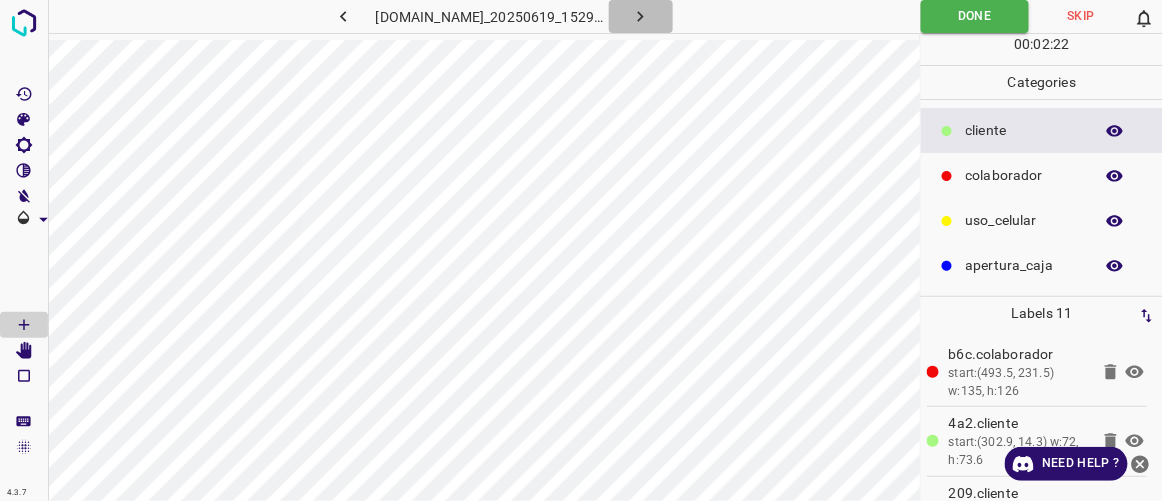 click 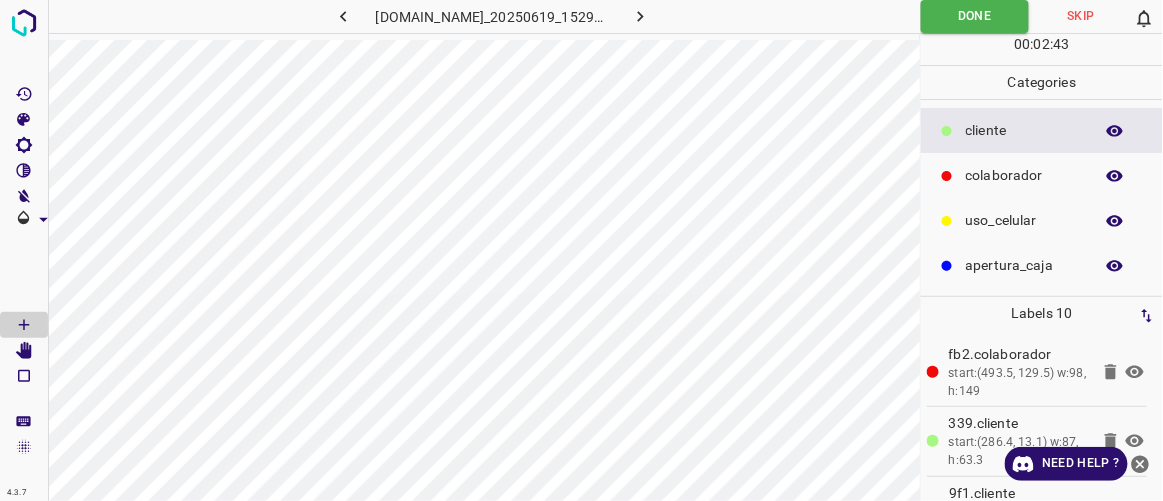 click 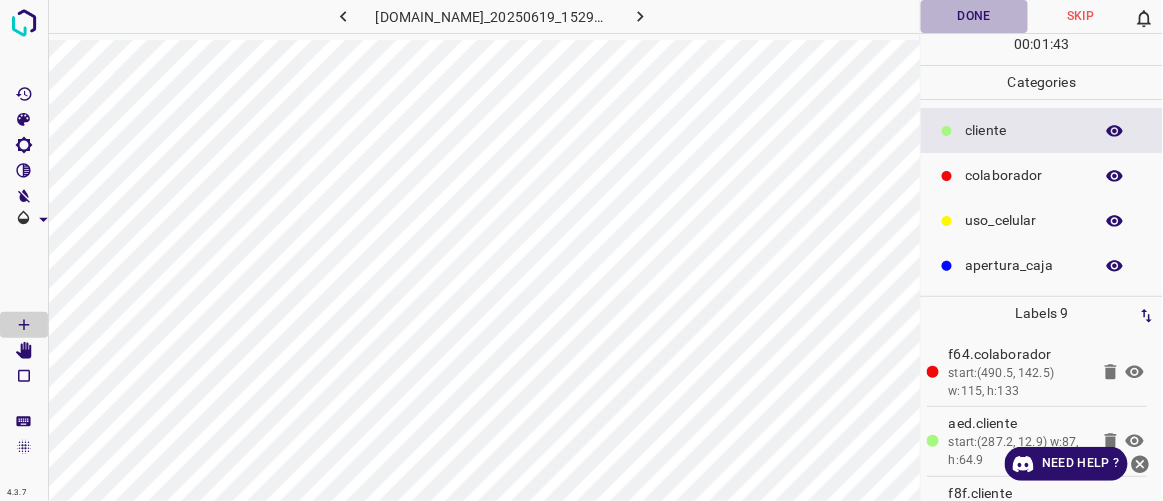 click on "Done" at bounding box center [974, 16] 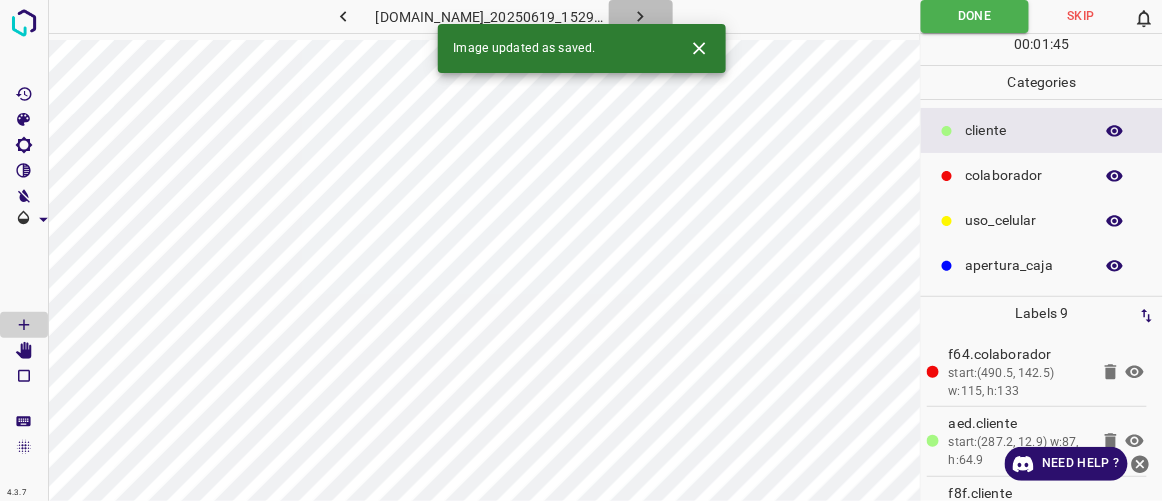 click 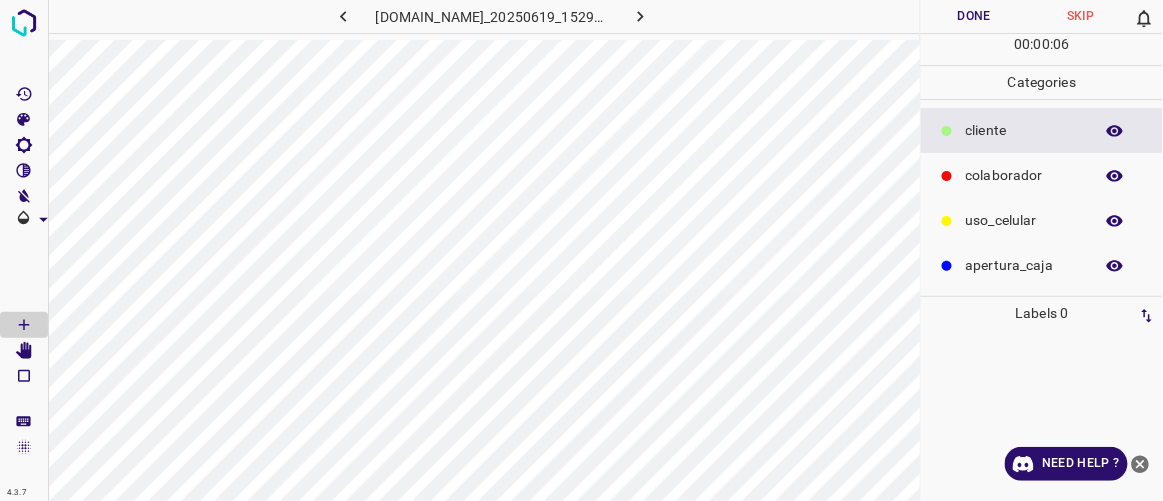 click on "colaborador" at bounding box center [1024, 175] 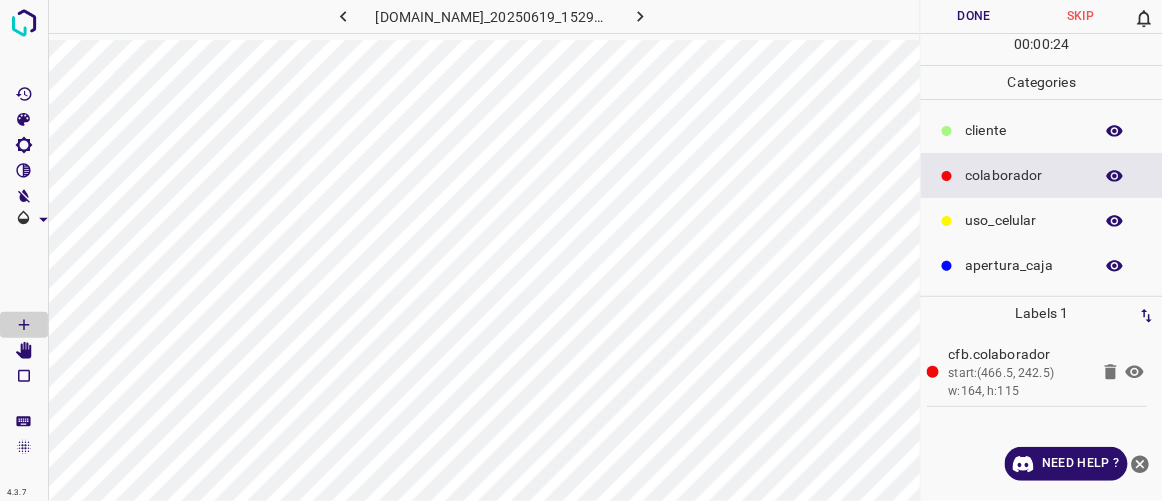 click on "​​cliente" at bounding box center [1024, 130] 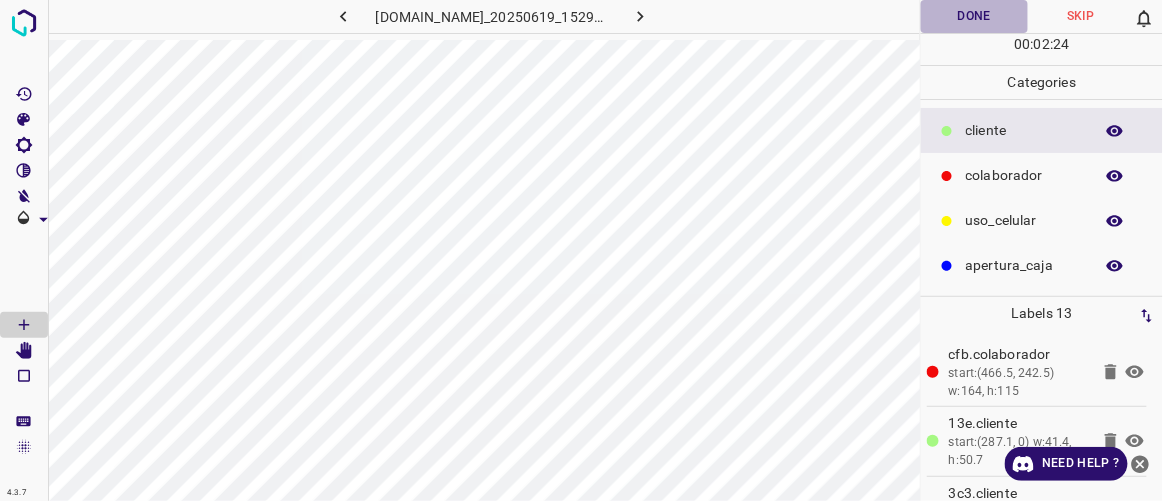click on "Done" at bounding box center [974, 16] 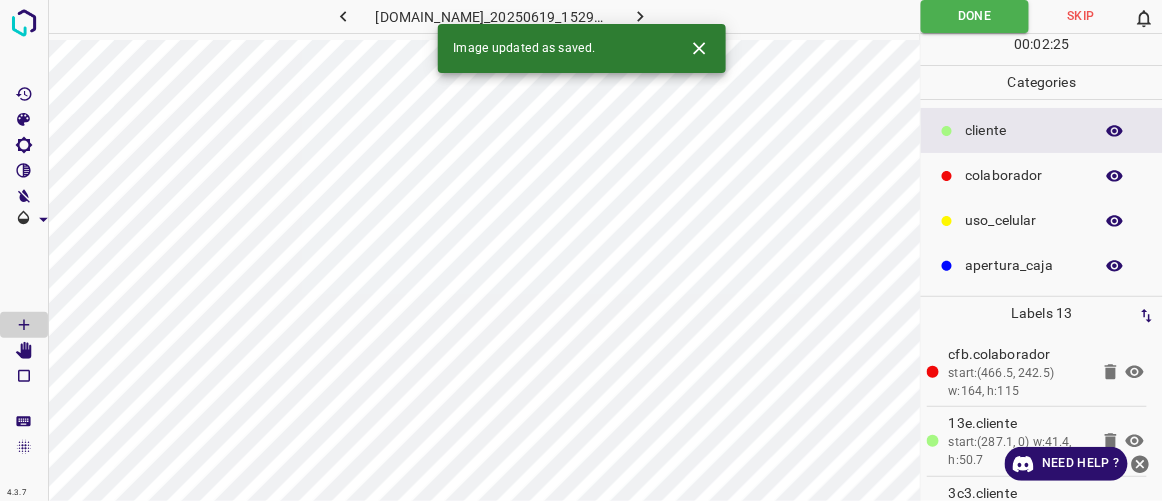 click 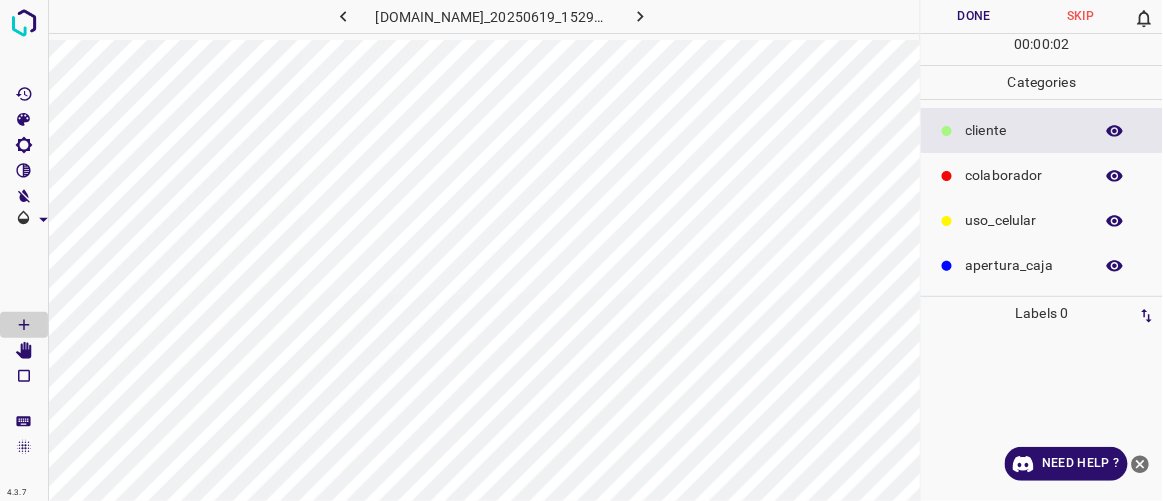 click on "colaborador" at bounding box center (1024, 175) 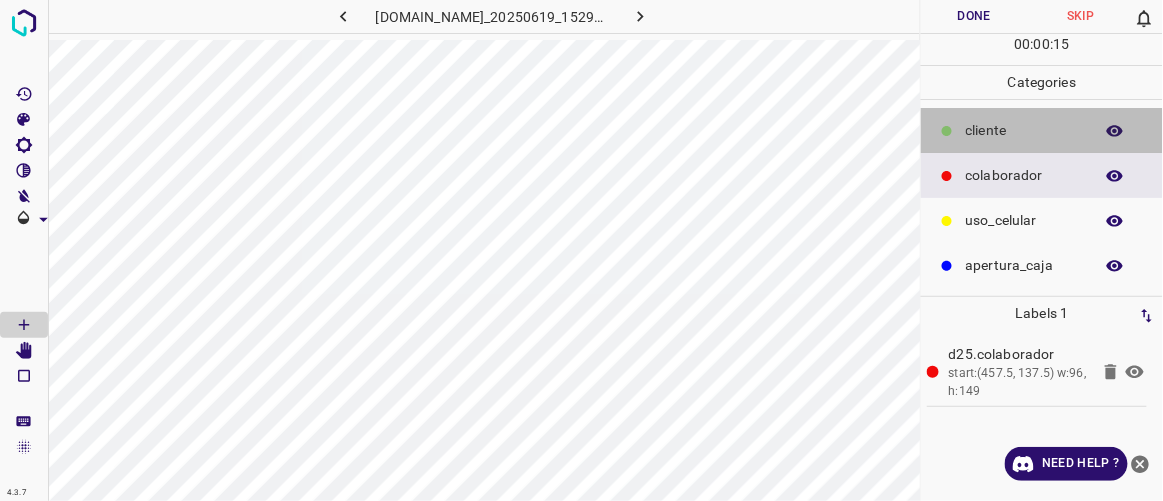 click on "​​cliente" at bounding box center [1024, 130] 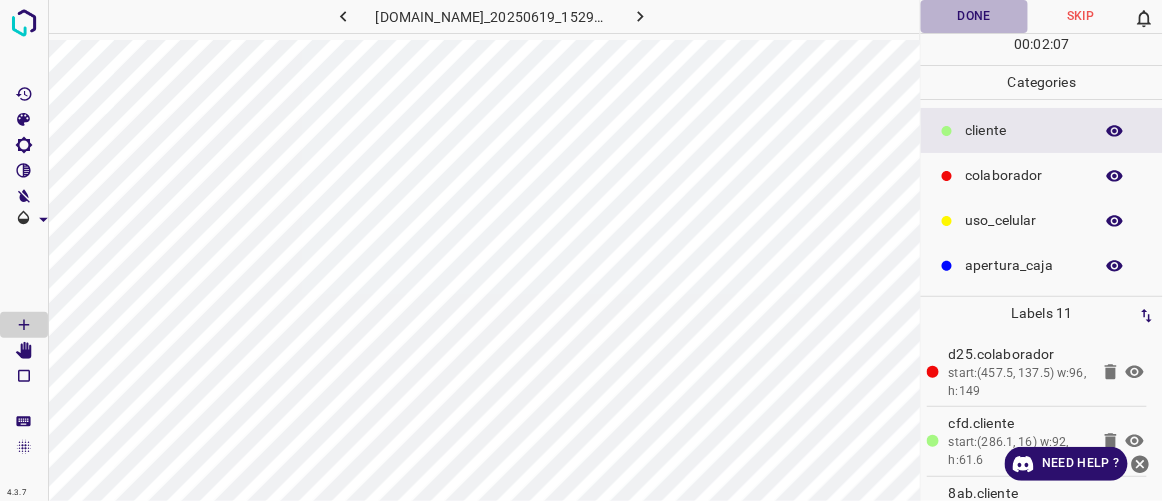 click on "Done" at bounding box center [974, 16] 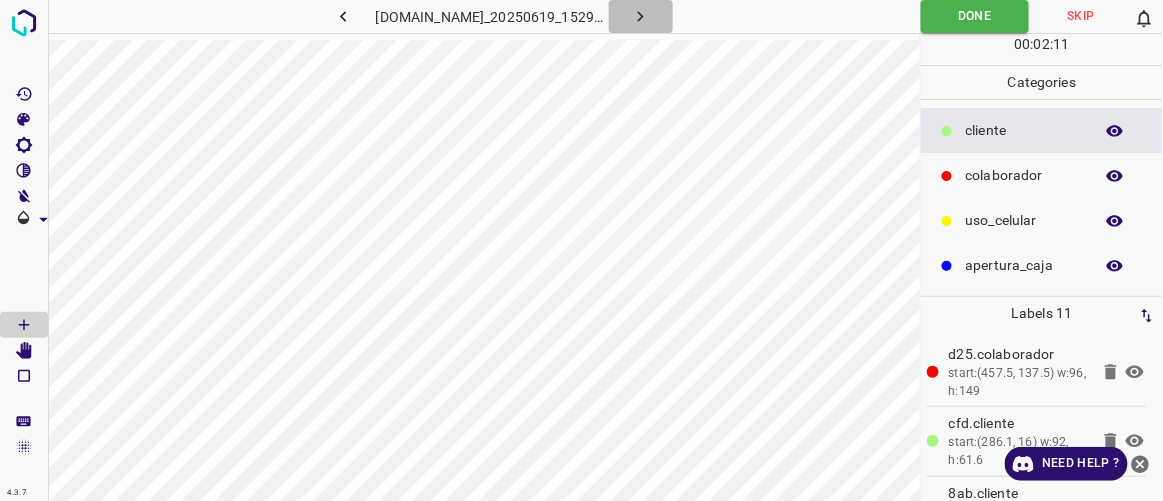 click 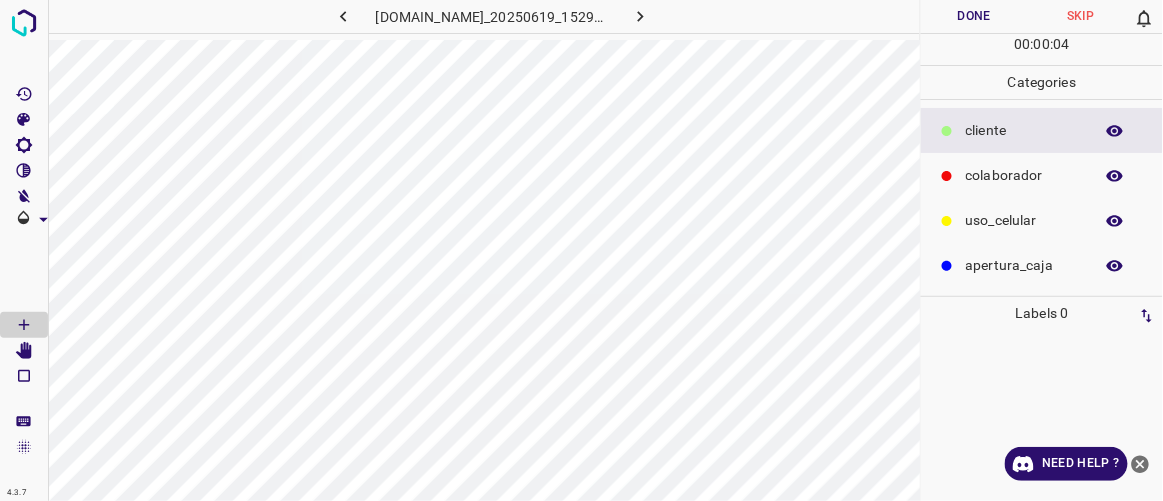 click on "colaborador" at bounding box center [1024, 175] 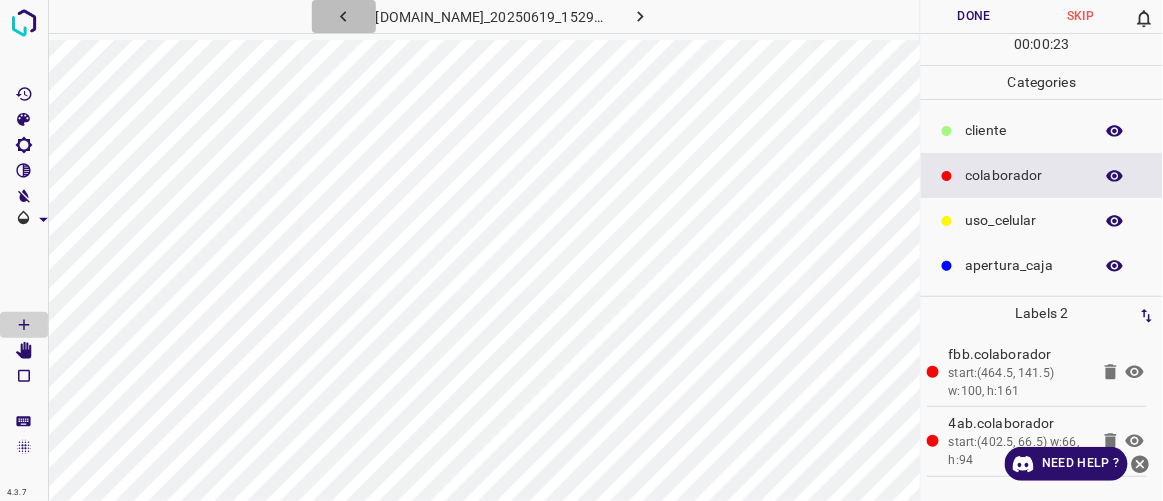 click 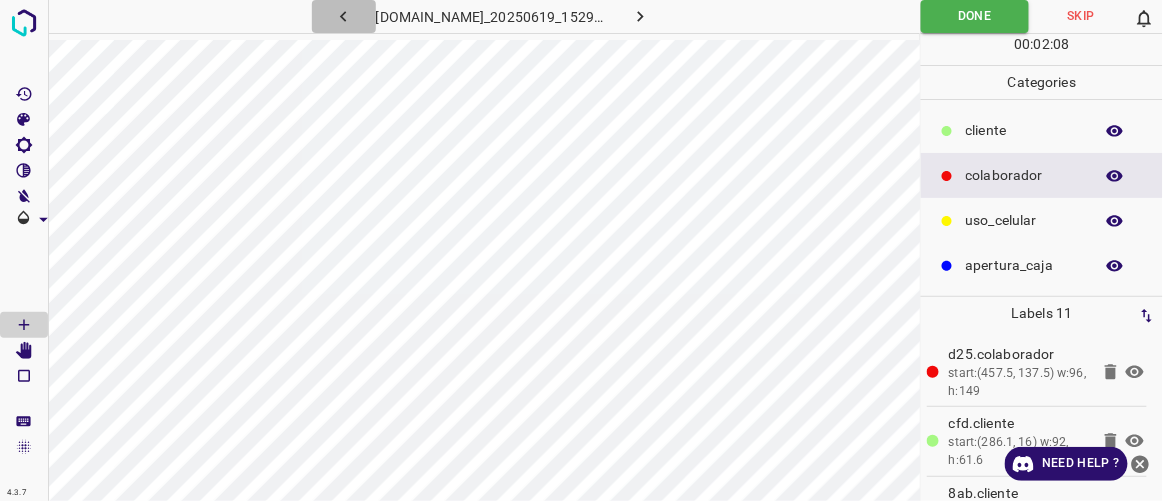 click 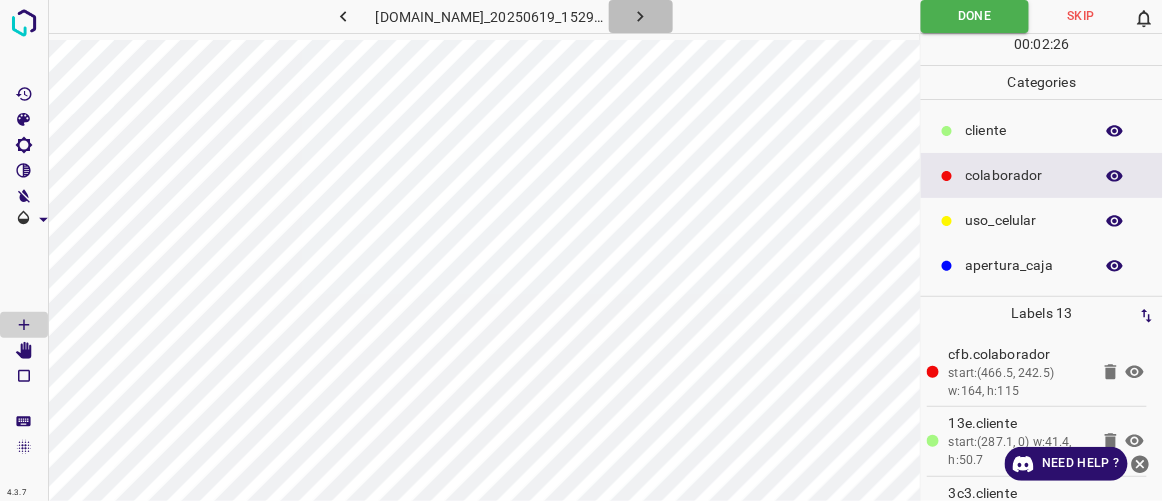 click 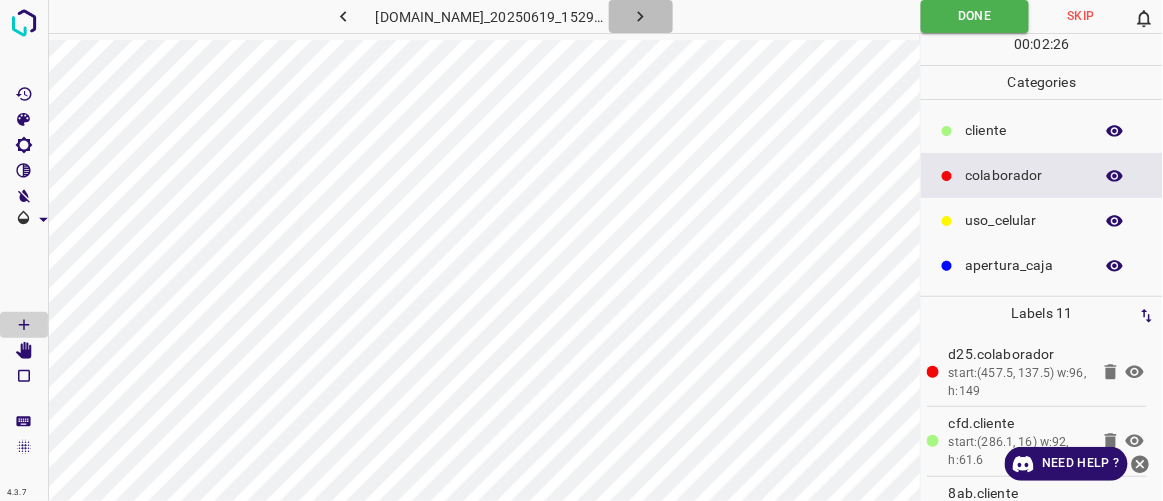 click 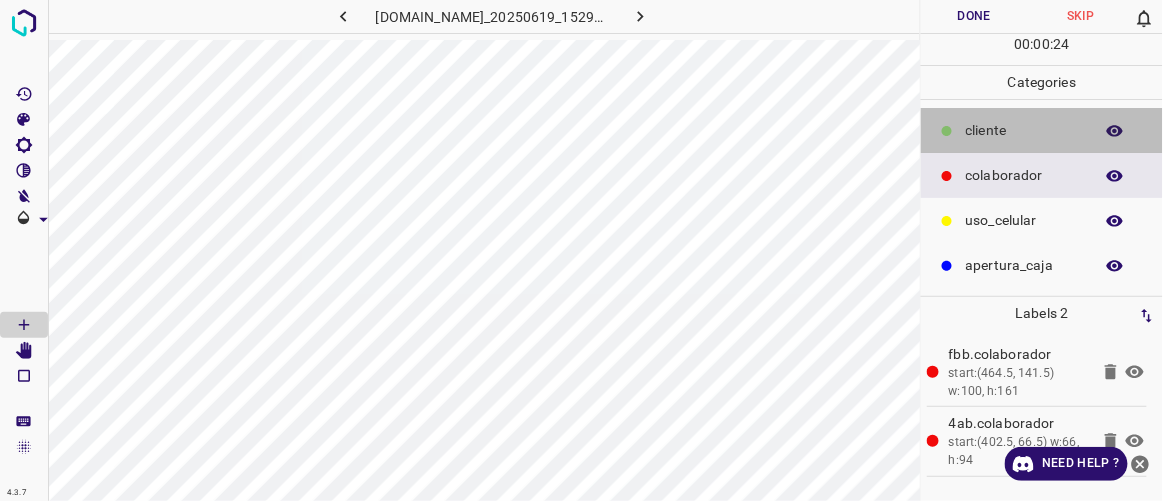 click on "​​cliente" at bounding box center (1024, 130) 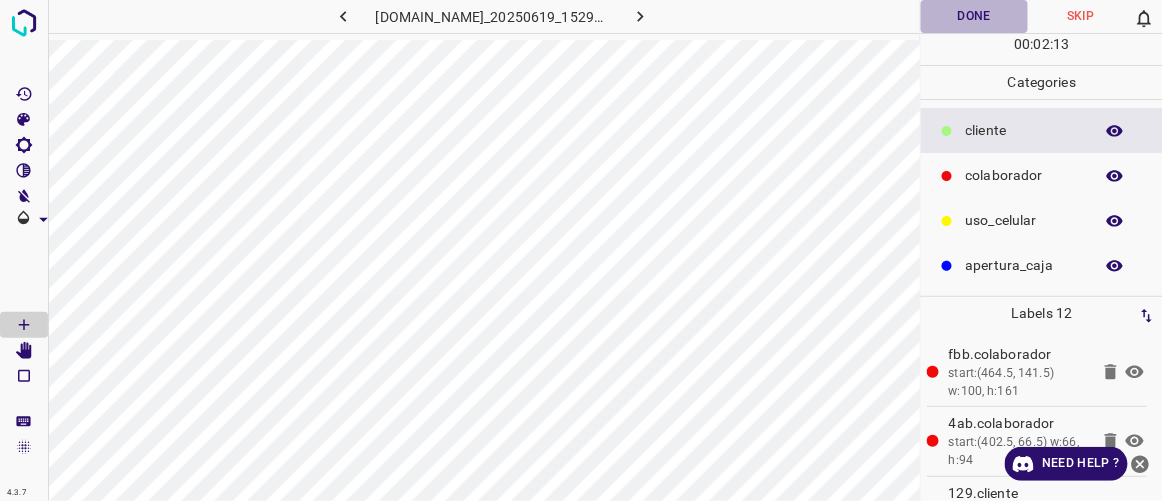 click on "Done" at bounding box center [974, 16] 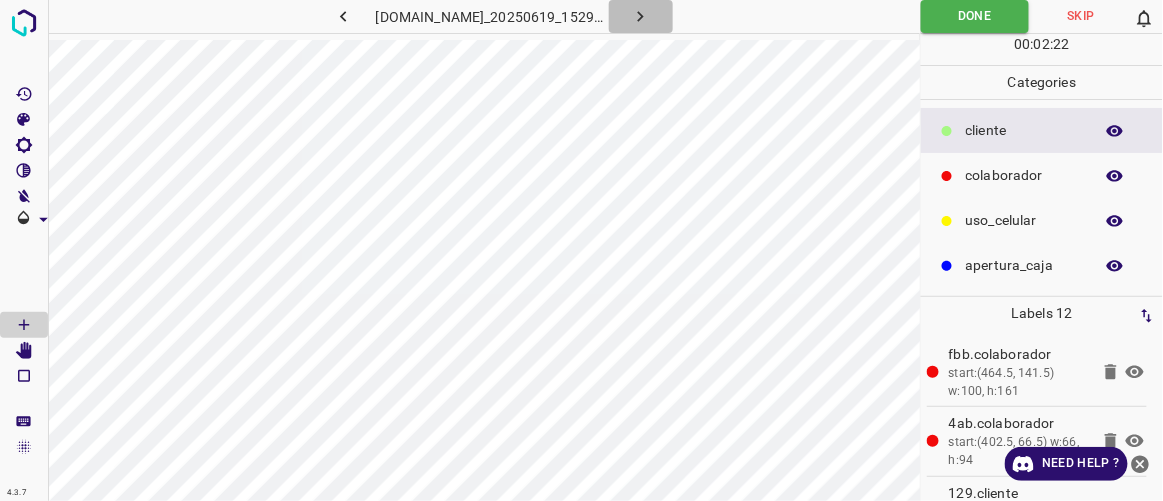 click 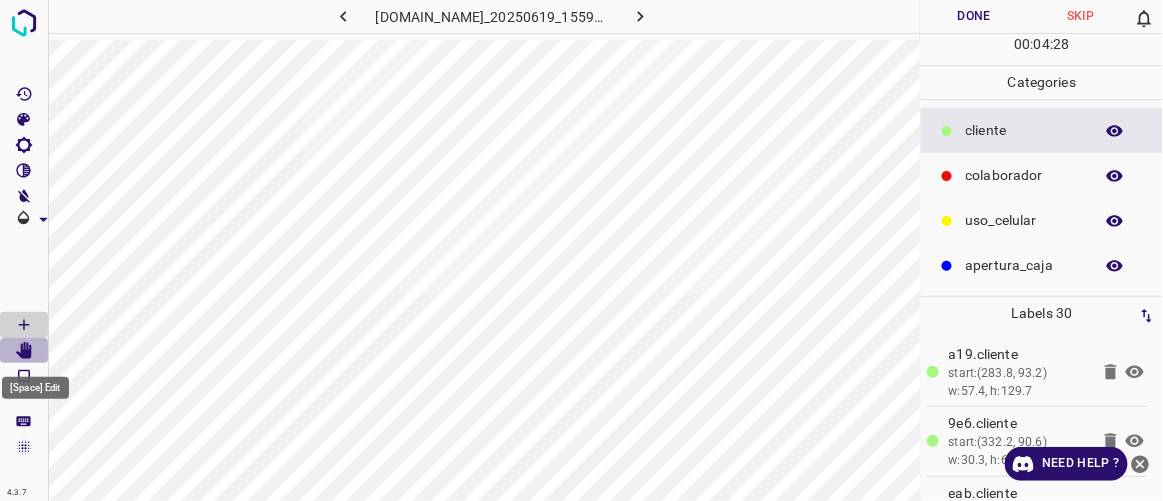 click 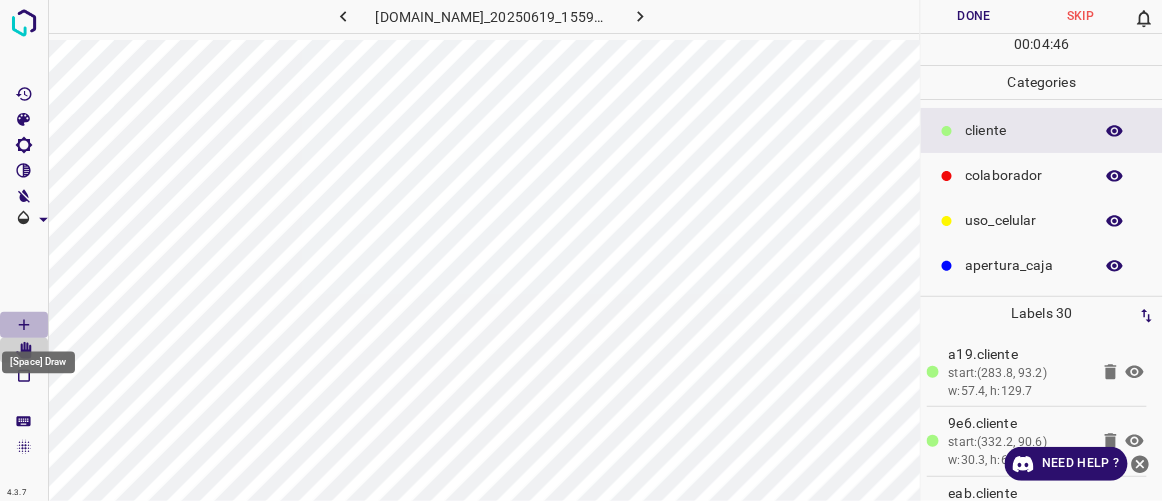 click at bounding box center (24, 325) 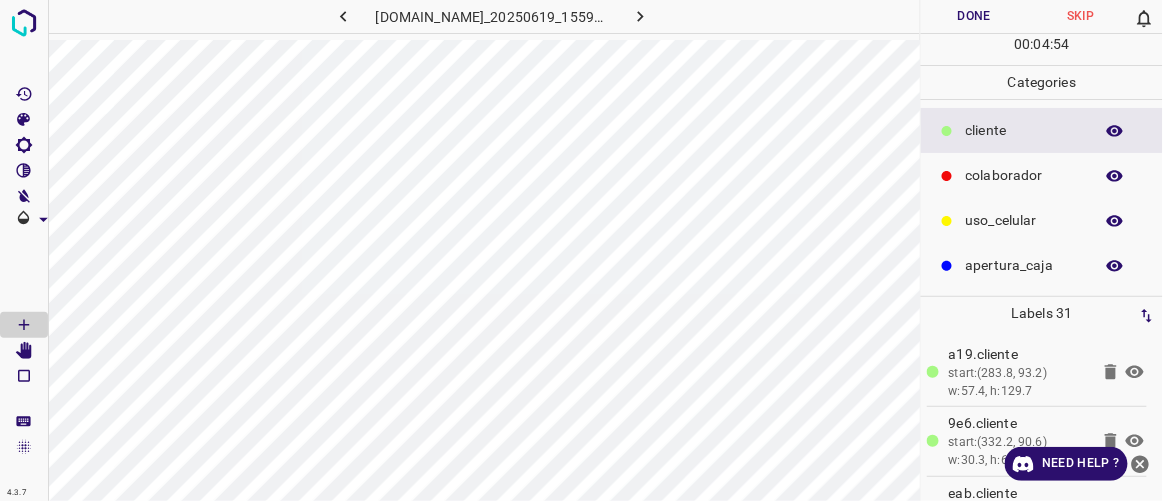 click on "Done" at bounding box center (974, 16) 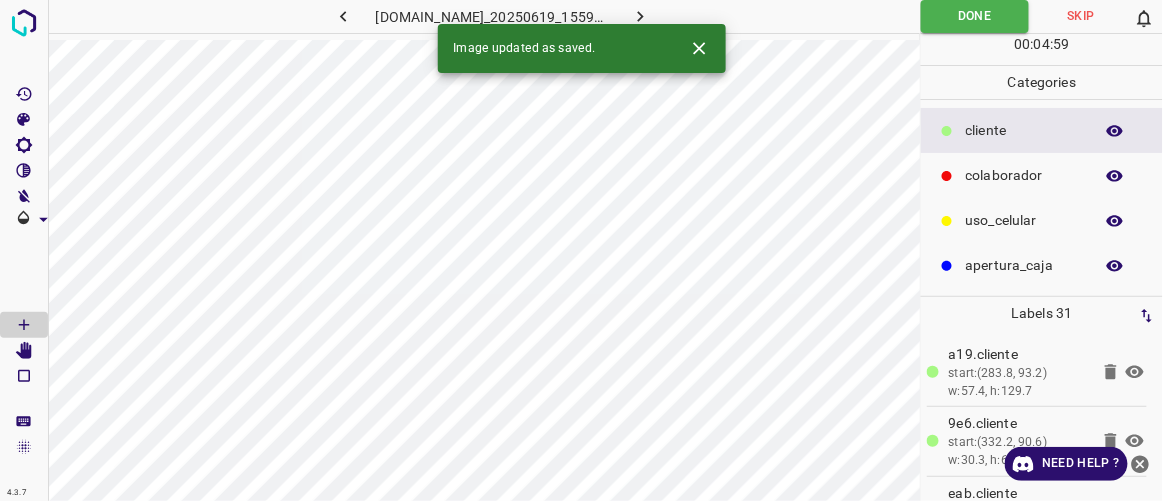 click 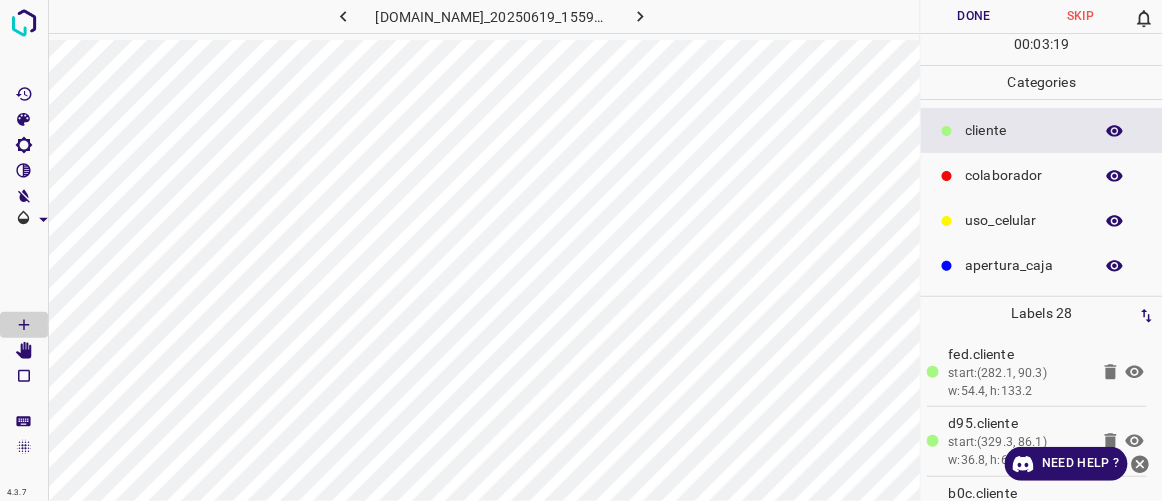 click on "Done" at bounding box center [974, 16] 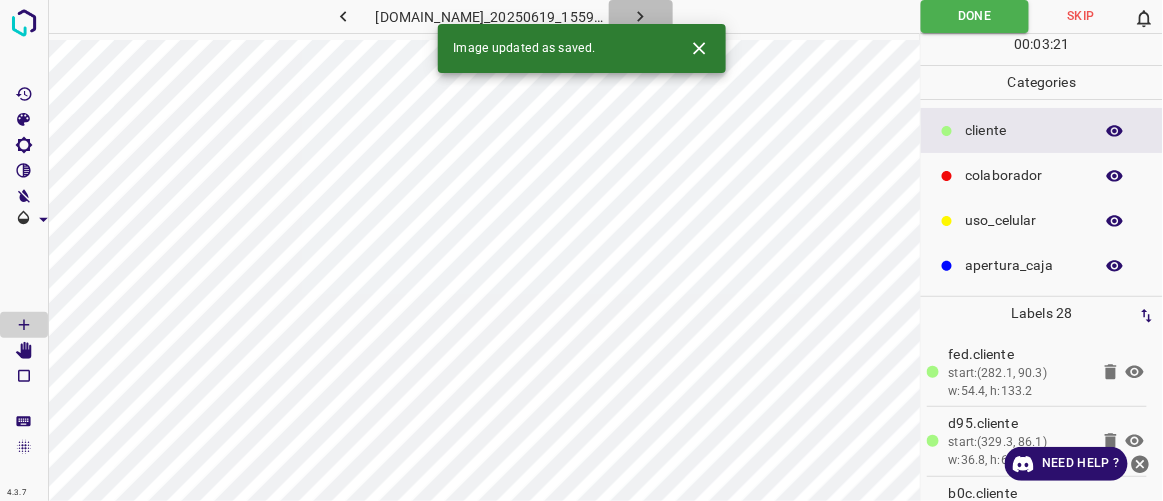 click 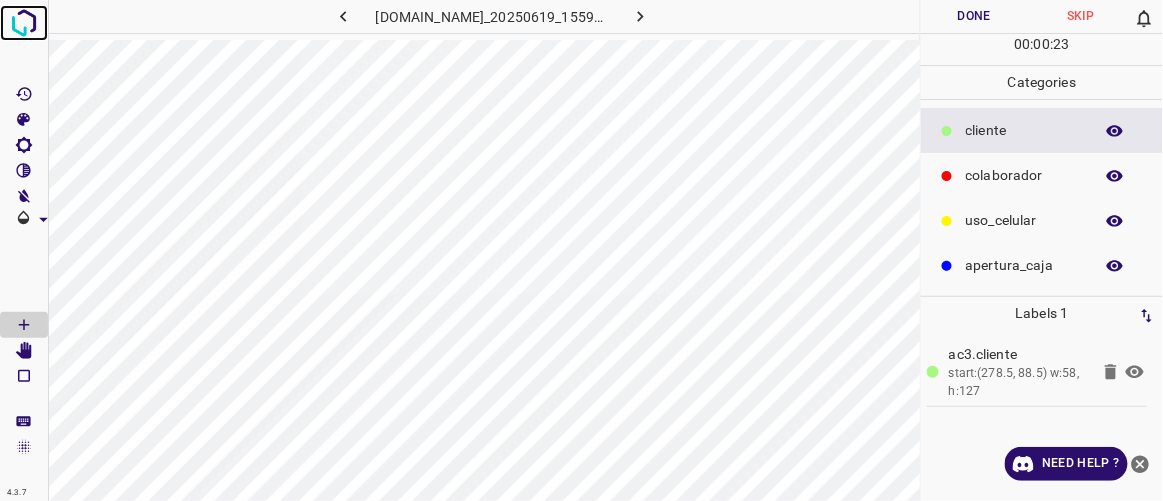click at bounding box center (24, 23) 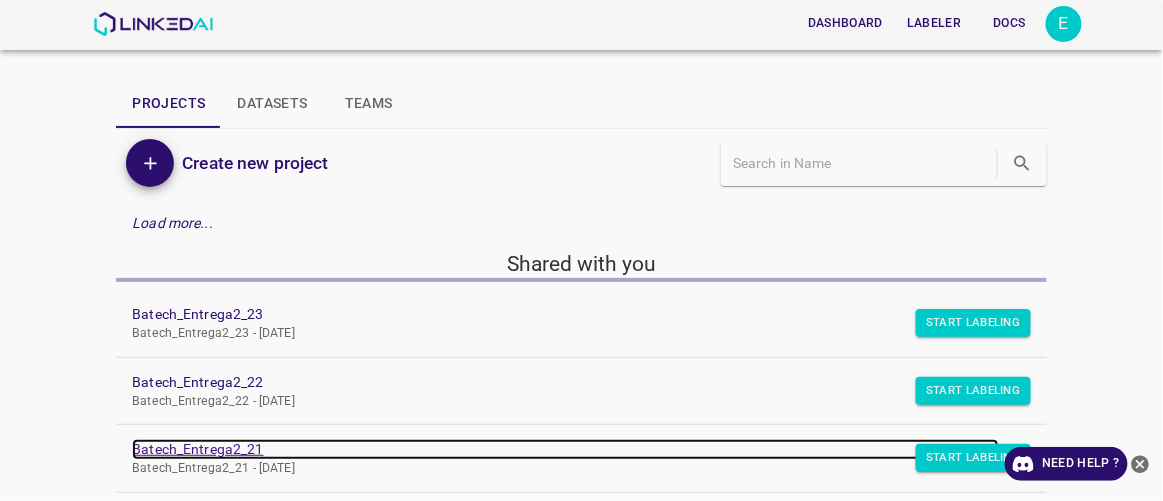 click on "Batech_Entrega2_21" at bounding box center (565, 449) 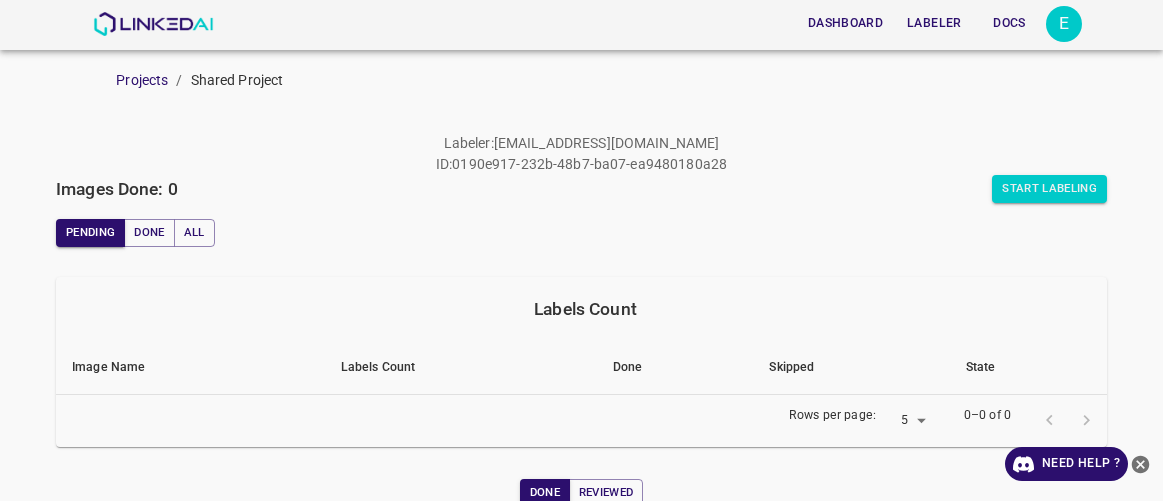 scroll, scrollTop: 0, scrollLeft: 0, axis: both 